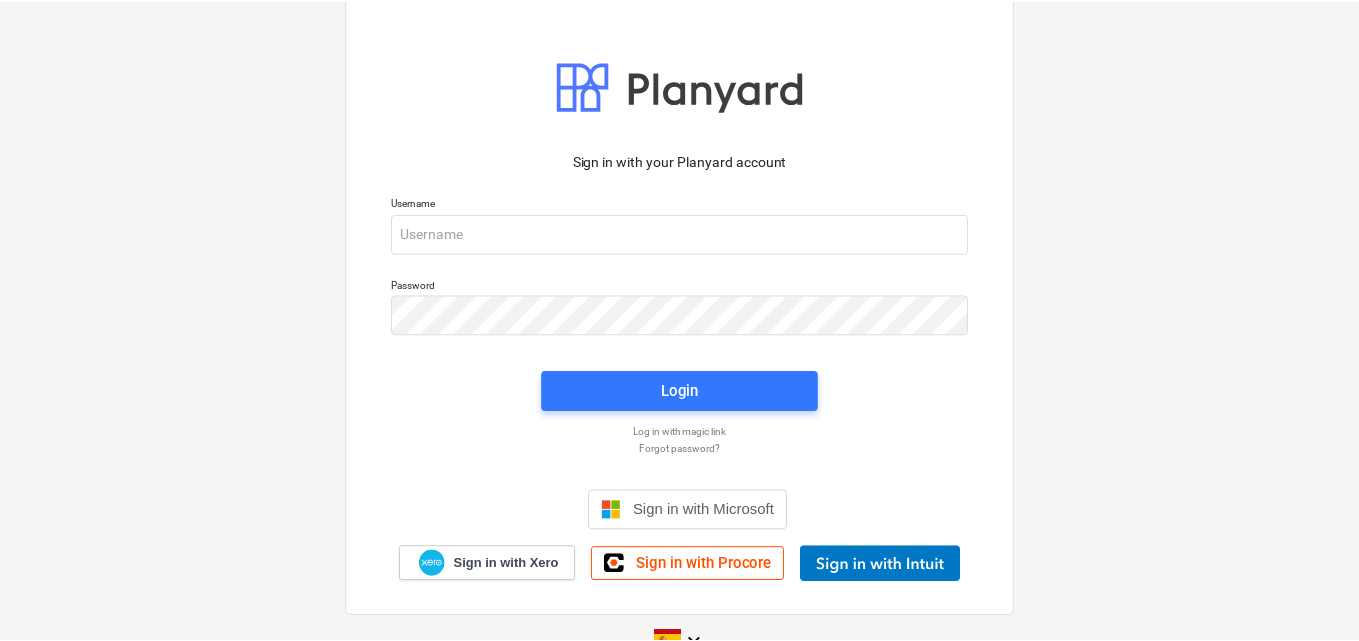 scroll, scrollTop: 0, scrollLeft: 0, axis: both 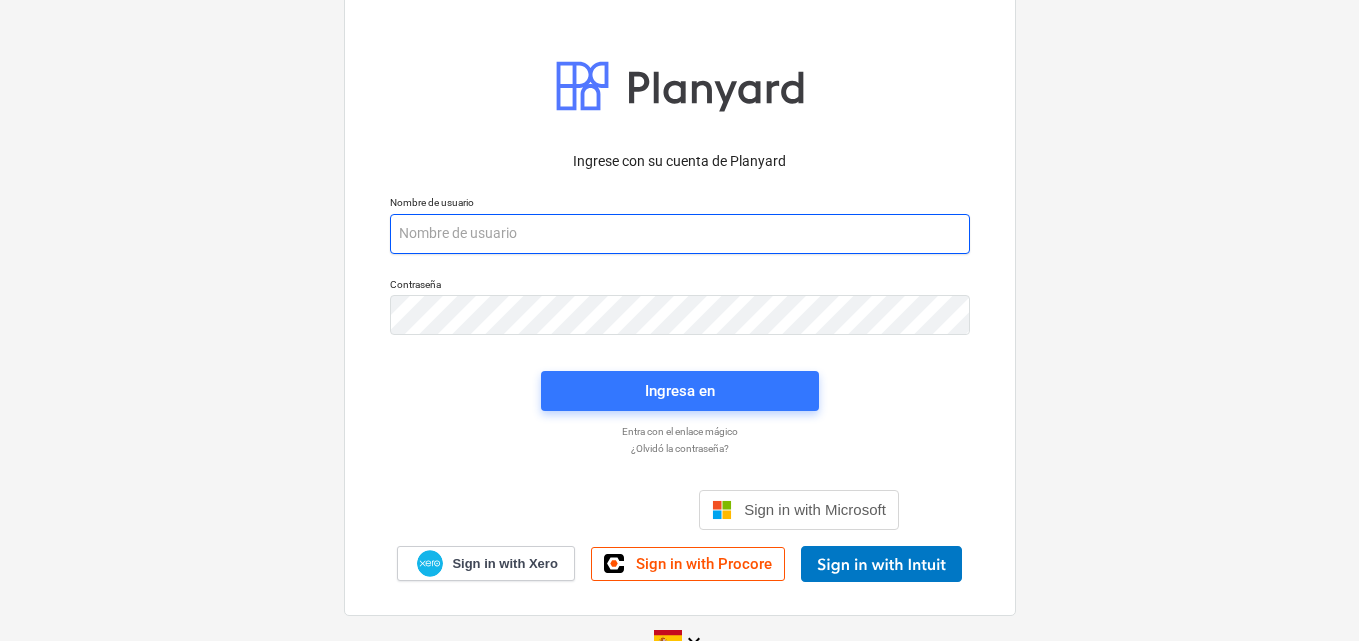 click at bounding box center (680, 234) 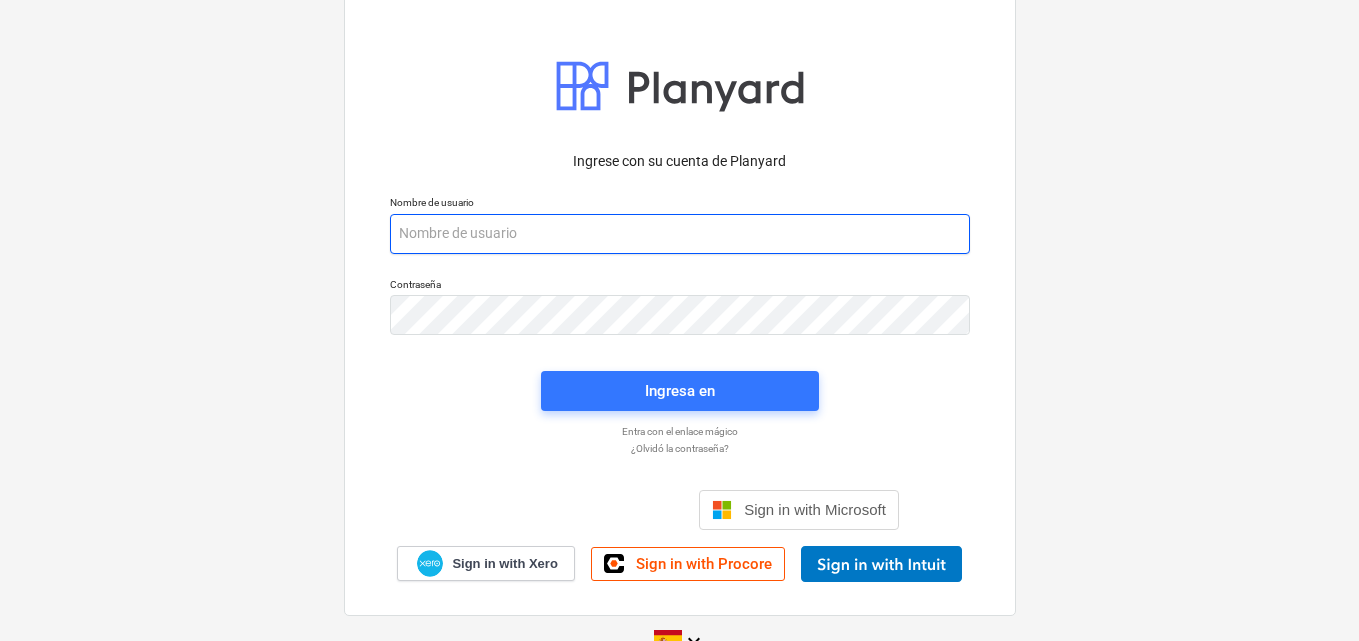 paste on "info+catiland@[EXAMPLE.COM]" 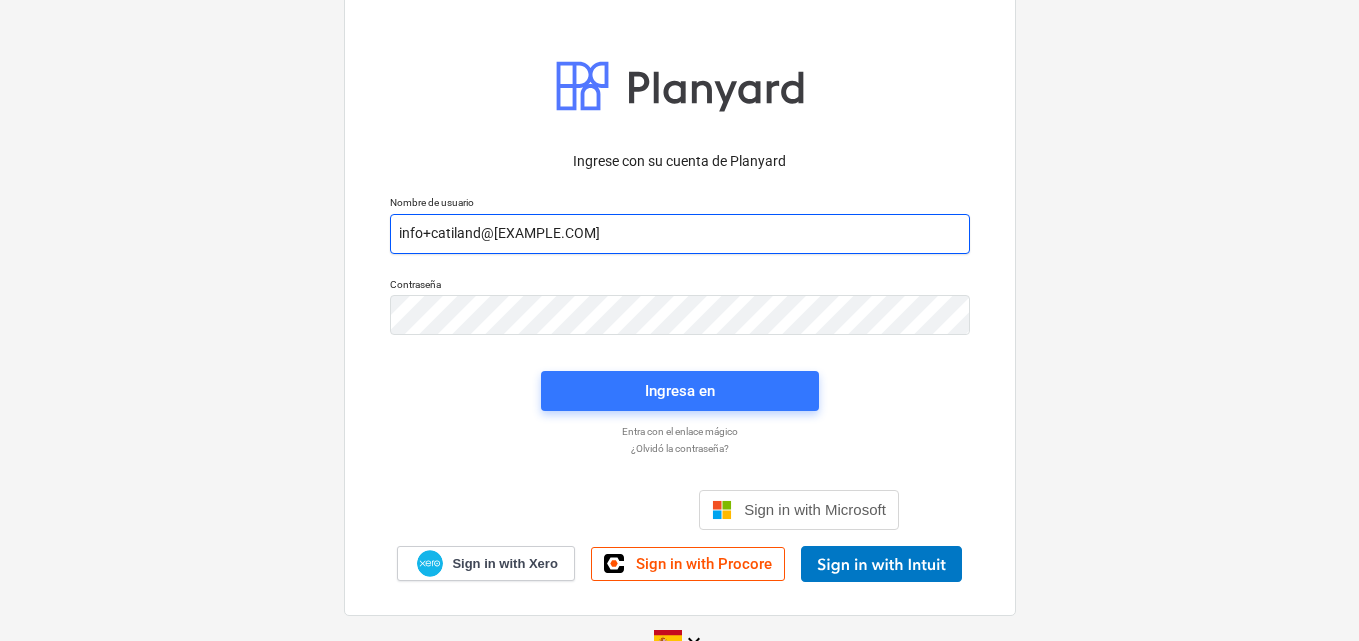 click on "info+catiland@[EXAMPLE.COM]" at bounding box center (680, 234) 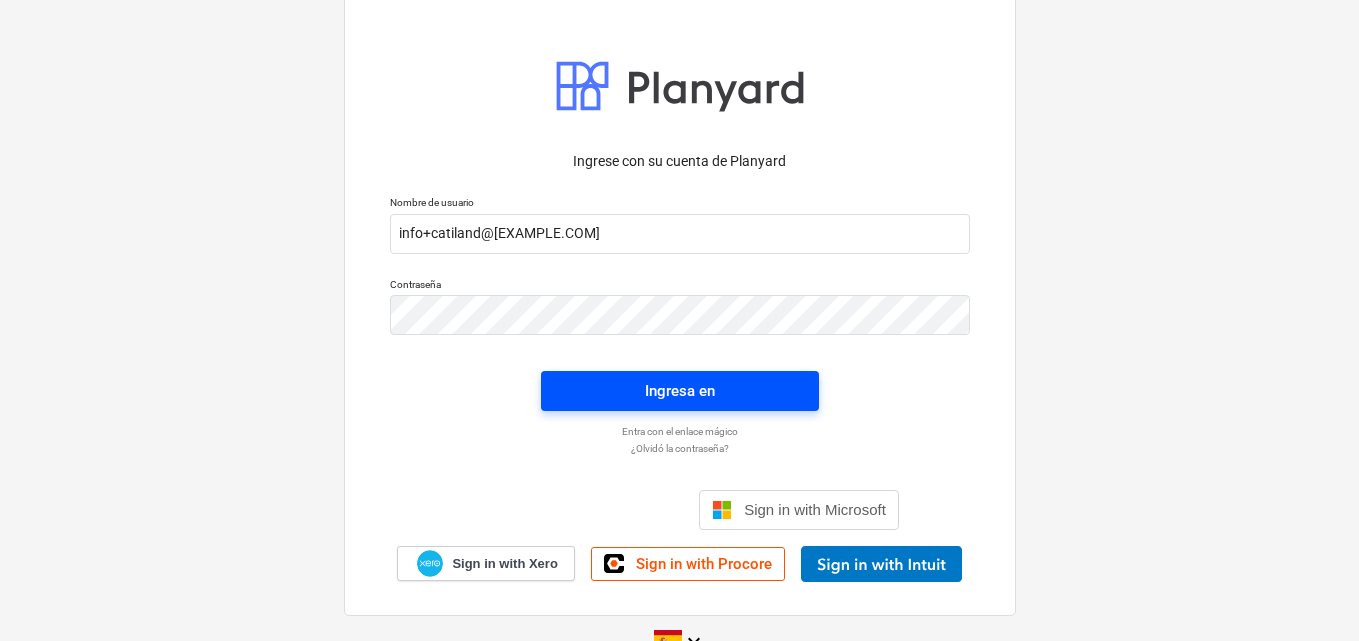 click on "Ingresa en" at bounding box center [680, 391] 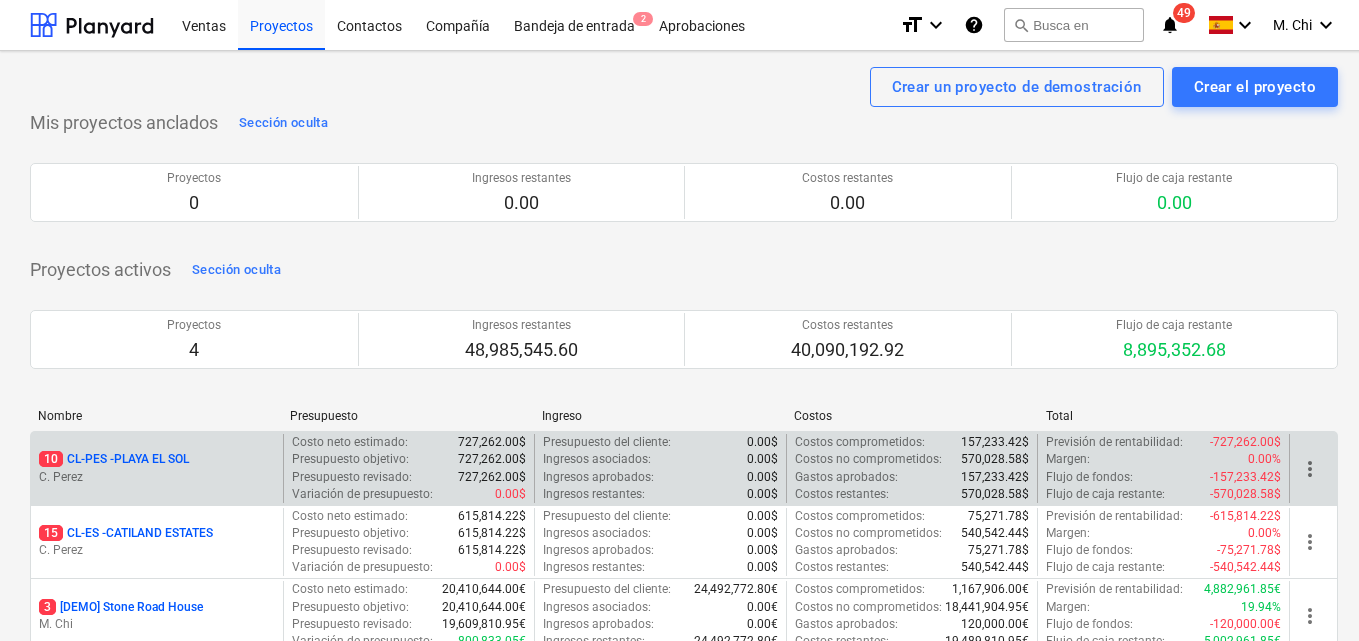 click on "C. Perez" at bounding box center (157, 477) 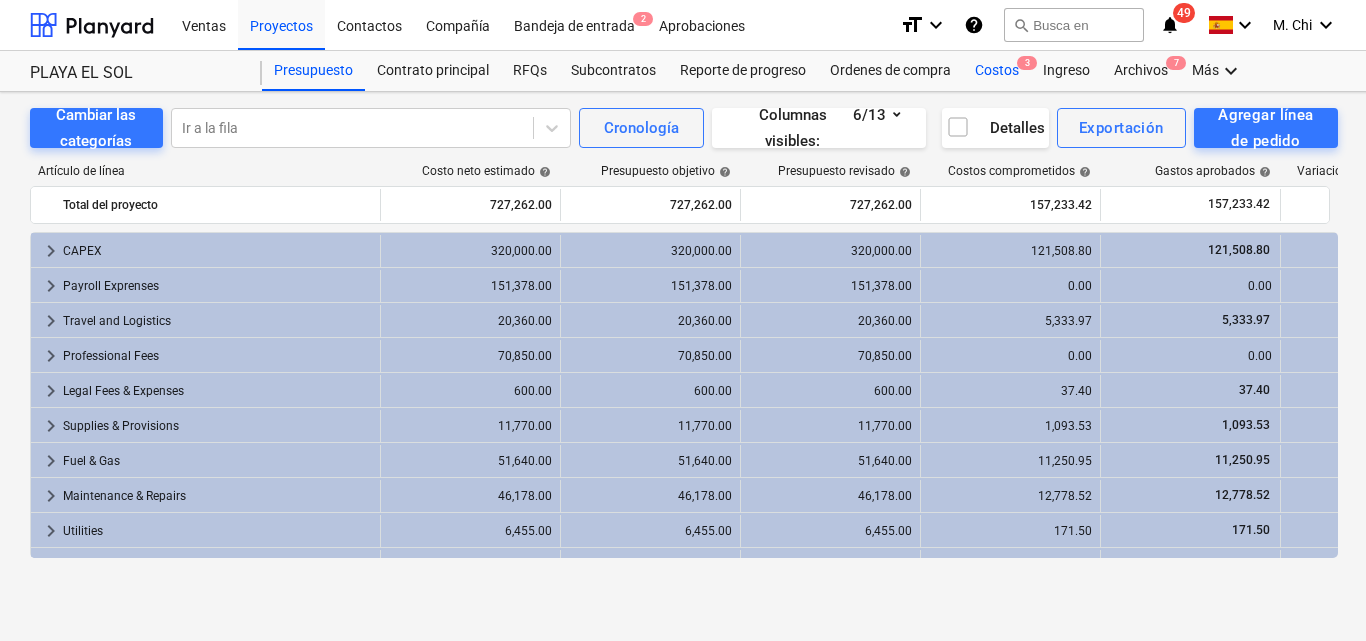 click on "Costos 3" at bounding box center [997, 71] 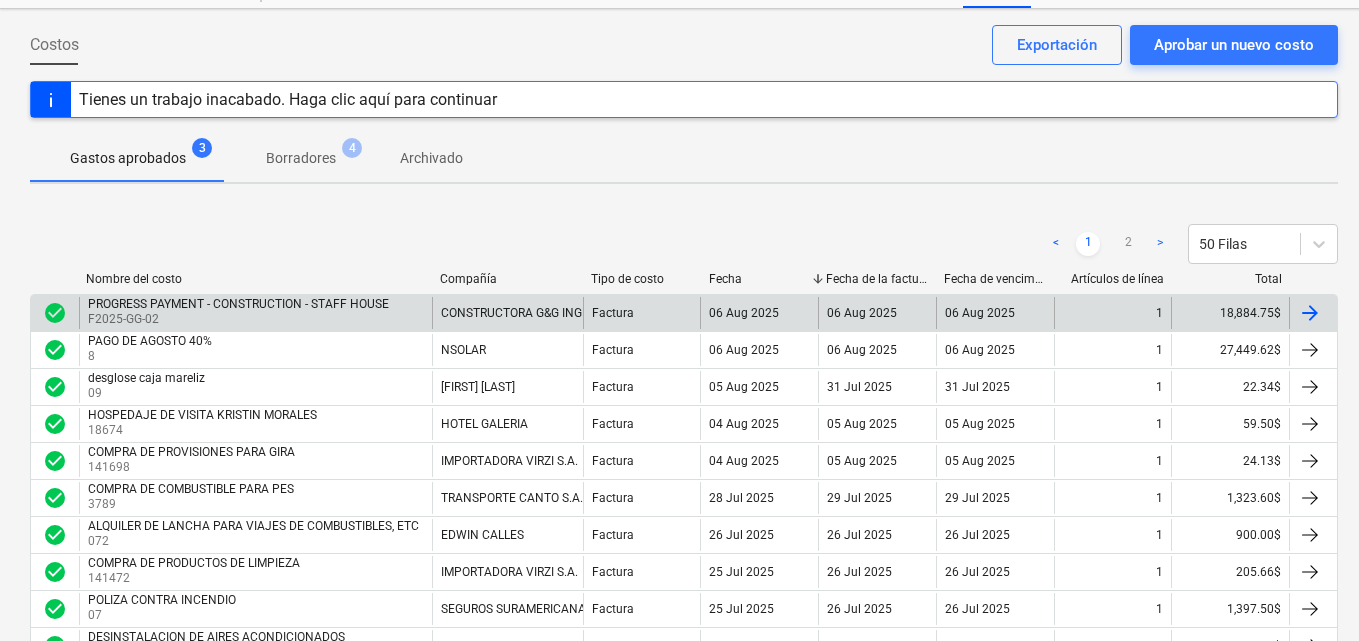 scroll, scrollTop: 0, scrollLeft: 0, axis: both 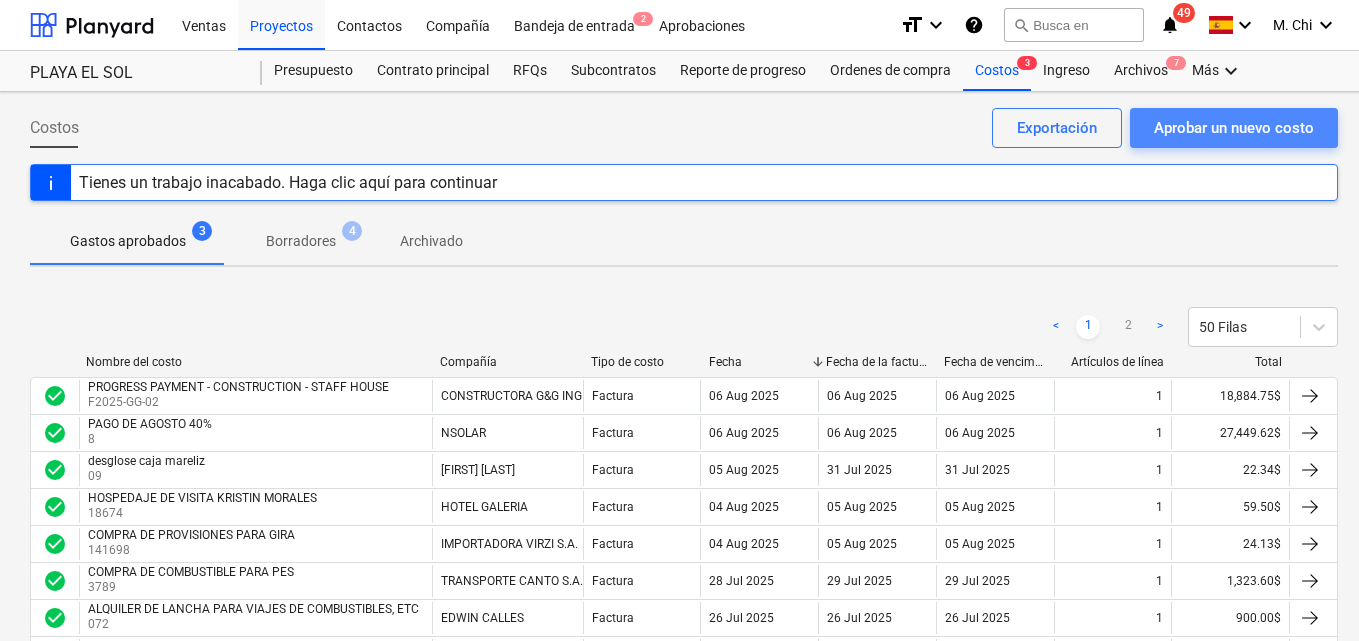 click on "Aprobar un nuevo costo" at bounding box center (1234, 128) 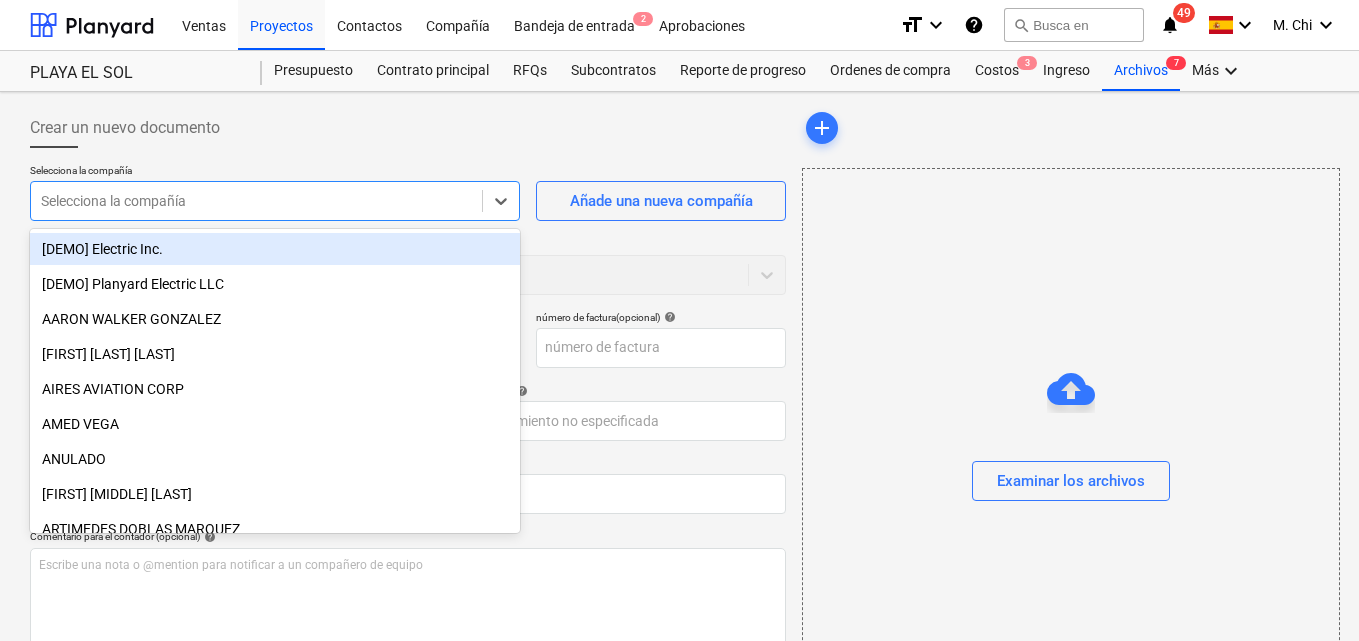 click at bounding box center (256, 201) 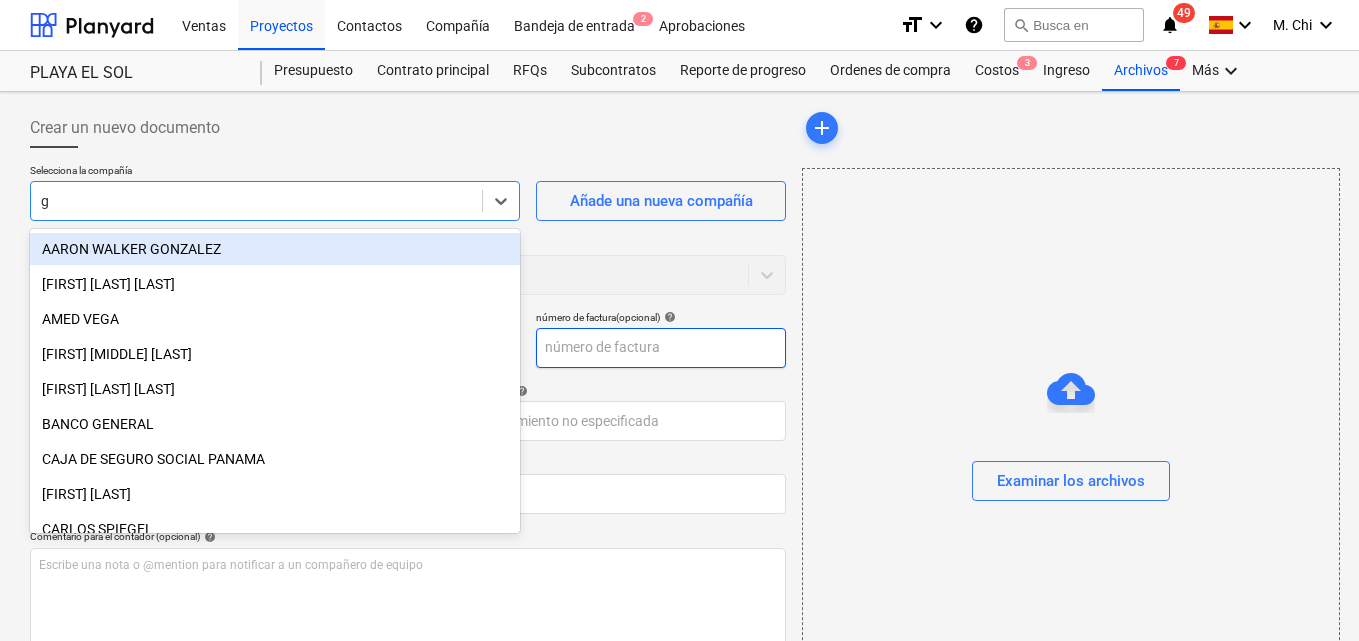type on "gr" 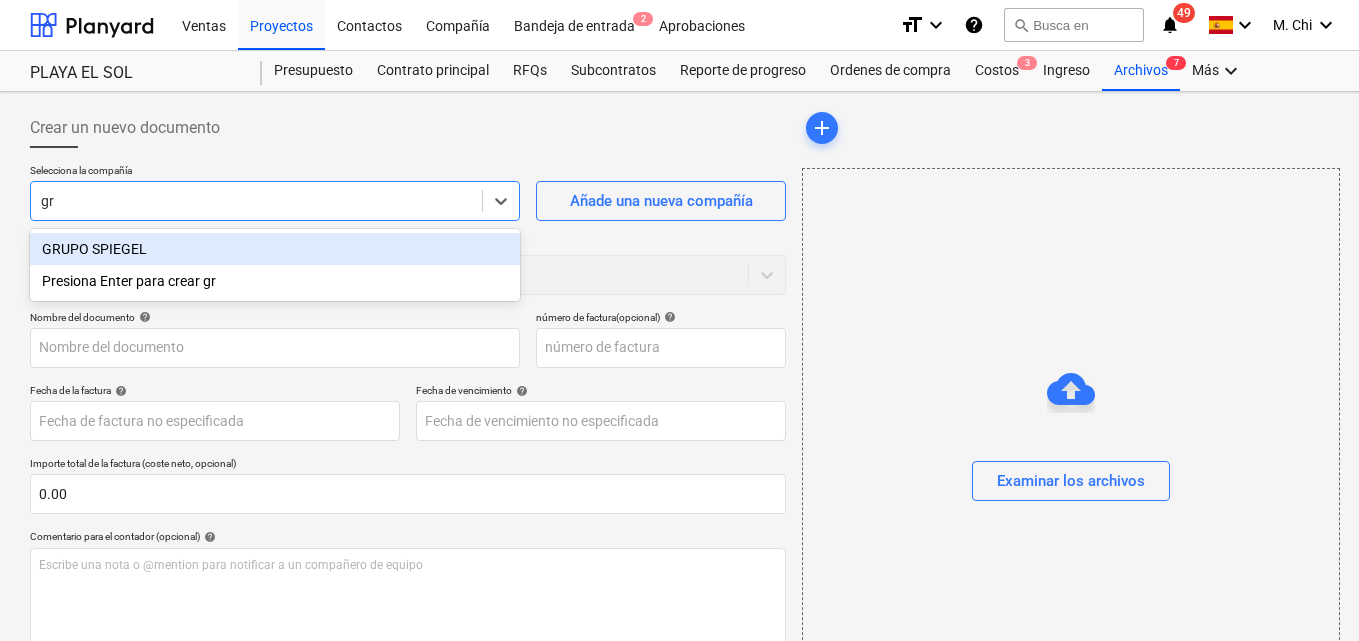 click on "GRUPO SPIEGEL" at bounding box center [275, 249] 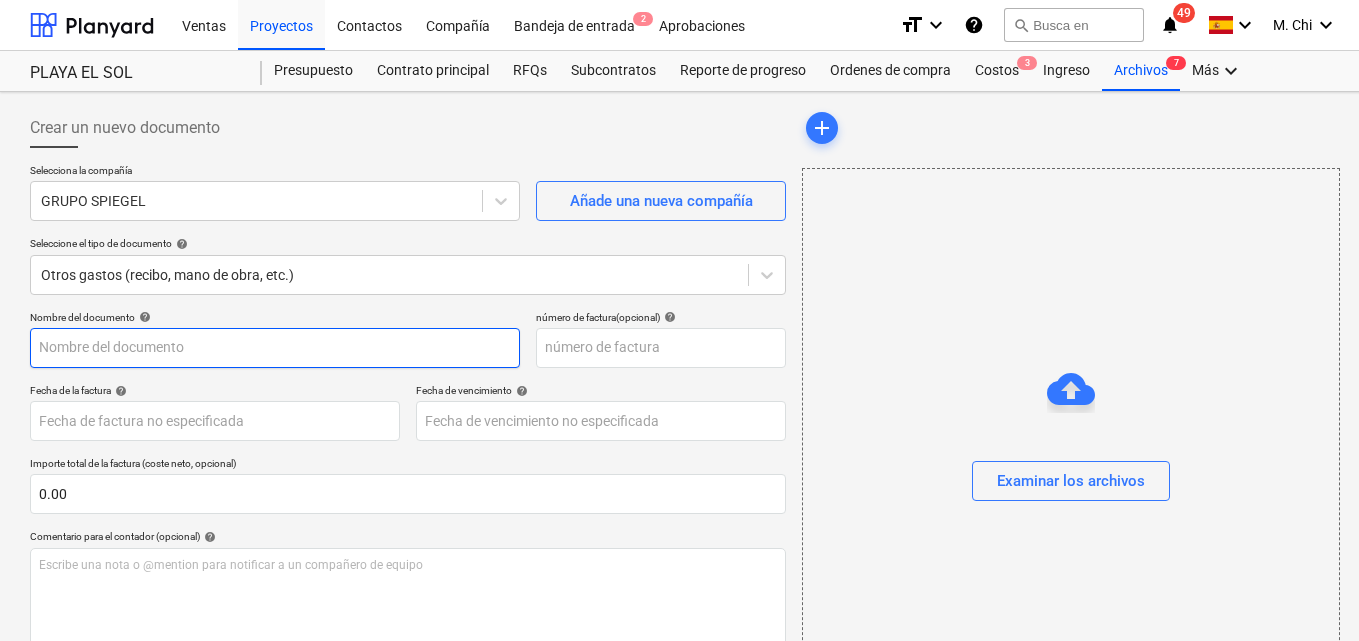 click at bounding box center (275, 348) 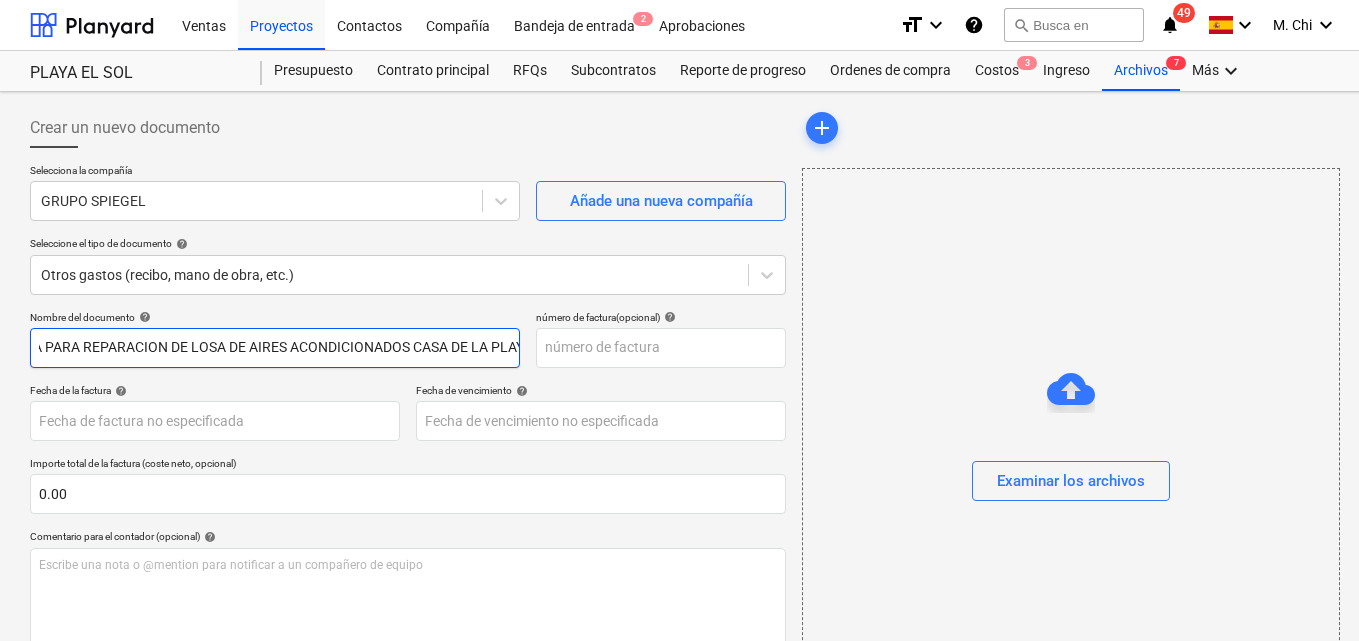 scroll, scrollTop: 0, scrollLeft: 71, axis: horizontal 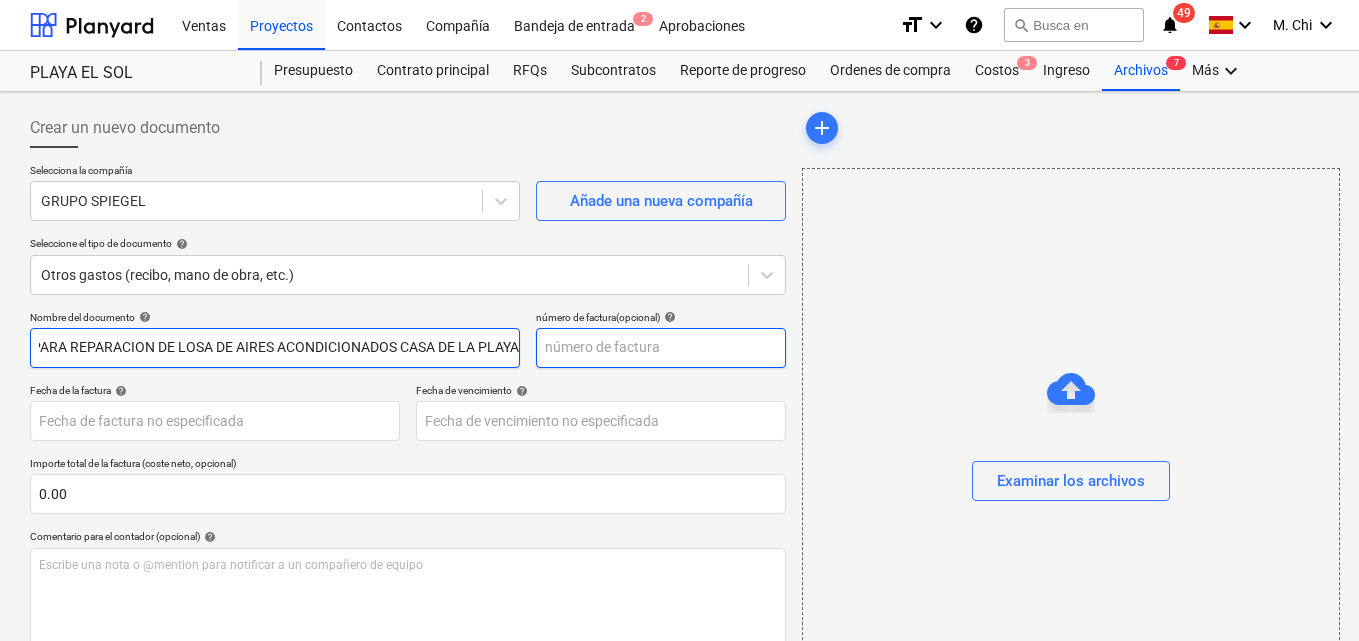 type on "COMPRA PARA REPARACION DE LOSA DE AIRES ACONDICIONADOS CASA DE LA PLAYA" 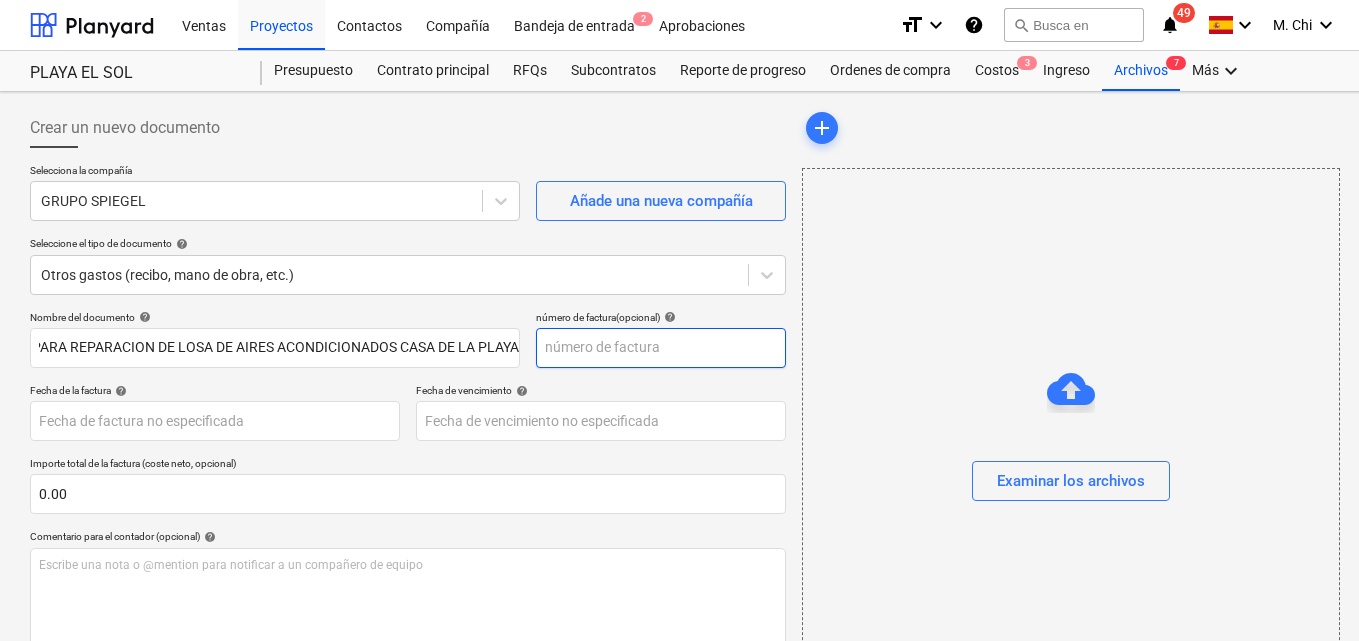 scroll, scrollTop: 0, scrollLeft: 0, axis: both 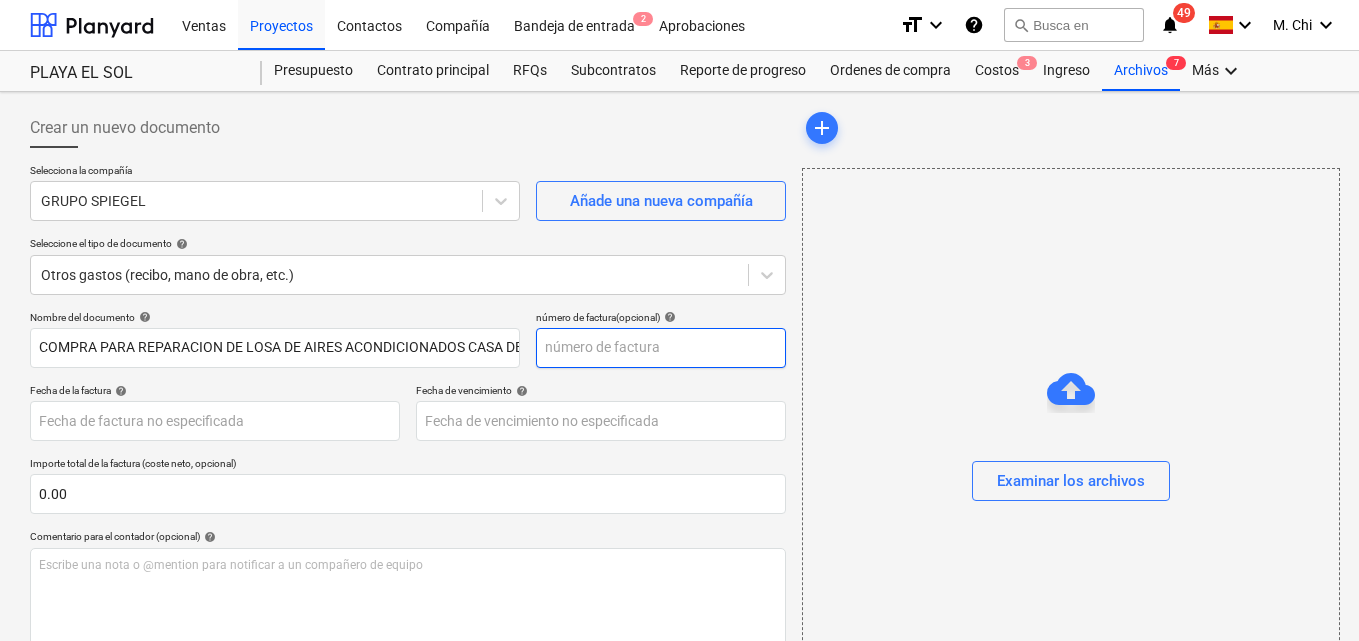 click at bounding box center [661, 348] 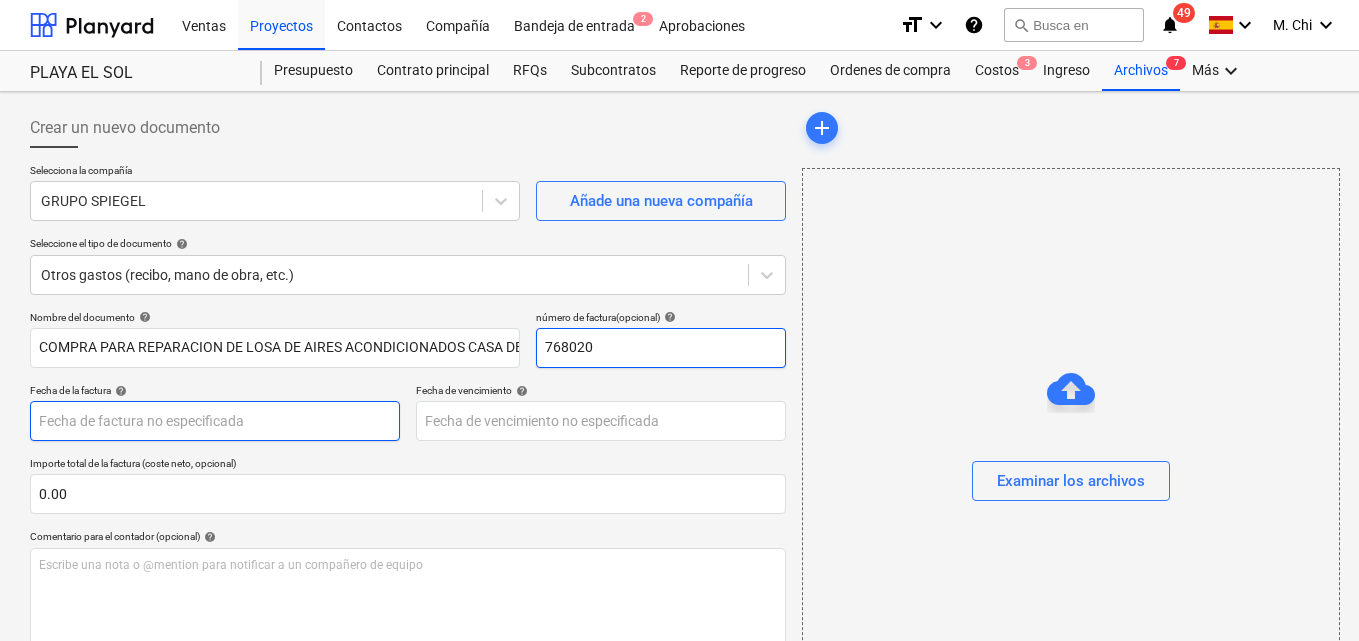 type on "768020" 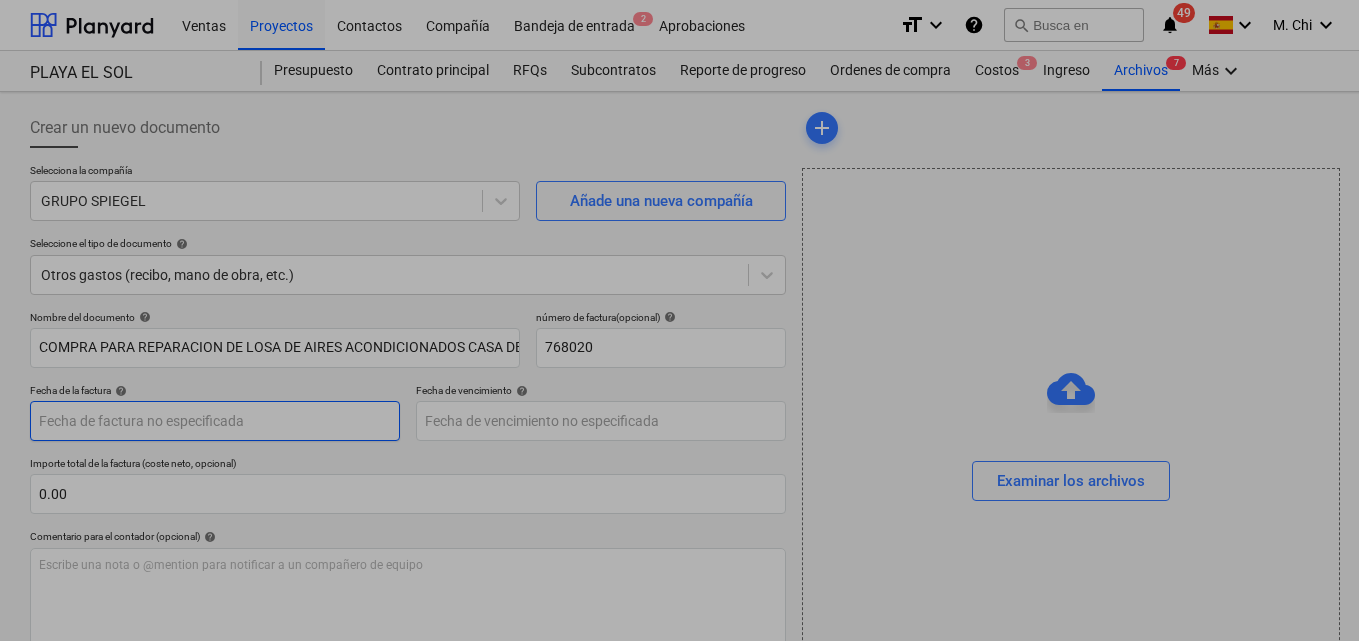 click on "Ventas Proyectos Contactos Compañía Bandeja de entrada 2 Aprobaciones format_size keyboard_arrow_down help search Busca en notifications 49 keyboard_arrow_down M. [LAST] keyboard_arrow_down PLAYA EL SOL Presupuesto Contrato principal RFQs Subcontratos Reporte de progreso Ordenes de compra Costos 3 Ingreso Archivos 7 Más keyboard_arrow_down Crear un nuevo documento Selecciona la compañía GRUPO SPIEGEL Añade una nueva compañía Seleccione el tipo de documento help Otros gastos (recibo, mano de obra, etc.) Nombre del documento help COMPRA PARA REPARACION DE LOSA DE AIRES ACONDICIONADOS CASA DE LA PLAYA número de factura (opcional) help 768020 Fecha de la factura help Press the down arrow key to interact with the calendar and
select a date. Press the question mark key to get the keyboard shortcuts for changing dates. Fecha de vencimiento help Press the down arrow key to interact with the calendar and
select a date. Press the question mark key to get the keyboard shortcuts for changing dates." at bounding box center (679, 320) 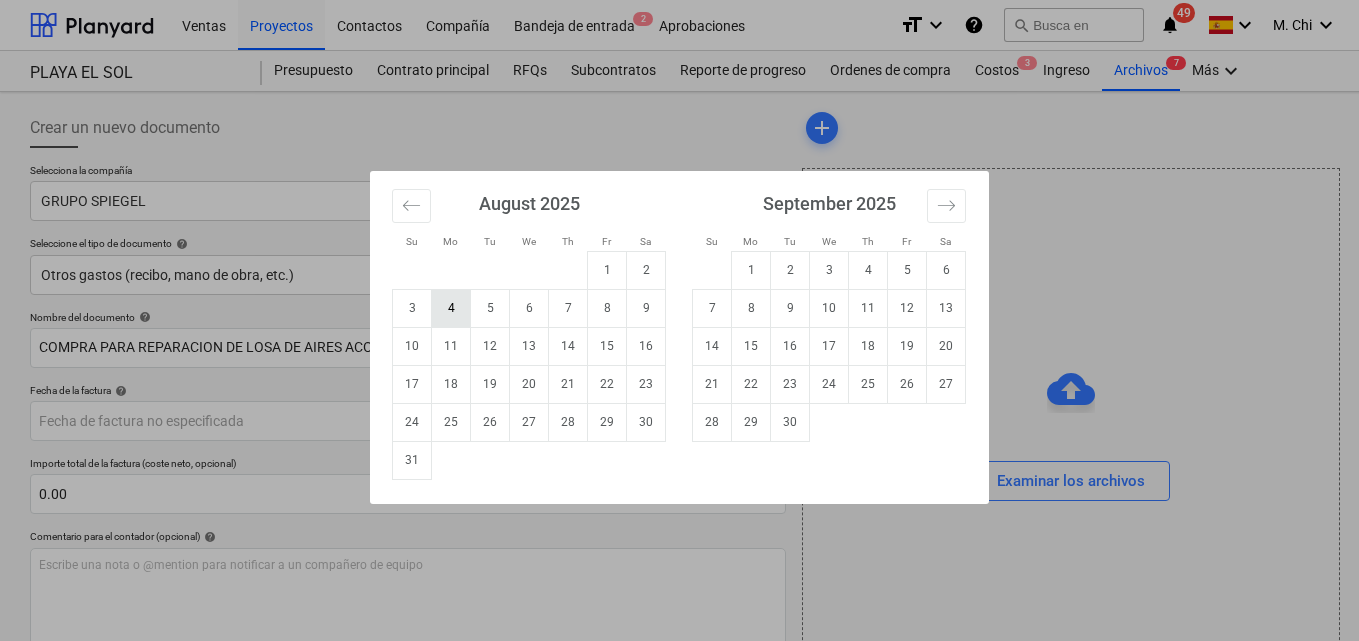 click on "4" at bounding box center (451, 308) 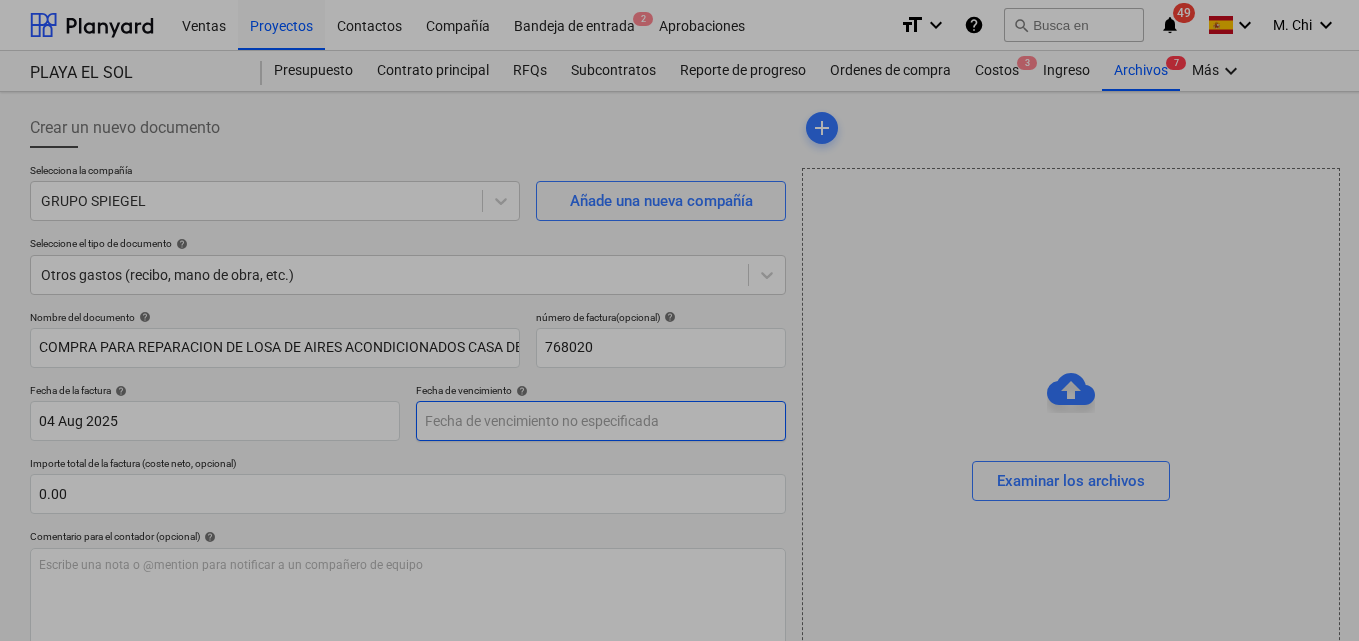 click on "Ventas Proyectos Contactos Compañía Bandeja de entrada 2 Aprobaciones format_size keyboard_arrow_down help search Busca en notifications 49 keyboard_arrow_down M. Chi keyboard_arrow_down PLAYA EL SOL  Presupuesto Contrato principal RFQs Subcontratos Reporte de progreso Ordenes de compra Costos 3 Ingreso Archivos 7 Más keyboard_arrow_down Crear un nuevo documento Selecciona la compañía GRUPO SPIEGEL   Añade una nueva compañía Seleccione el tipo de documento help Otros gastos (recibo, mano de obra, etc.) Nombre del documento help COMPRA PARA REPARACION DE LOSA DE AIRES ACONDICIONADOS CASA DE LA PLAYA número de factura  (opcional) help 768020 Fecha de la factura help 04 Aug 2025 04.08.2025 Press the down arrow key to interact with the calendar and
select a date. Press the question mark key to get the keyboard shortcuts for changing dates. Fecha de vencimiento help Importe total de la factura (coste neto, opcional) 0.00 Comentario para el contador (opcional) help ﻿ Despejado Guardar Envíe help" at bounding box center (679, 320) 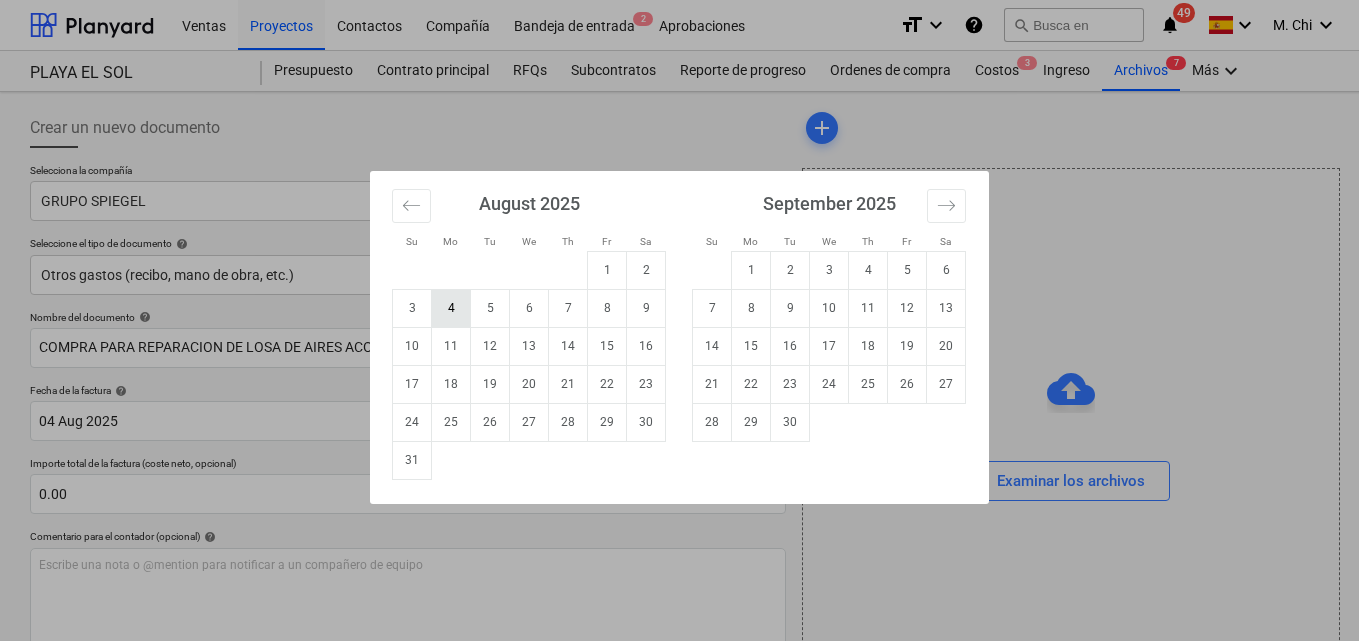 click on "4" at bounding box center [451, 308] 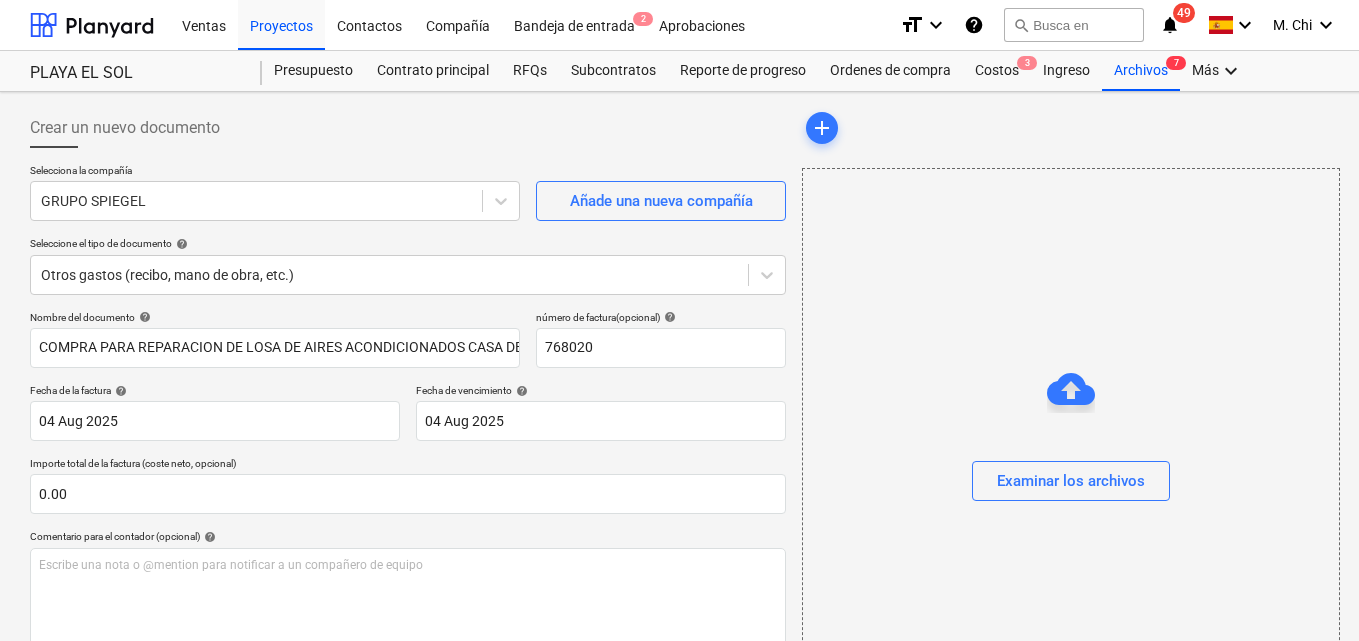 type on "04 Aug 2025" 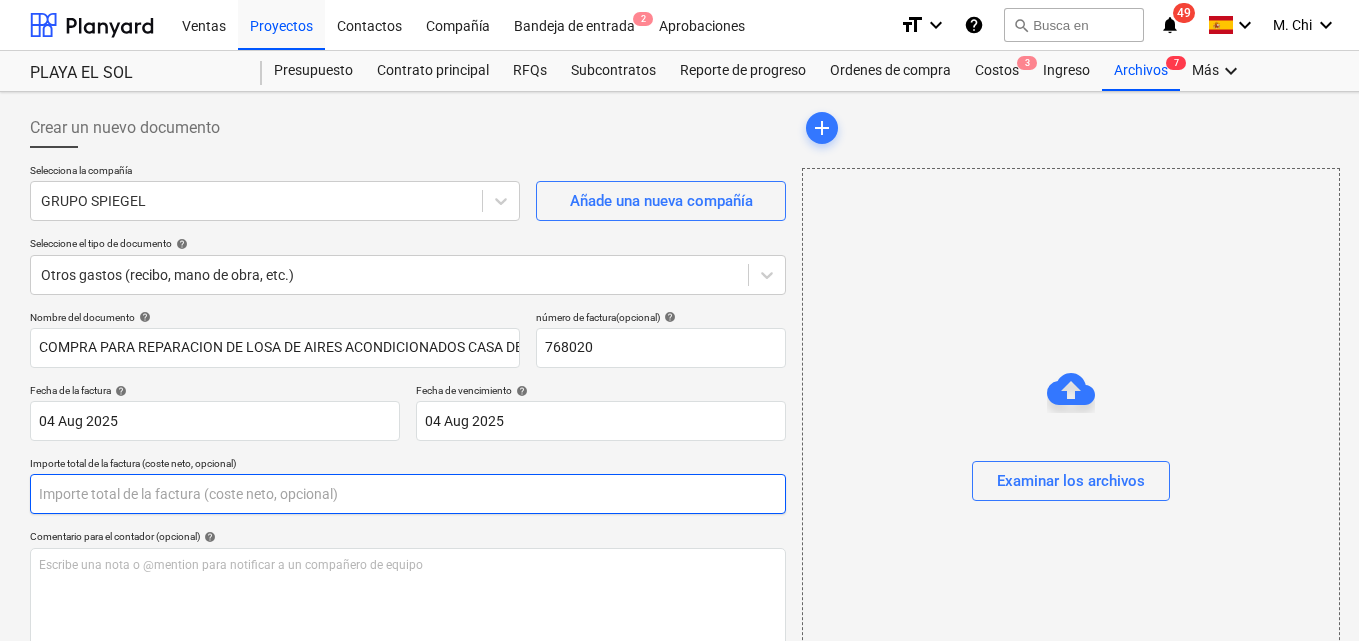 click at bounding box center [408, 494] 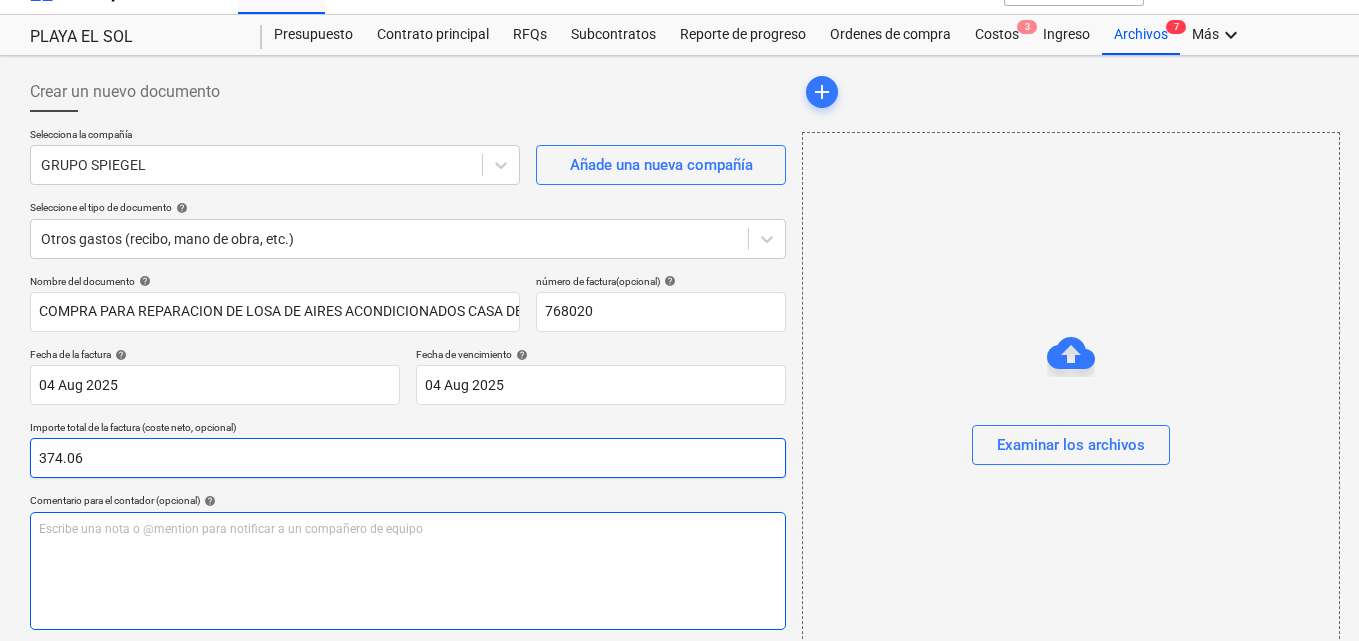 scroll, scrollTop: 100, scrollLeft: 0, axis: vertical 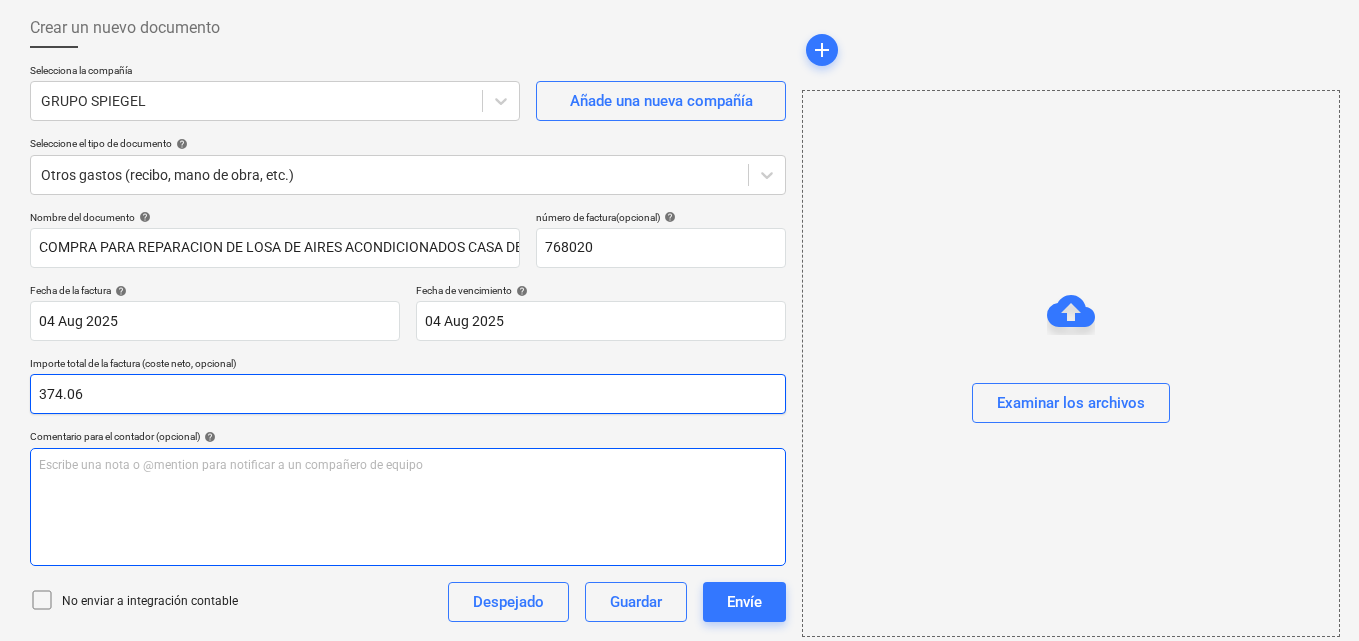 type on "374.06" 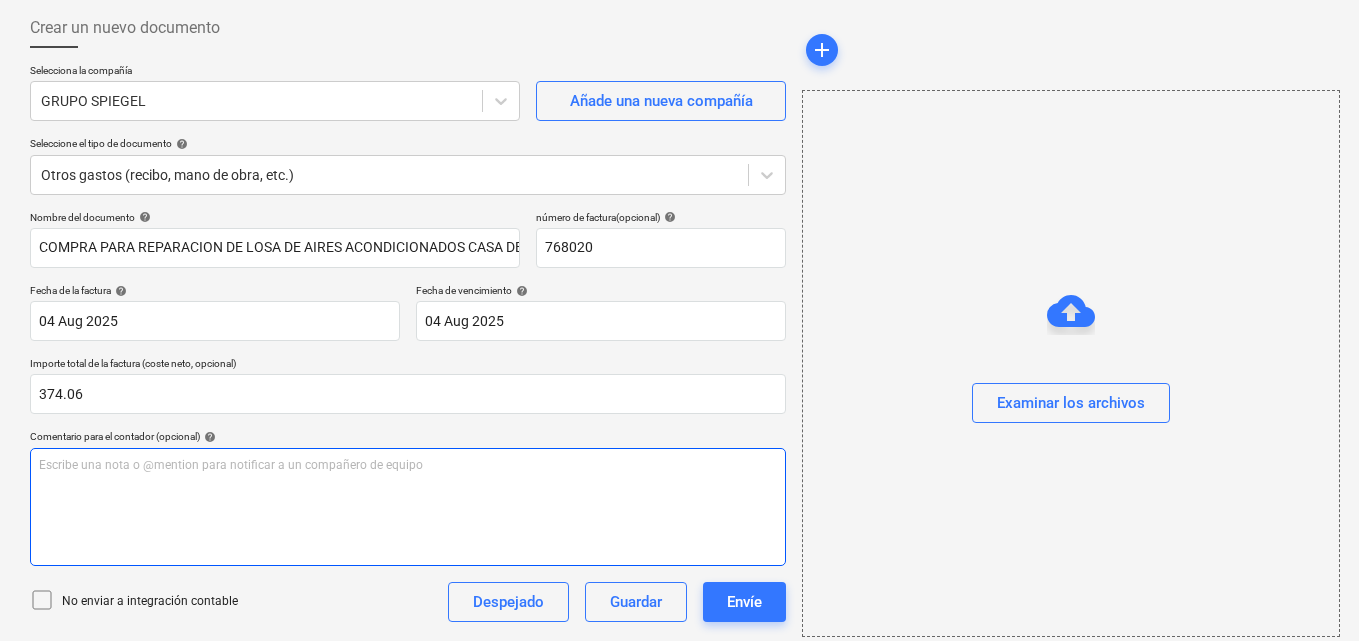 click on "Escribe una nota o @mention para notificar a un compañero de equipo ﻿" at bounding box center (408, 465) 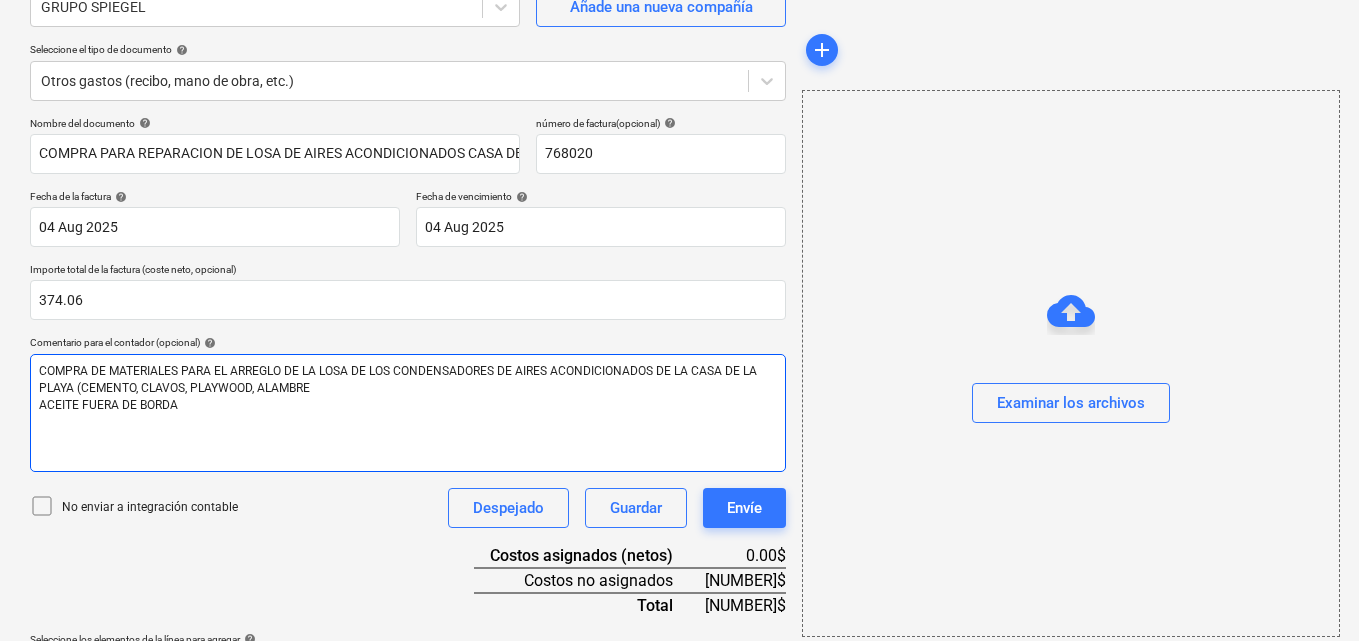 scroll, scrollTop: 259, scrollLeft: 0, axis: vertical 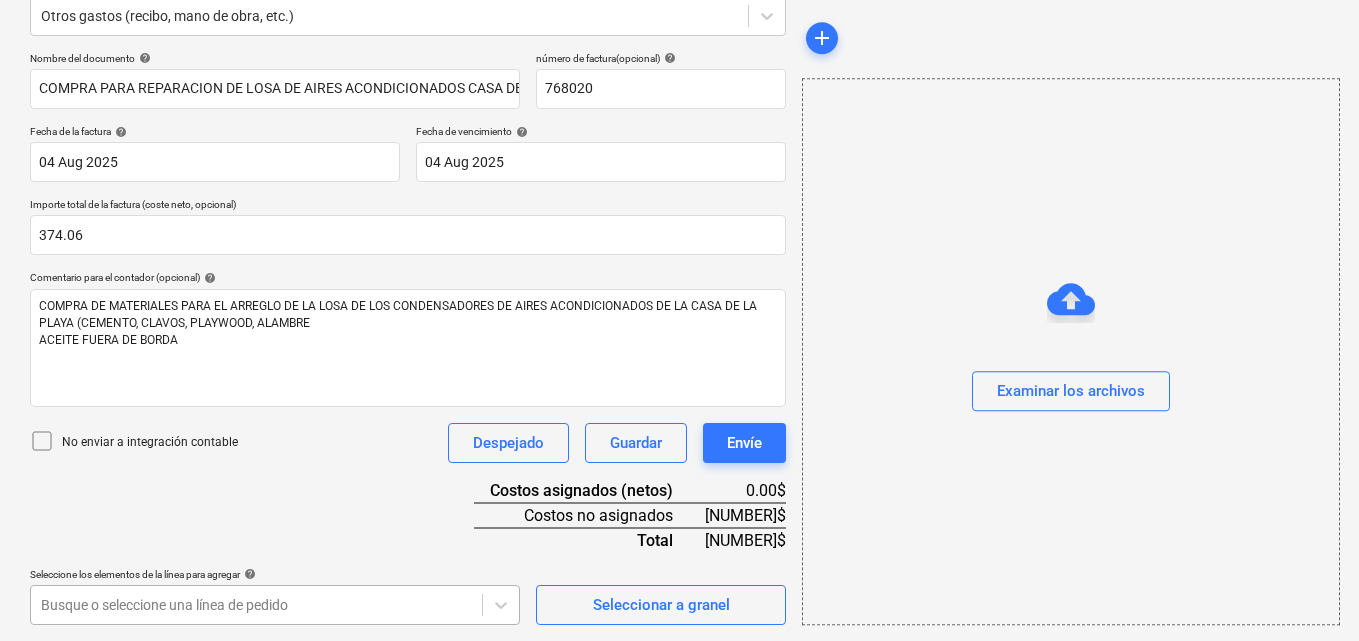 click on "Ventas Proyectos Contactos Compañía Bandeja de entrada 2 Aprobaciones format_size keyboard_arrow_down help search Busca en notifications 49 keyboard_arrow_down M. [LAST] keyboard_arrow_down PLAYA EL SOL  Presupuesto Contrato principal RFQs Subcontratos Reporte de progreso Ordenes de compra Costos 3 Ingreso Archivos 7 Más keyboard_arrow_down Crear un nuevo documento Selecciona la compañía GRUPO SPIEGEL   Añade una nueva compañía Seleccione el tipo de documento help Otros gastos (recibo, mano de obra, etc.) Nombre del documento help COMPRA PARA REPARACION DE LOSA DE AIRES ACONDICIONADOS CASA DE LA PLAYA número de factura  (opcional) help 768020 Fecha de la factura help 04 Aug 2025 04.08.2025 Press the down arrow key to interact with the calendar and
select a date. Press the question mark key to get the keyboard shortcuts for changing dates. Fecha de vencimiento help 04 Aug 2025 04.08.2025 Importe total de la factura (coste neto, opcional) 374.06 Comentario para el contador (opcional) help Guardar" at bounding box center [679, 61] 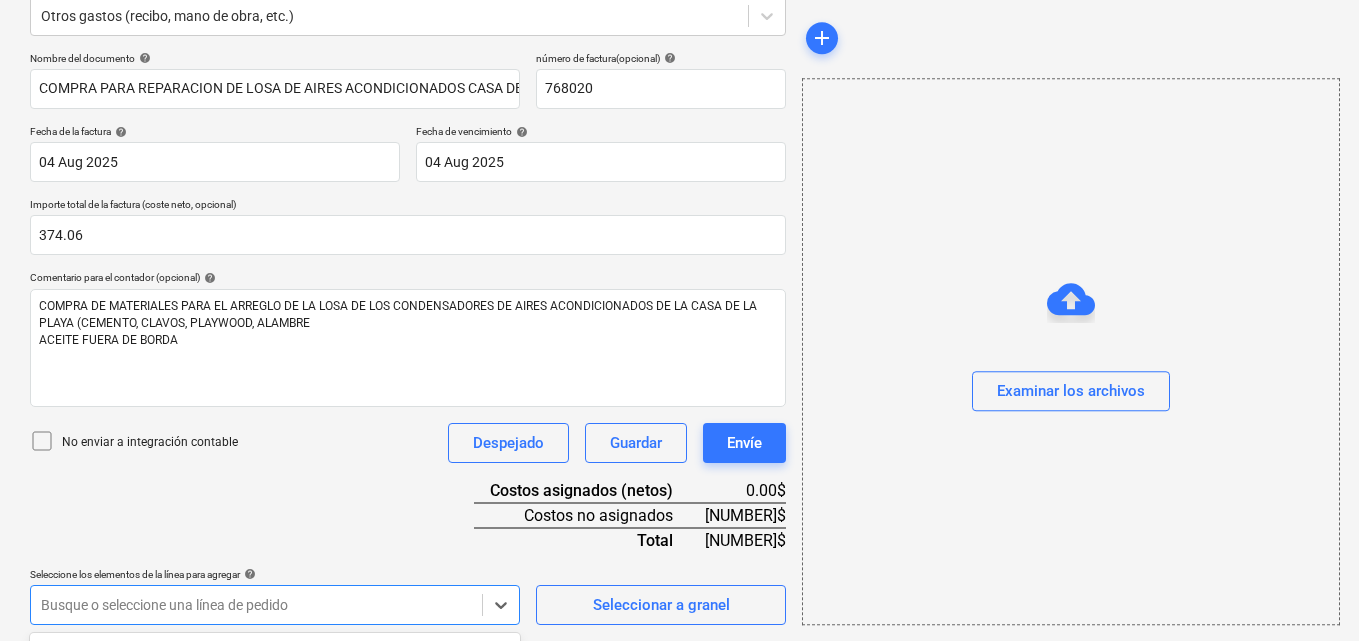scroll, scrollTop: 555, scrollLeft: 0, axis: vertical 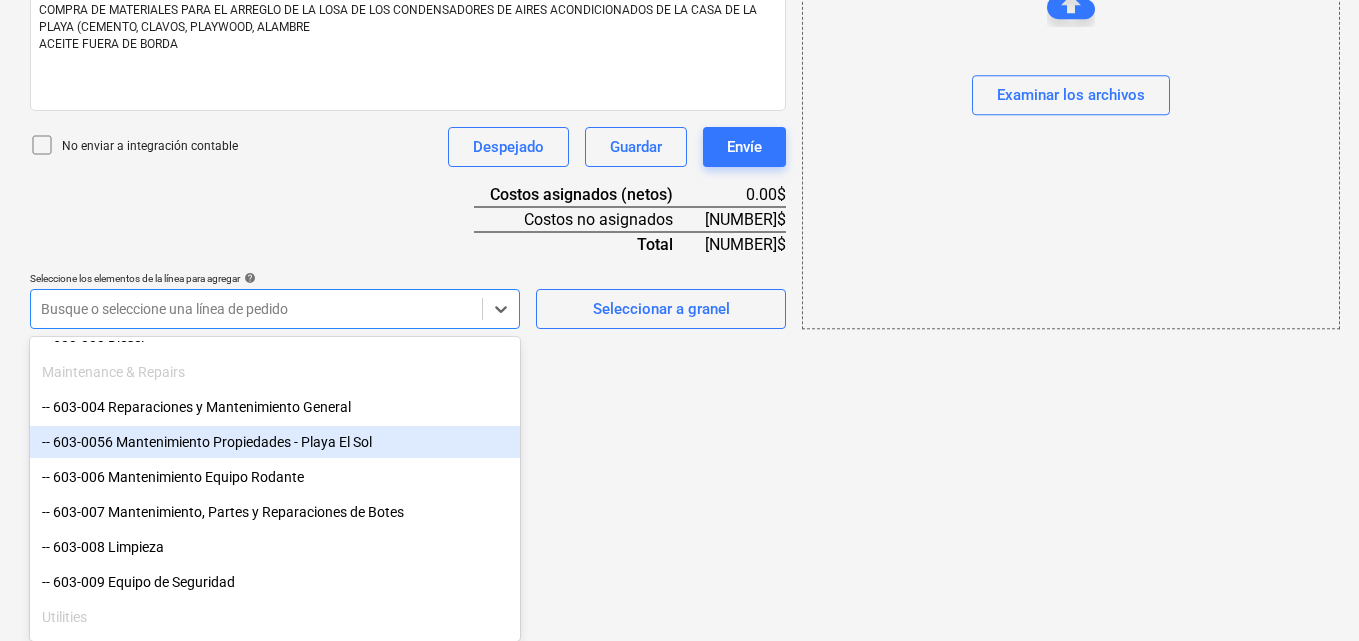 click on "--  603-0056 Mantenimiento Propiedades - Playa El Sol" at bounding box center [275, 442] 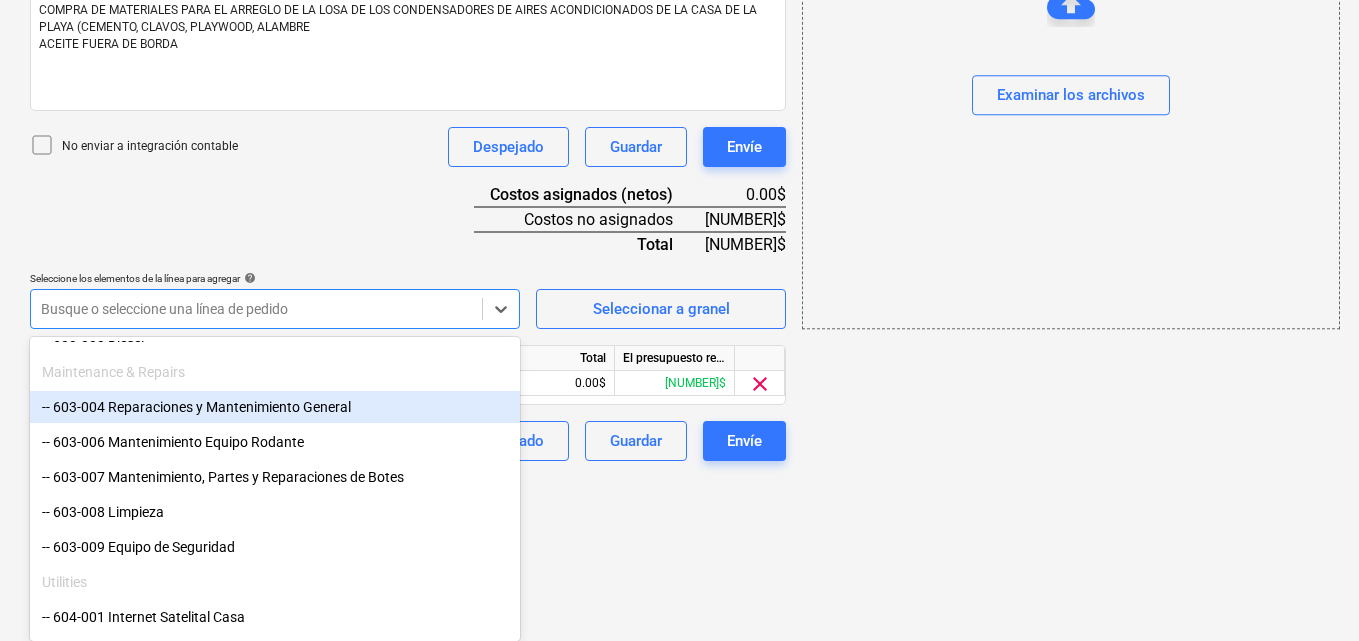 click on "Ventas Proyectos Contactos Compañía Bandeja de entrada 2 Aprobaciones format_size keyboard_arrow_down help search Busca en notifications 49 keyboard_arrow_down M. [LAST] keyboard_arrow_down PLAYA EL SOL  Presupuesto Contrato principal RFQs Subcontratos Reporte de progreso Ordenes de compra Costos 3 Ingreso Archivos 7 Más keyboard_arrow_down Crear un nuevo documento Selecciona la compañía GRUPO SPIEGEL   Añade una nueva compañía Seleccione el tipo de documento help Otros gastos (recibo, mano de obra, etc.) Nombre del documento help COMPRA PARA REPARACION DE LOSA DE AIRES ACONDICIONADOS CASA DE LA PLAYA número de factura  (opcional) help 768020 Fecha de la factura help 04 Aug 2025 04.08.2025 Press the down arrow key to interact with the calendar and
select a date. Press the question mark key to get the keyboard shortcuts for changing dates. Fecha de vencimiento help 04 Aug 2025 04.08.2025 Importe total de la factura (coste neto, opcional) 374.06 Comentario para el contador (opcional) help add" at bounding box center [679, -235] 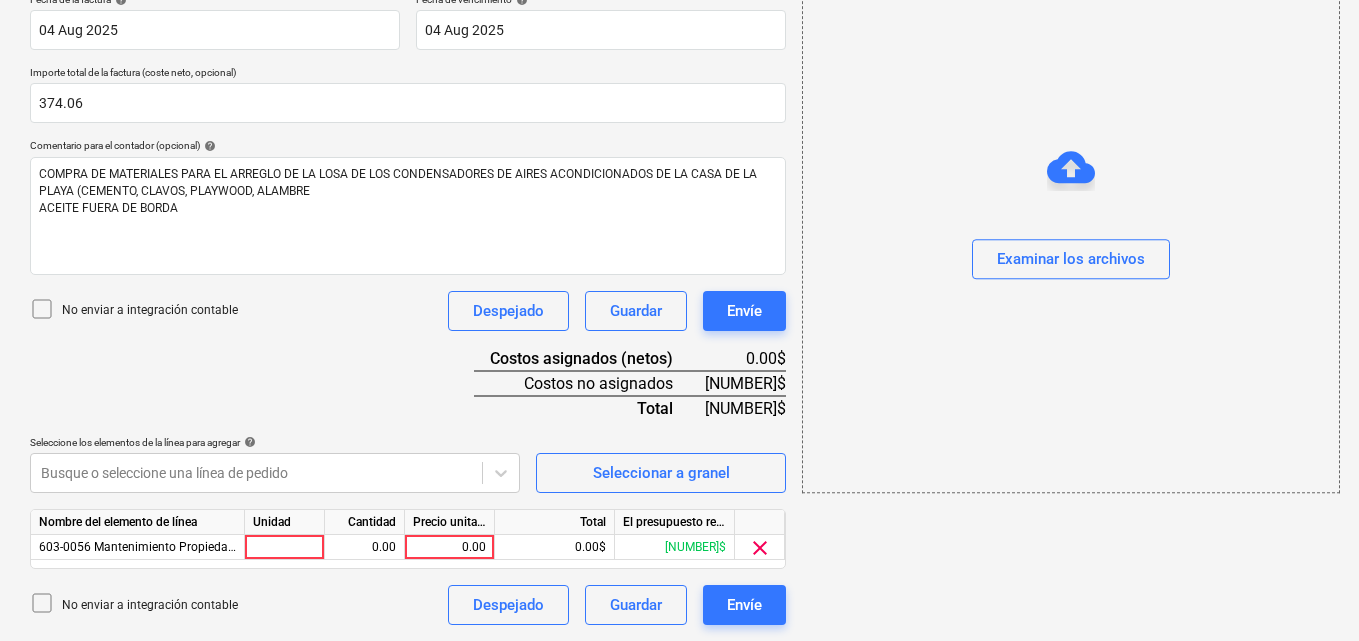 scroll, scrollTop: 391, scrollLeft: 0, axis: vertical 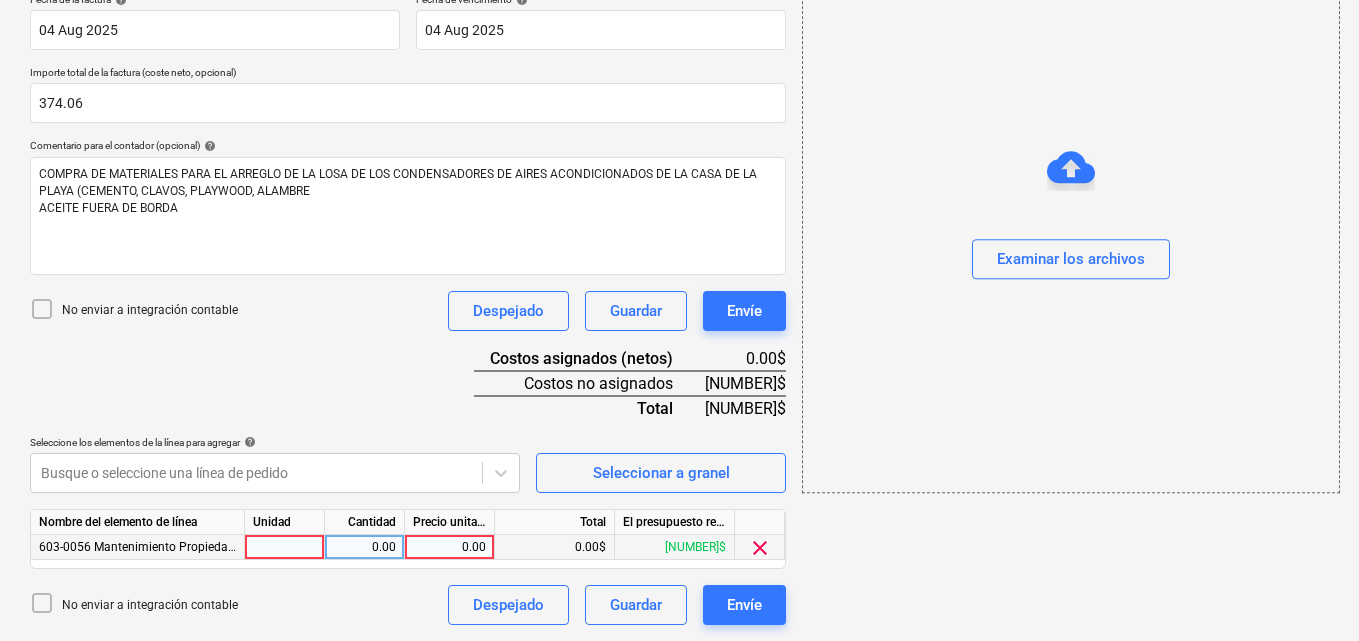 click at bounding box center (285, 547) 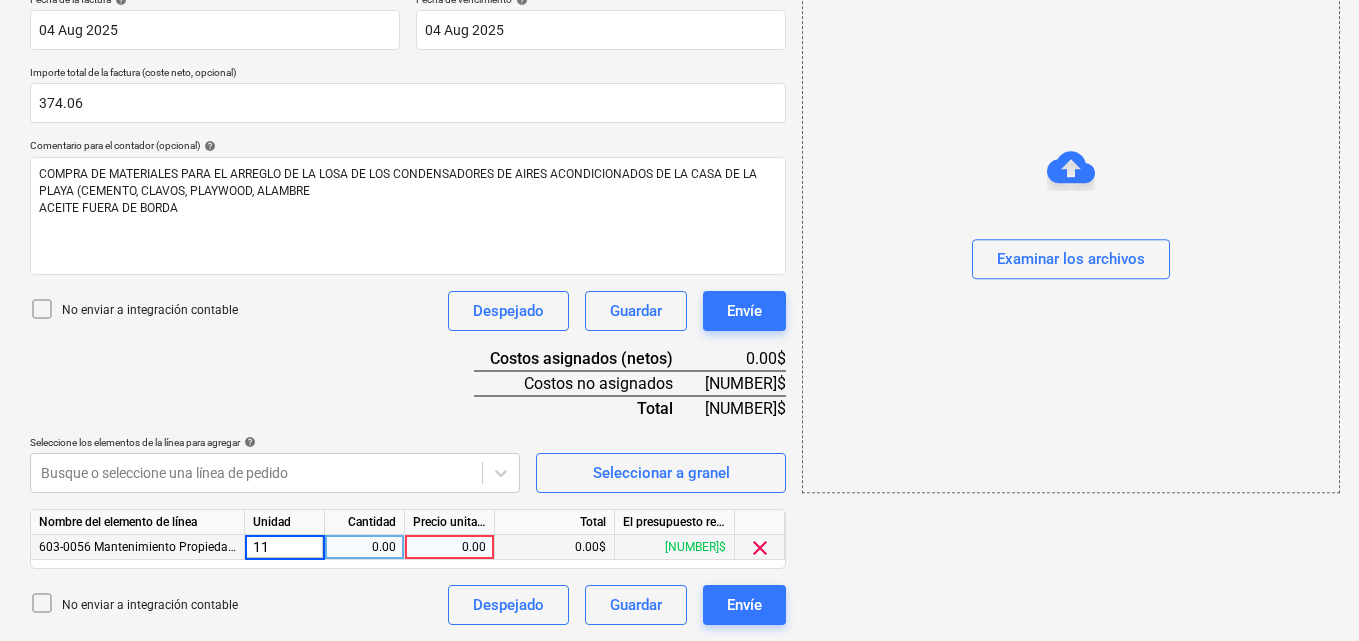 type on "1" 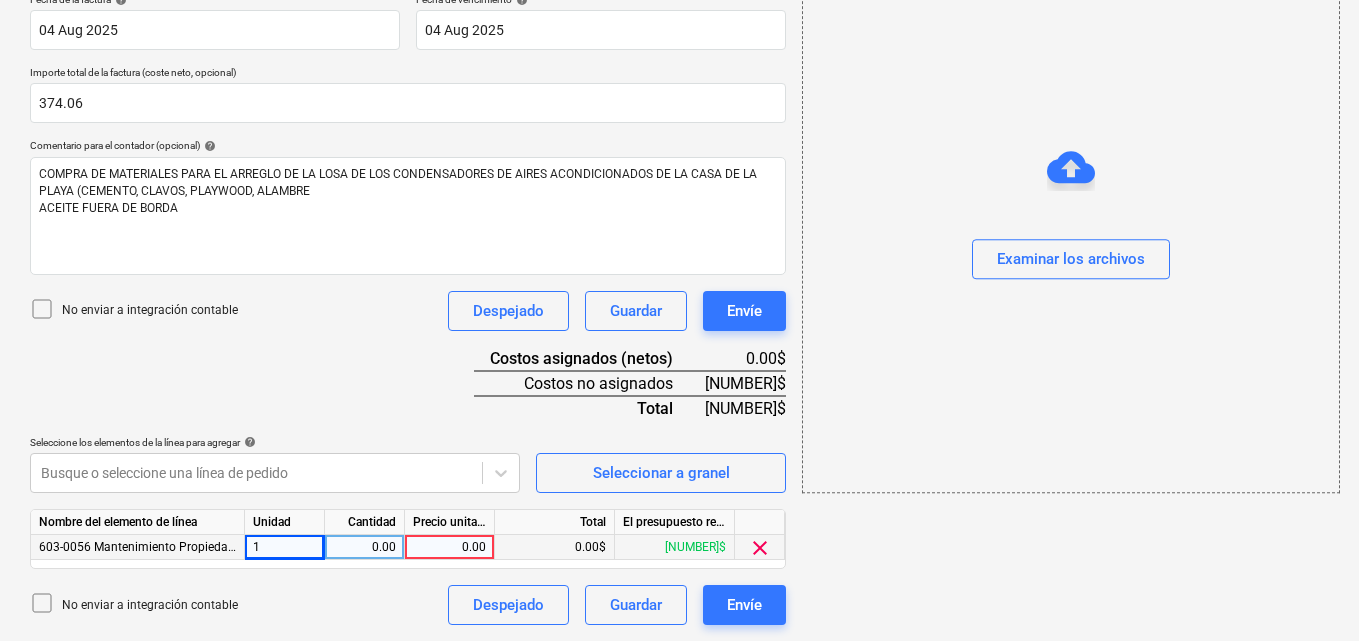 click on "0.00" at bounding box center [364, 547] 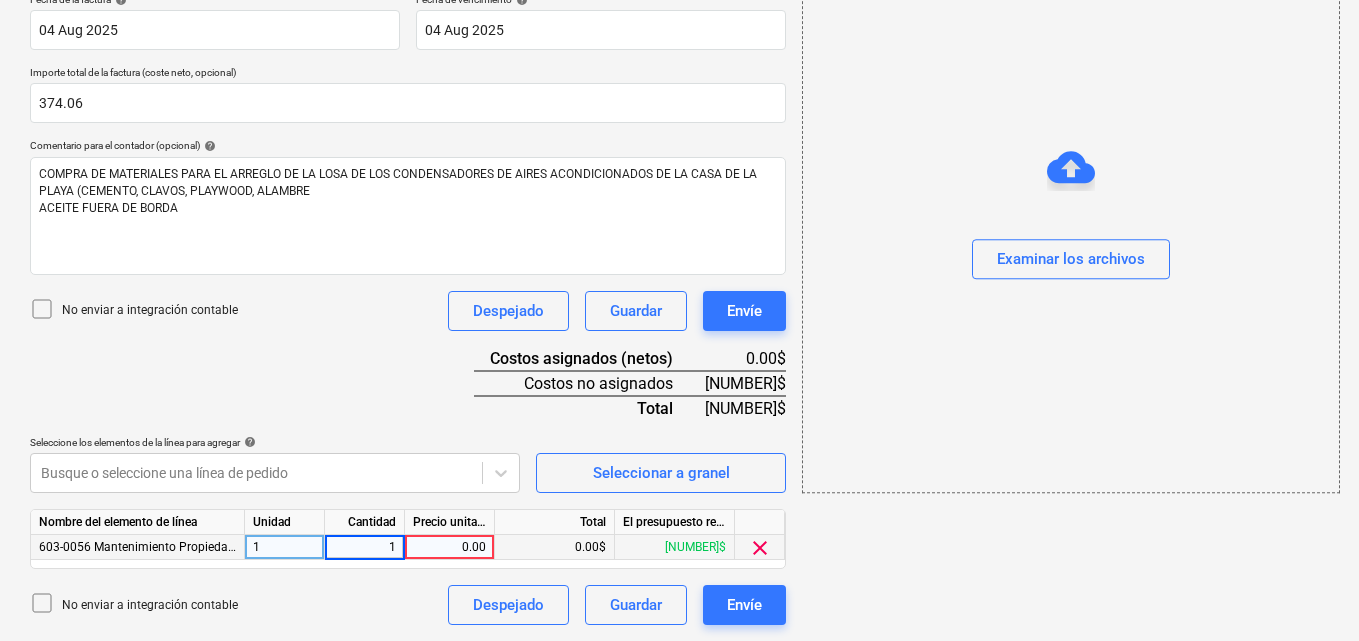 click on "0.00" at bounding box center [449, 547] 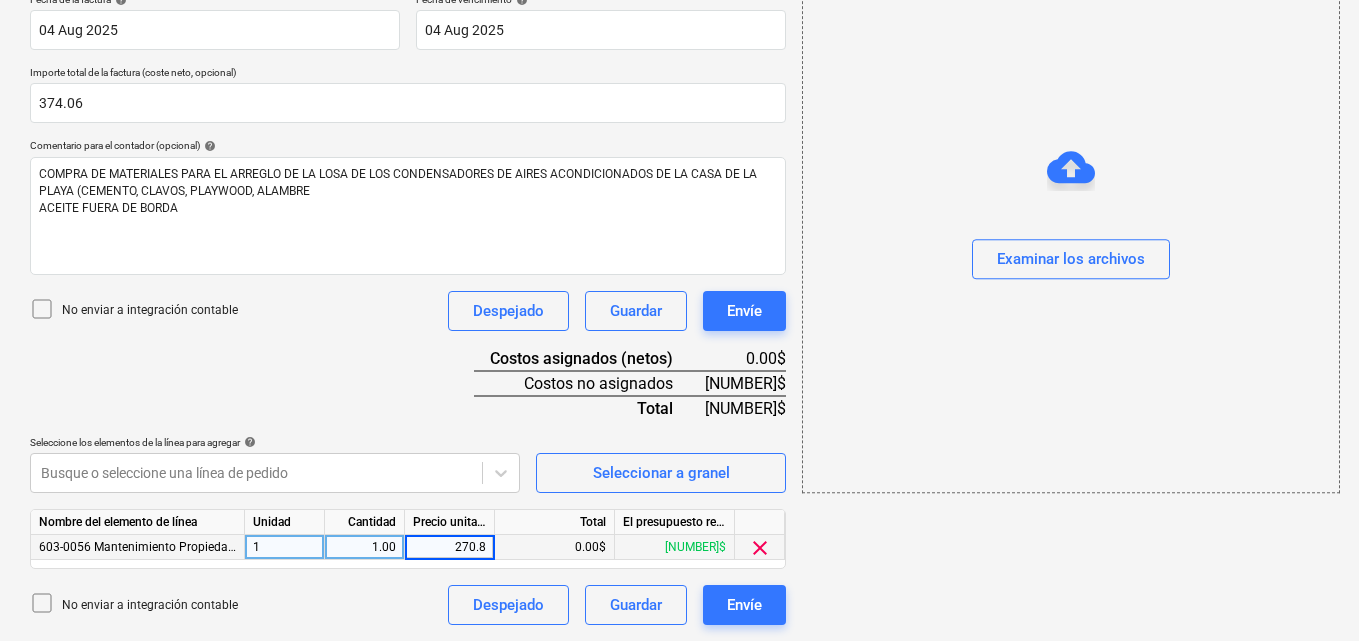 type on "270.86" 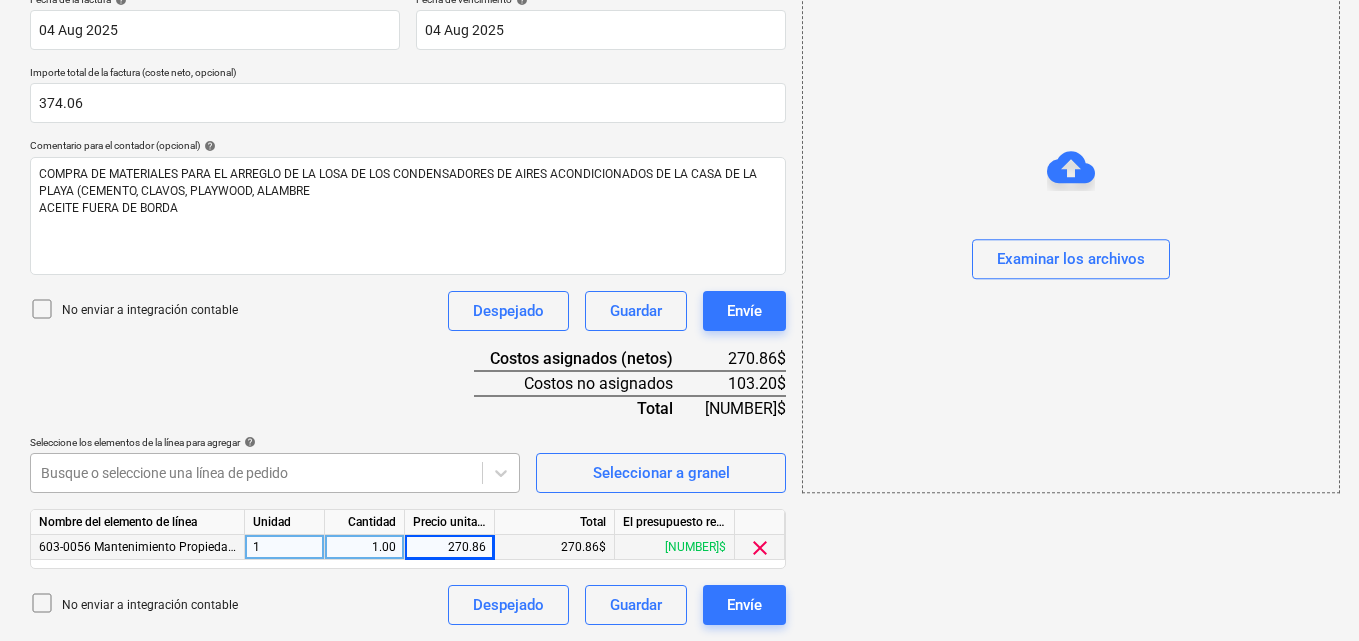 click at bounding box center [256, 473] 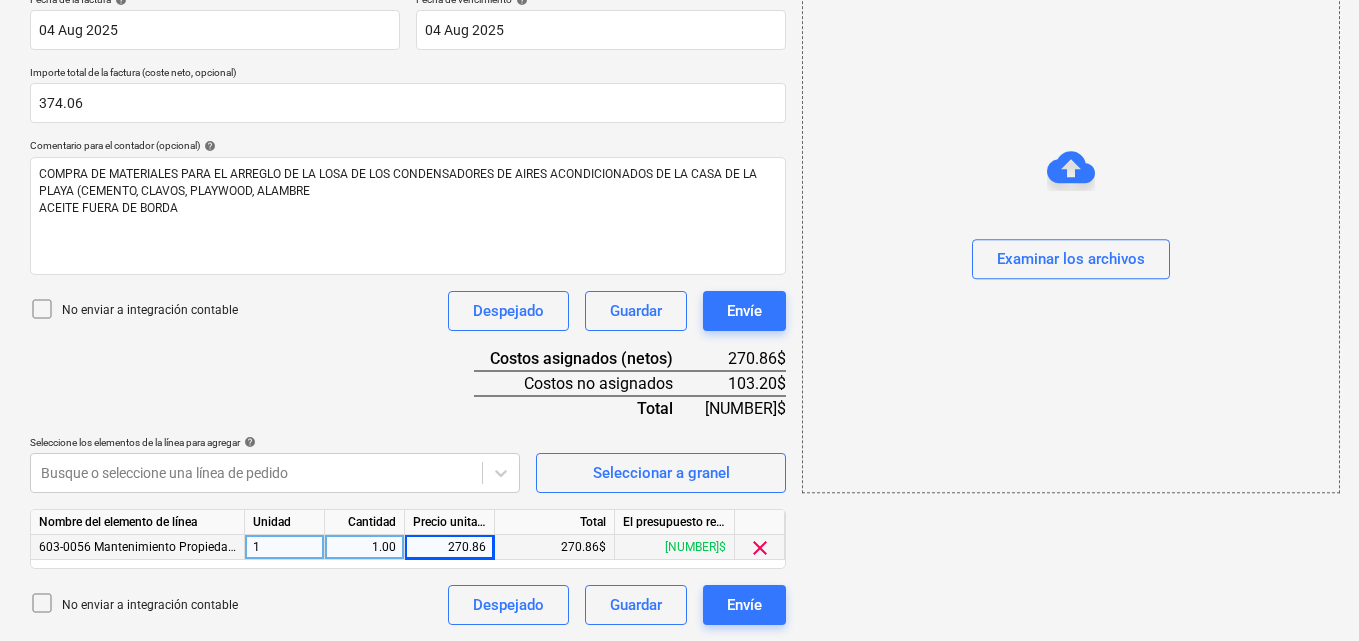click on "add Examinar los archivos" at bounding box center [1070, 171] 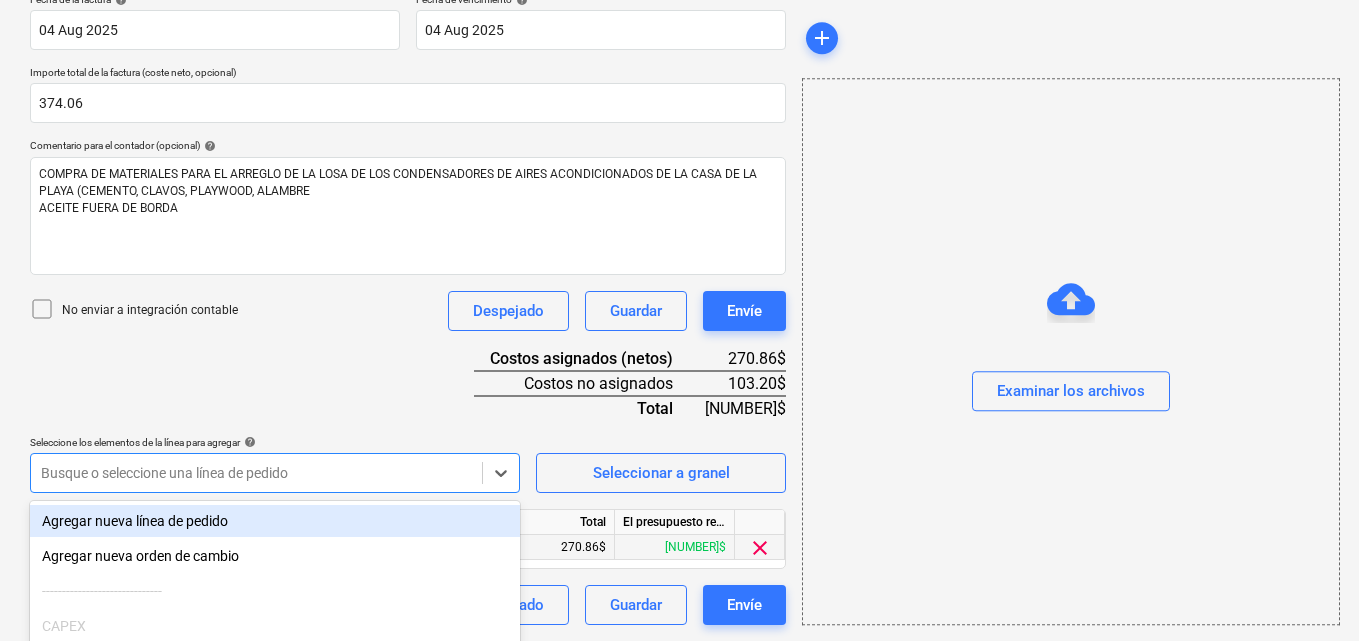 scroll, scrollTop: 555, scrollLeft: 0, axis: vertical 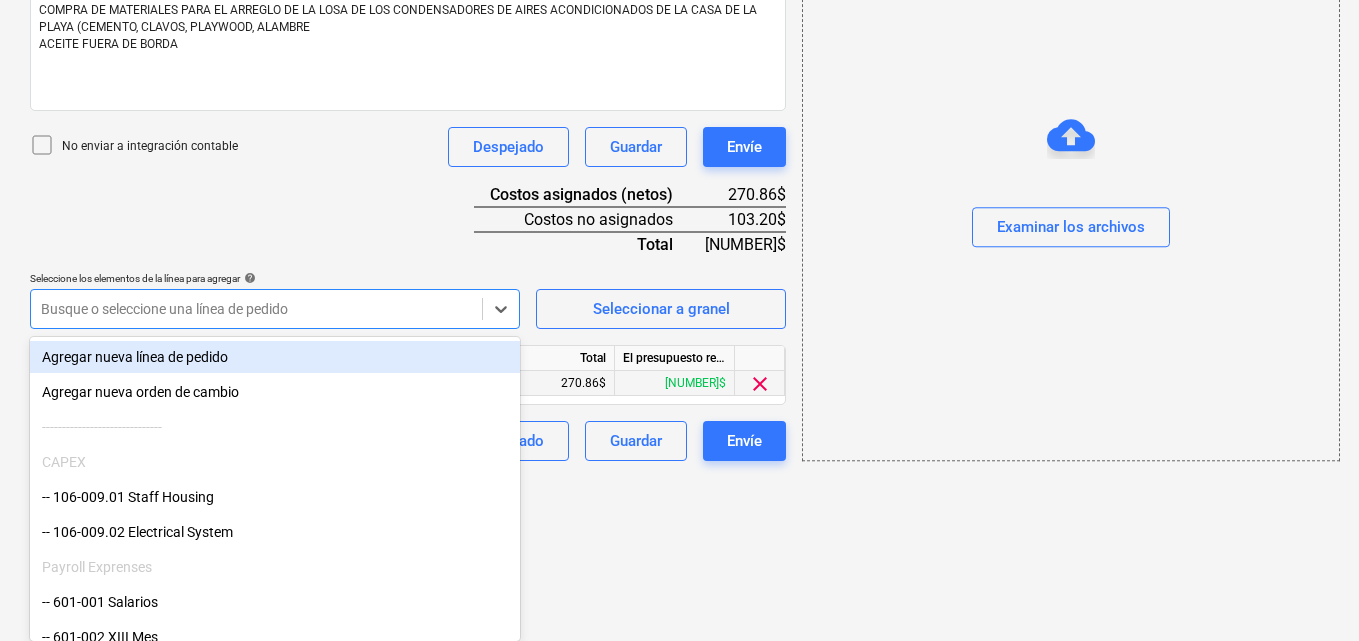 click on "Ventas Proyectos Contactos Compañía Bandeja de entrada 2 Aprobaciones format_size keyboard_arrow_down help search Busca en notifications 49 keyboard_arrow_down M. [LAST] keyboard_arrow_down PLAYA EL SOL  Presupuesto Contrato principal RFQs Subcontratos Reporte de progreso Ordenes de compra Costos 3 Ingreso Archivos 7 Más keyboard_arrow_down Crear un nuevo documento Selecciona la compañía GRUPO SPIEGEL   Añade una nueva compañía Seleccione el tipo de documento help Otros gastos (recibo, mano de obra, etc.) Nombre del documento help COMPRA PARA REPARACION DE LOSA DE AIRES ACONDICIONADOS CASA DE LA PLAYA número de factura  (opcional) help 768020 Fecha de la factura help 04 Aug 2025 04.08.2025 Press the down arrow key to interact with the calendar and
select a date. Press the question mark key to get the keyboard shortcuts for changing dates. Fecha de vencimiento help 04 Aug 2025 04.08.2025 Importe total de la factura (coste neto, opcional) 374.06 Comentario para el contador (opcional) help Guardar" at bounding box center [679, -235] 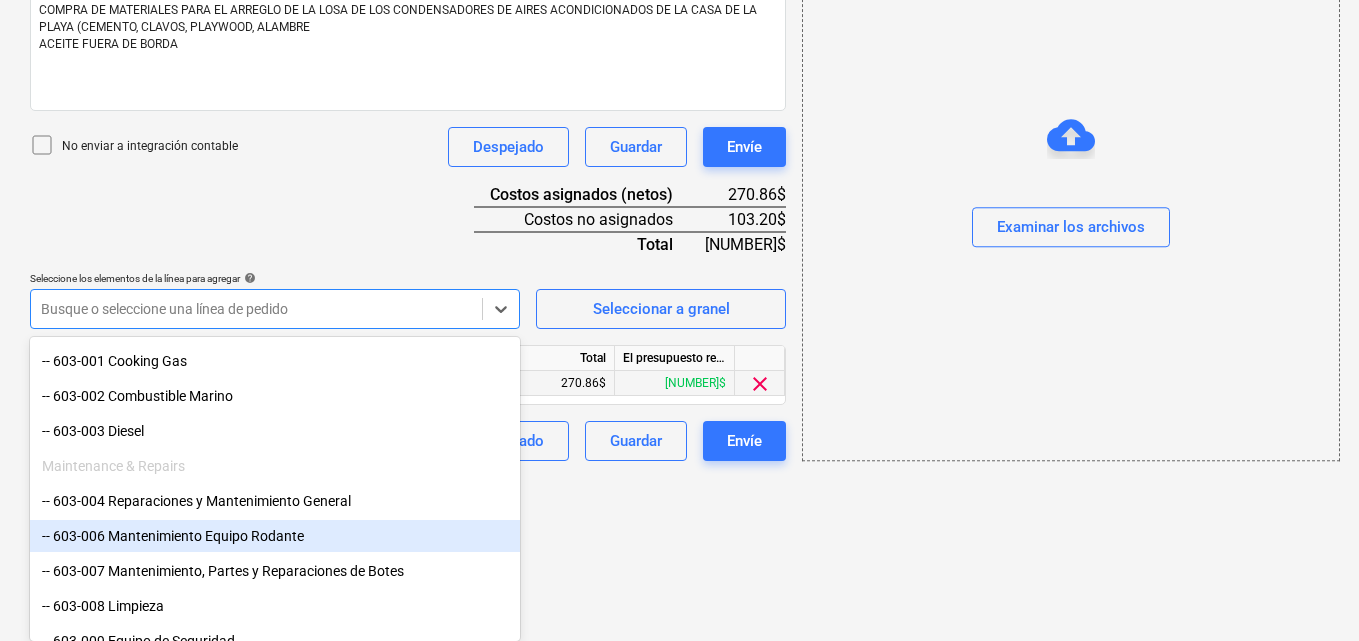 scroll, scrollTop: 800, scrollLeft: 0, axis: vertical 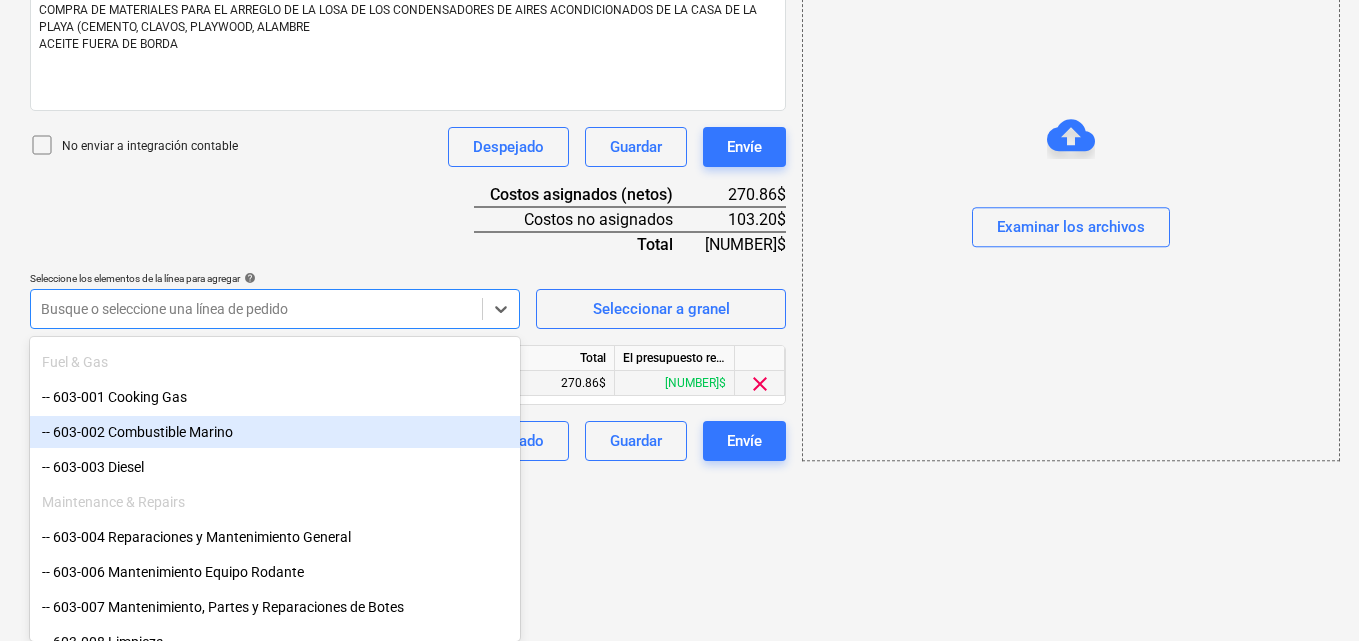 click on "--  603-002 Combustible Marino" at bounding box center (275, 432) 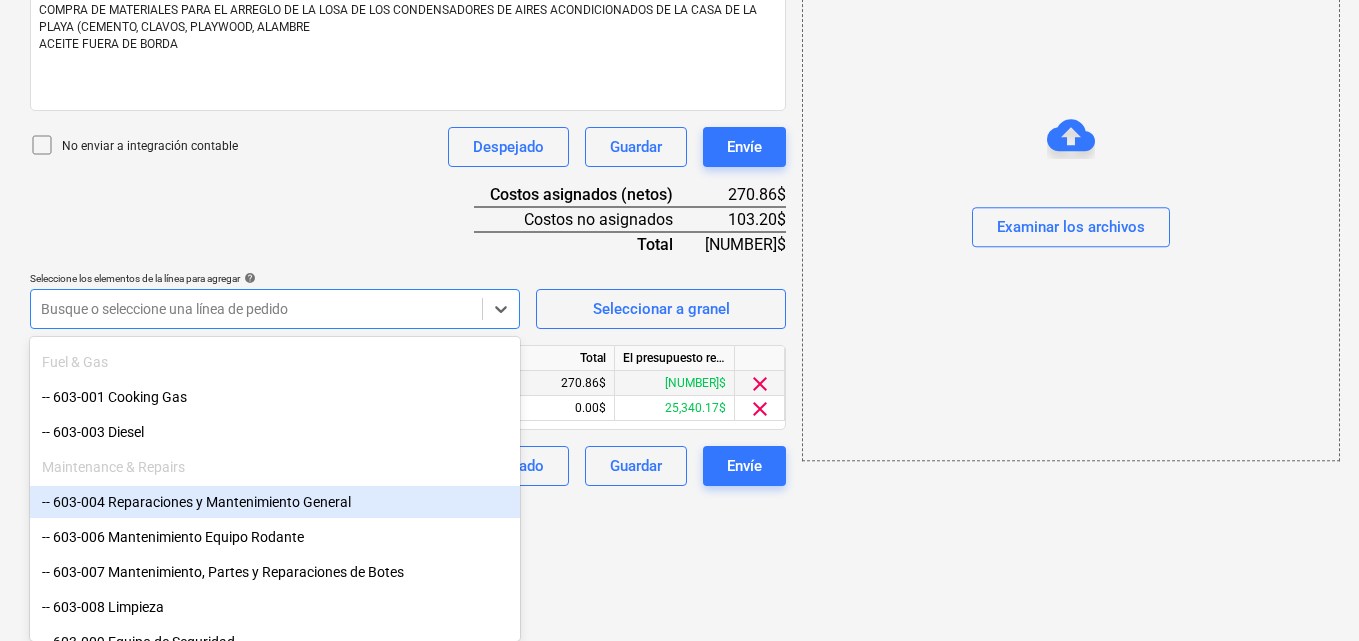 click on "Ventas Proyectos Contactos Compañía Bandeja de entrada 2 Aprobaciones keyboard_arrow_down help search Busca en notifications 49 keyboard_arrow_down M. Chi keyboard_arrow_down PLAYA EL SOL  Presupuesto Contrato principal RFQs Subcontratos Reporte de progreso Ordenes de compra Costos 3 Ingreso Archivos 7 Más keyboard_arrow_down Crear un nuevo documento Selecciona la compañía GRUPO SPIEGEL   Añade una nueva compañía Seleccione el tipo de documento help Otros gastos (recibo, mano de obra, etc.) Nombre del documento help COMPRA PARA REPARACION DE LOSA DE AIRES ACONDICIONADOS CASA DE LA PLAYA número de factura  (opcional) help 768020 Fecha de la factura help 04 Aug 2025 04.08.2025 Press the down arrow key to interact with the calendar and
select a date. Press the question mark key to get the keyboard shortcuts for changing dates. Fecha de vencimiento help 04 Aug 2025 04.08.2025 Importe total de la factura (coste neto, opcional) 374.06 Comentario para el contador (opcional) help 1" at bounding box center [679, -235] 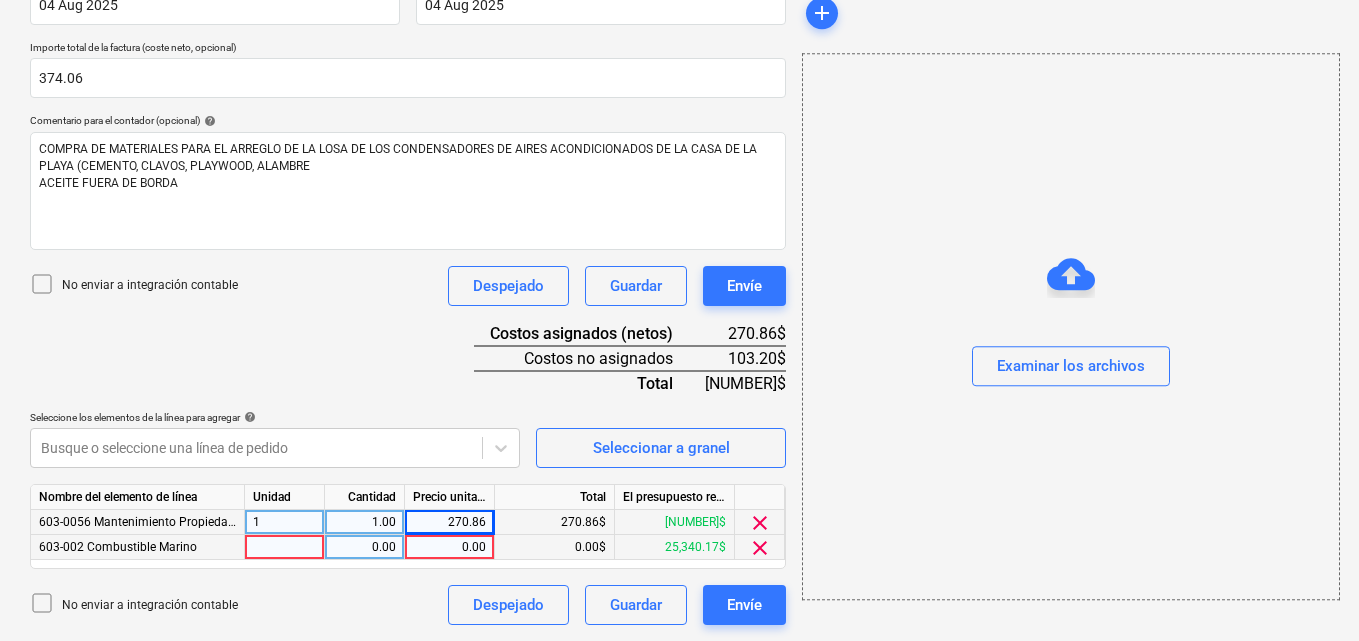 click at bounding box center (285, 547) 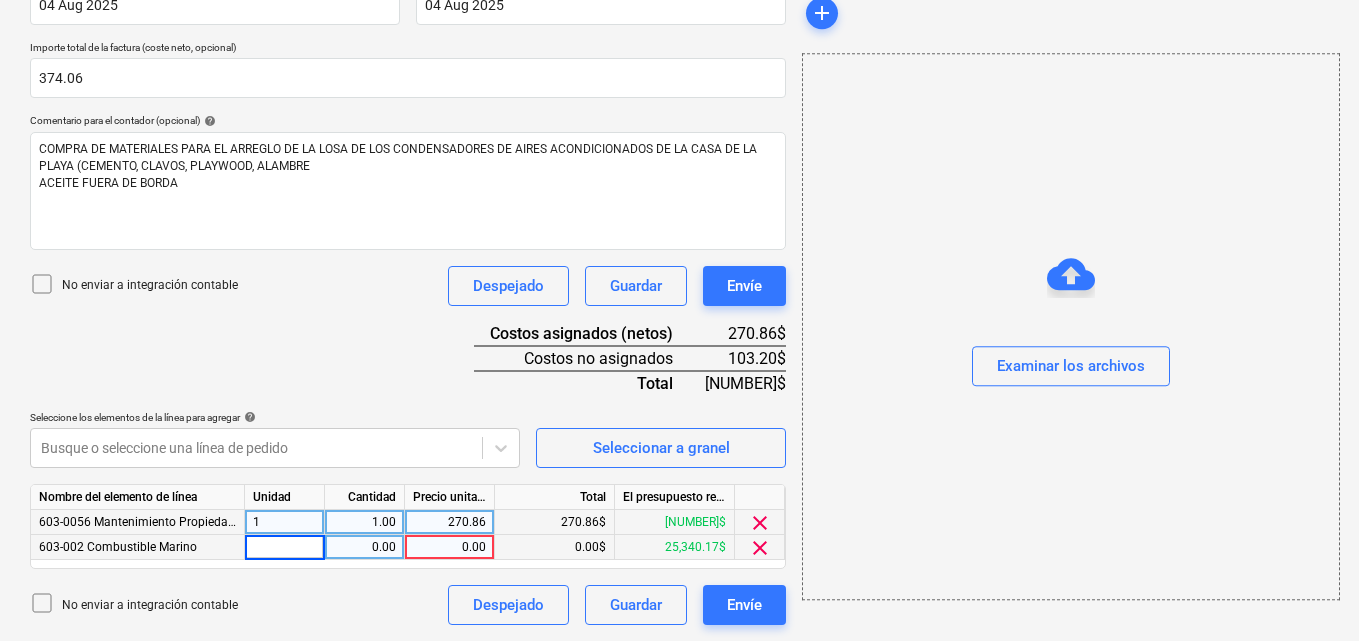 type on "1" 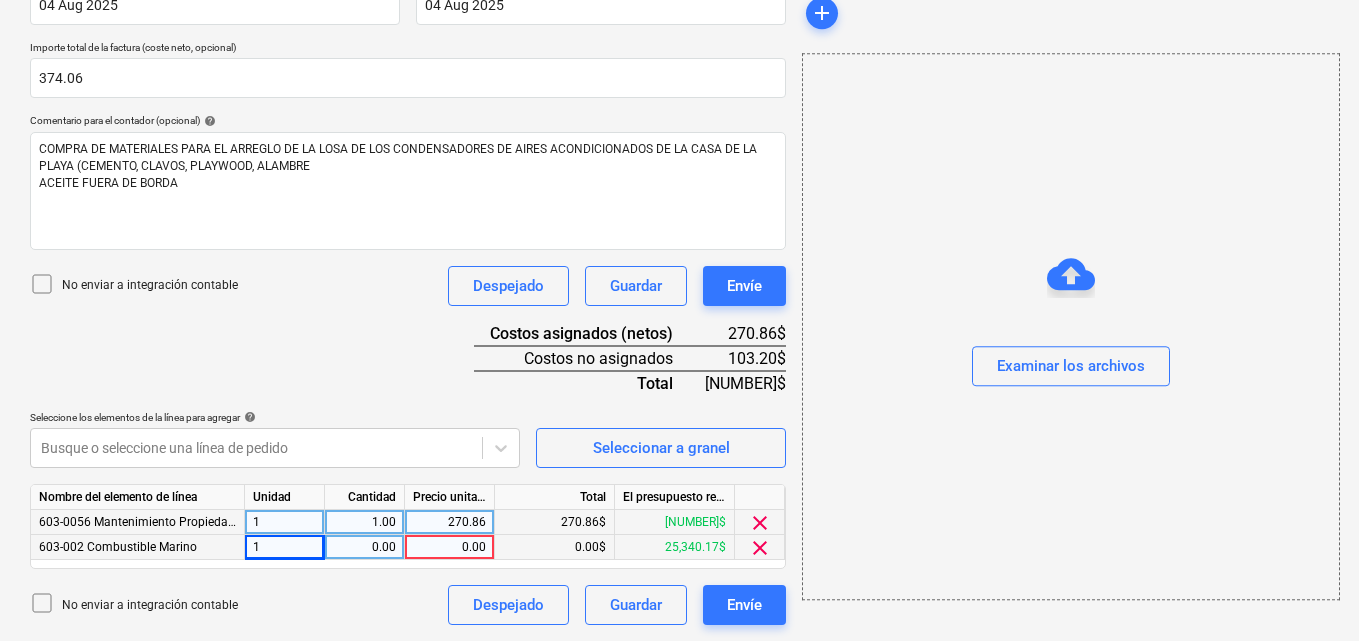 click on "0.00" at bounding box center (449, 547) 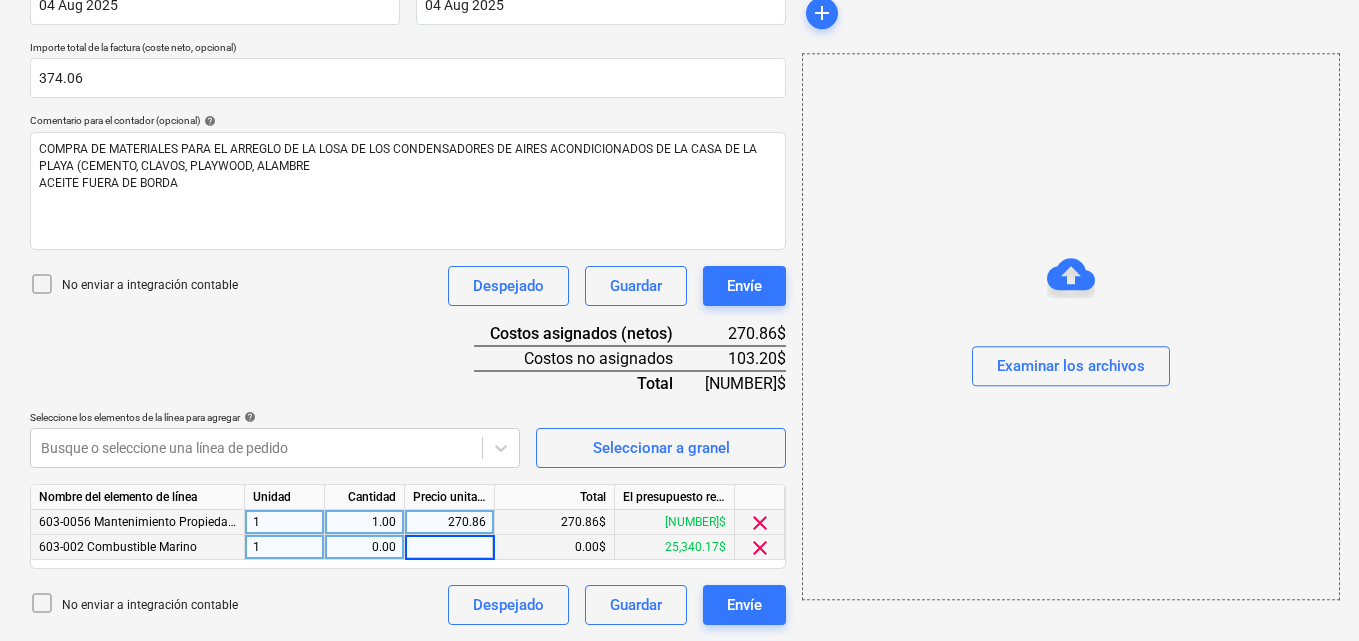 click on "0.00" at bounding box center [364, 547] 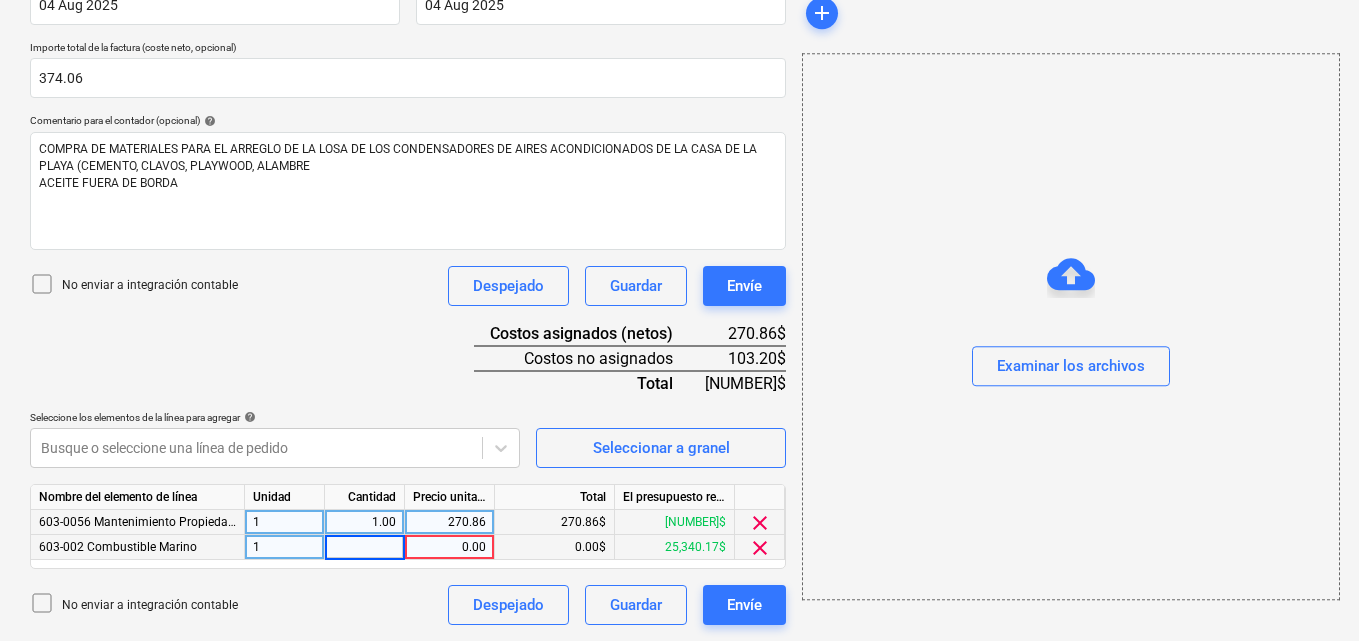 type on "1" 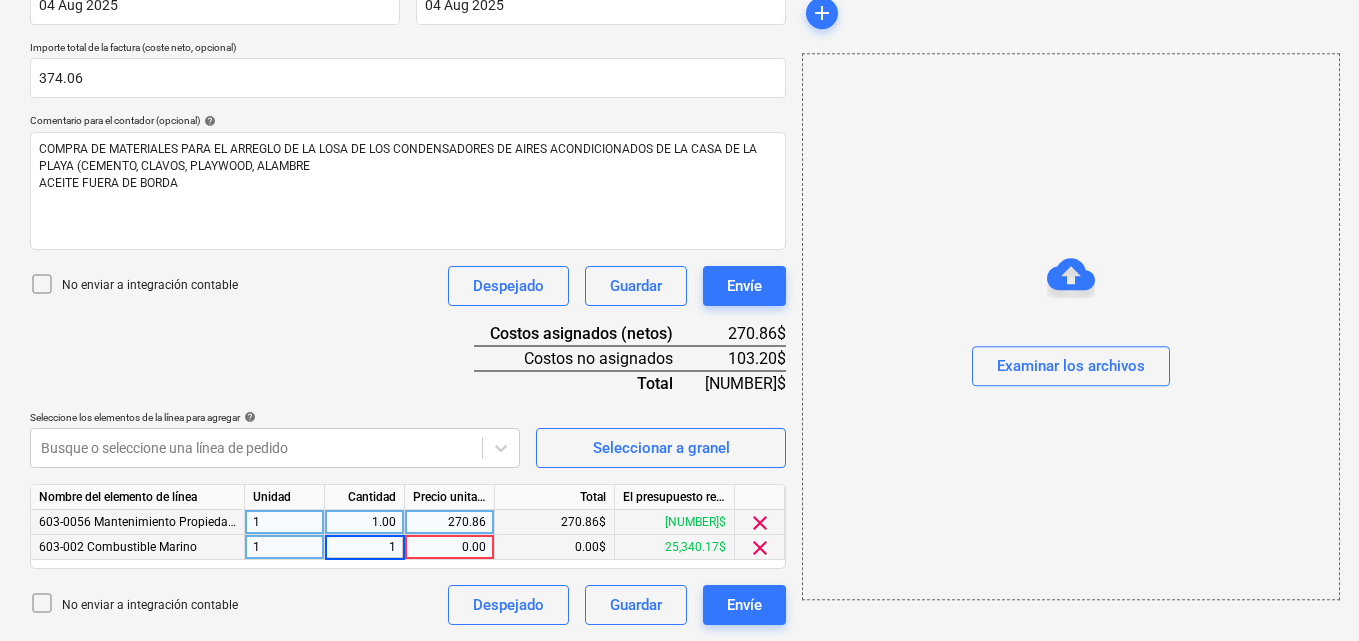 click on "0.00" at bounding box center (449, 547) 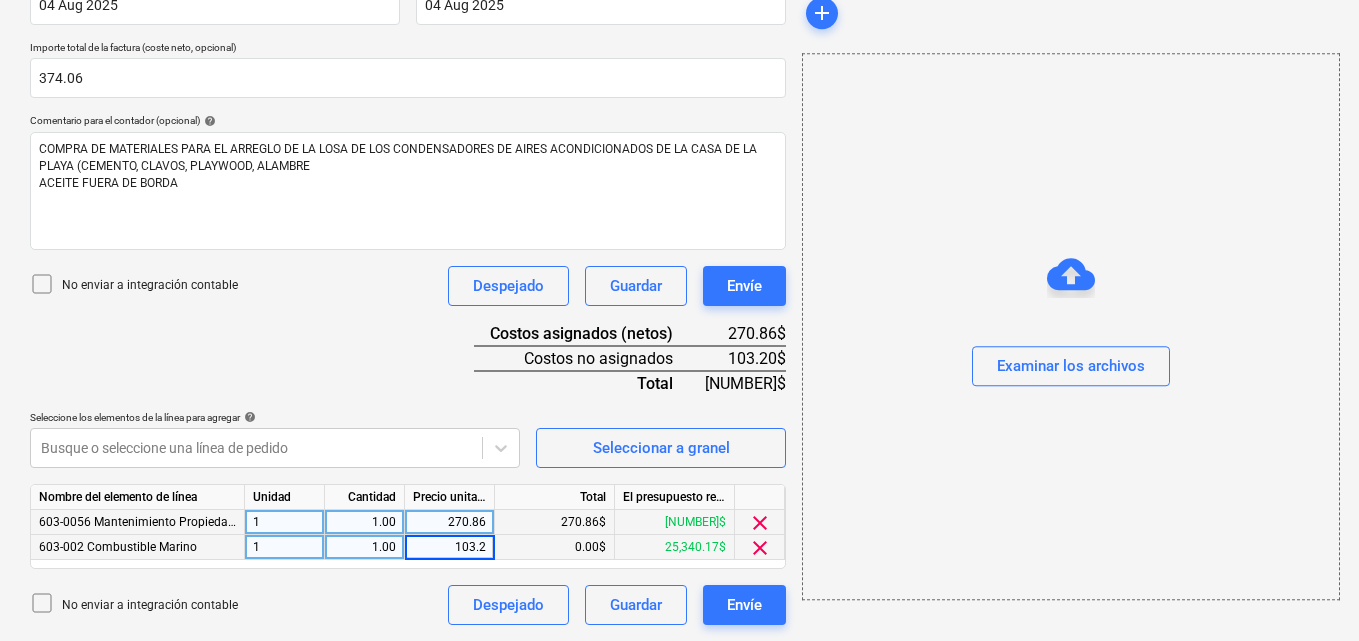 type on "103.20" 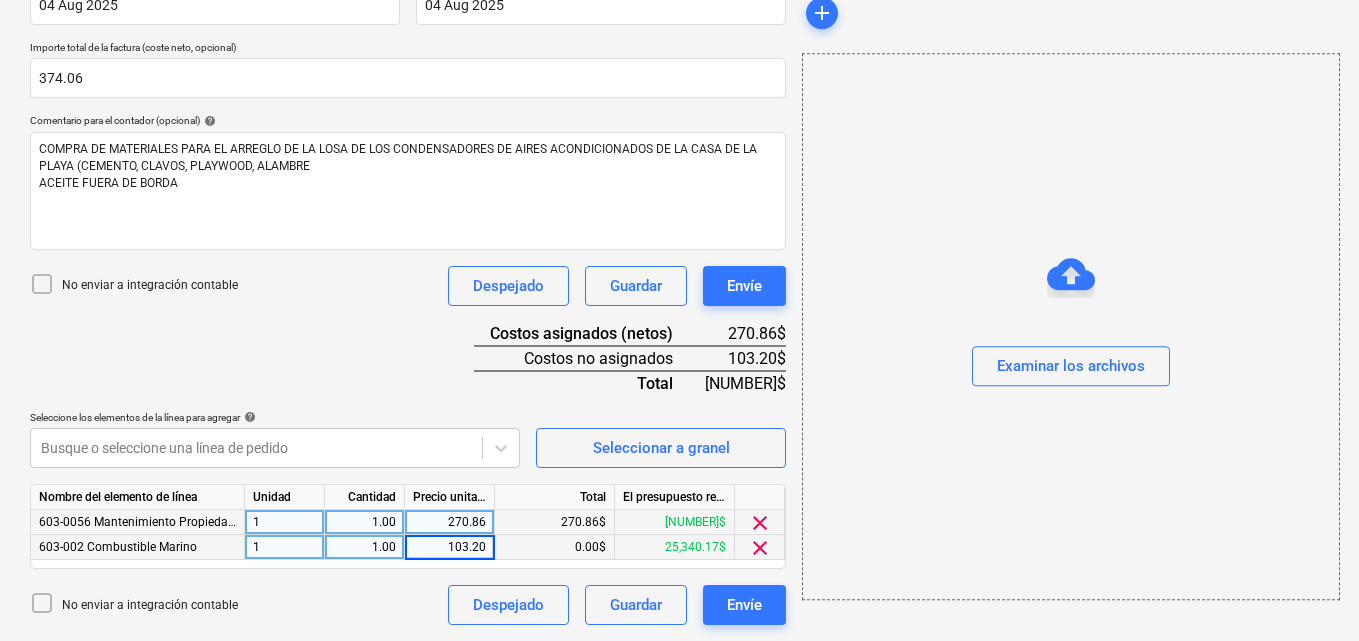 click on "Examinar los archivos" at bounding box center (1071, 326) 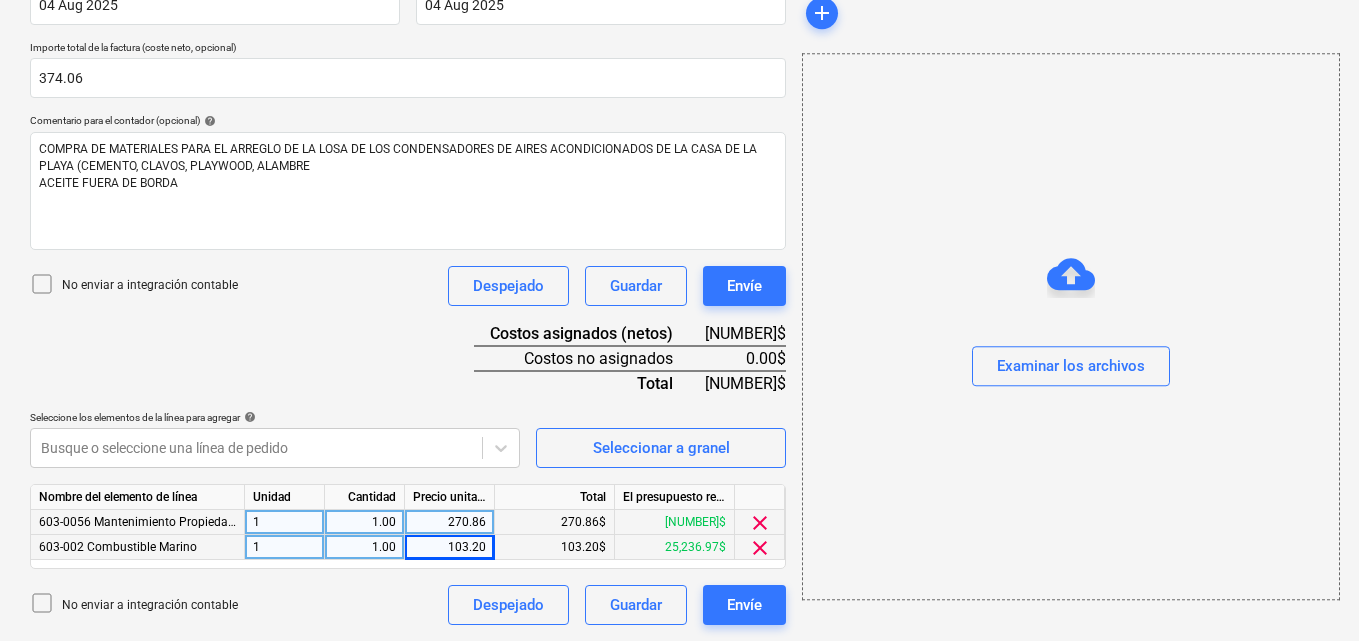 click on "add Examinar los archivos" at bounding box center (1070, 158) 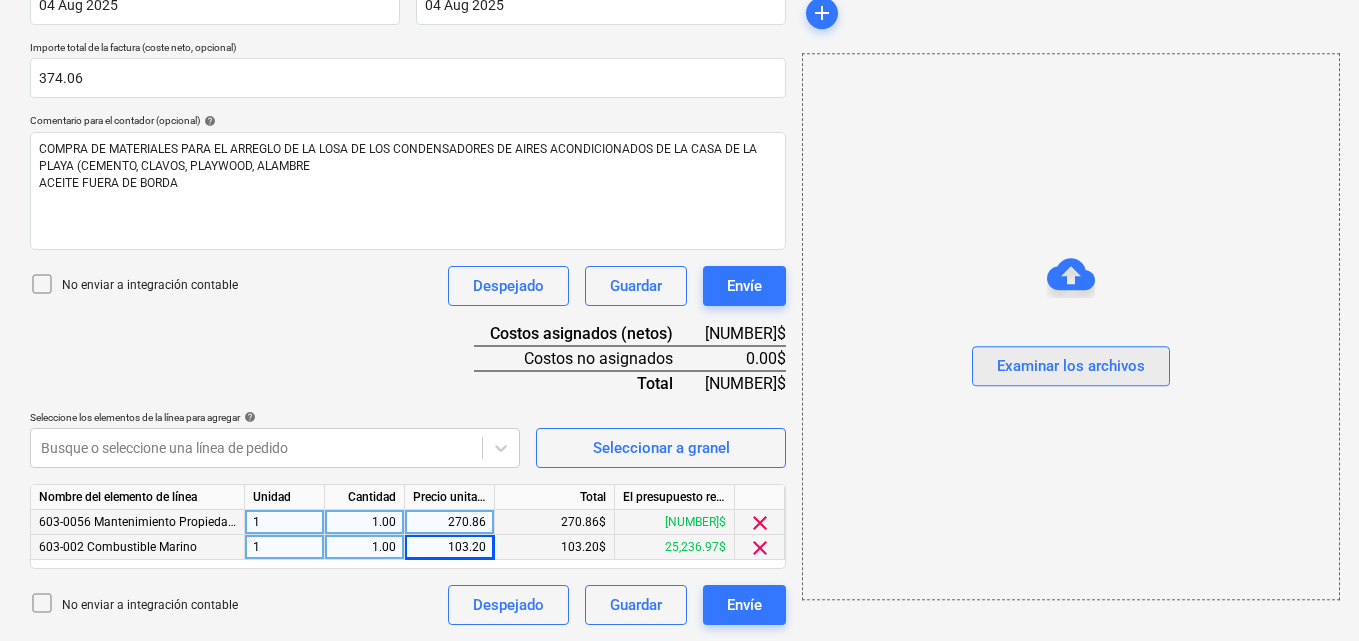 click on "Examinar los archivos" at bounding box center [1071, 367] 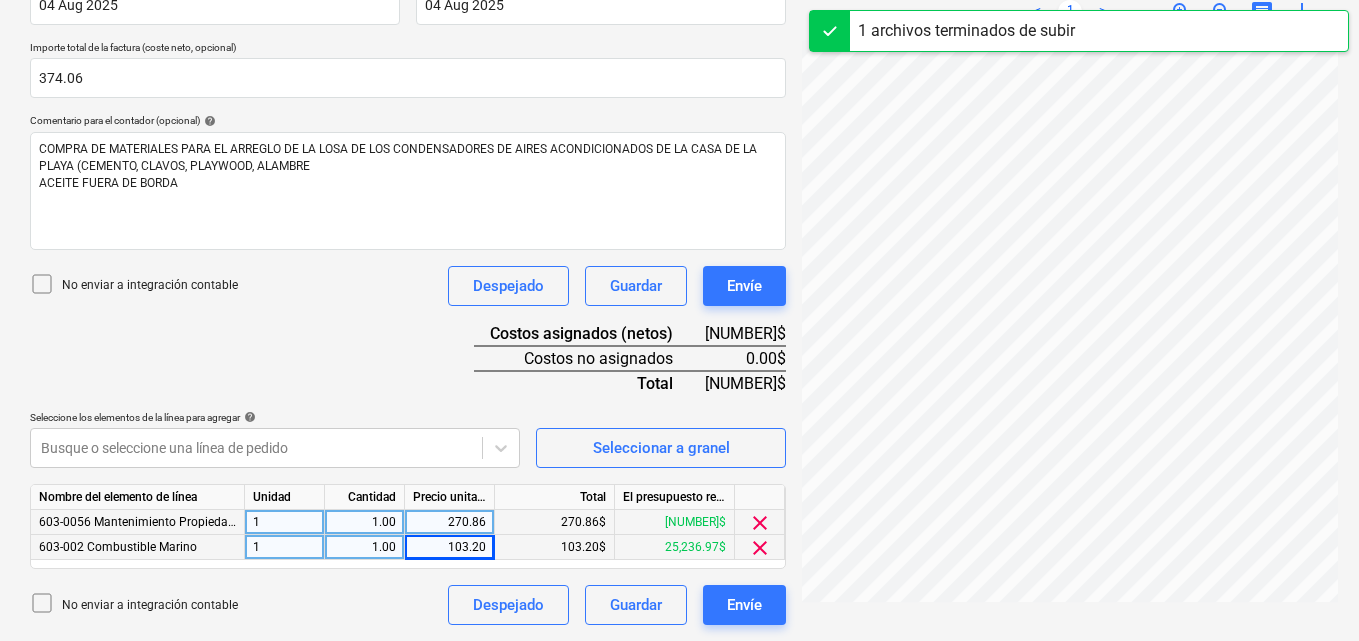 click on "Crear un nuevo documento Selecciona la compañía GRUPO SPIEGEL   Añade una nueva compañía Seleccione el tipo de documento help Otros gastos (recibo, mano de obra, etc.) Nombre del documento help COMPRA PARA REPARACION DE LOSA DE AIRES ACONDICIONADOS CASA DE LA PLAYA número de factura  (opcional) help 768020 Fecha de la factura help 04 Aug 2025 04.08.2025 Press the down arrow key to interact with the calendar and
select a date. Press the question mark key to get the keyboard shortcuts for changing dates. Fecha de vencimiento help 04 Aug 2025 04.08.2025 Press the down arrow key to interact with the calendar and
select a date. Press the question mark key to get the keyboard shortcuts for changing dates. Importe total de la factura (coste neto, opcional) 374.06 Comentario para el contador (opcional) help COMPRA DE MATERIALES PARA EL ARREGLO DE LA LOSA DE LOS CONDENSADORES DE AIRES ACONDICIONADOS DE LA CASA DE LA PLAYA (CEMENTO, CLAVOS, PLAYWOOD, ALAMBRE ACEITE FUERA DE BORDA Despejado Guardar Envíe help" at bounding box center (684, 158) 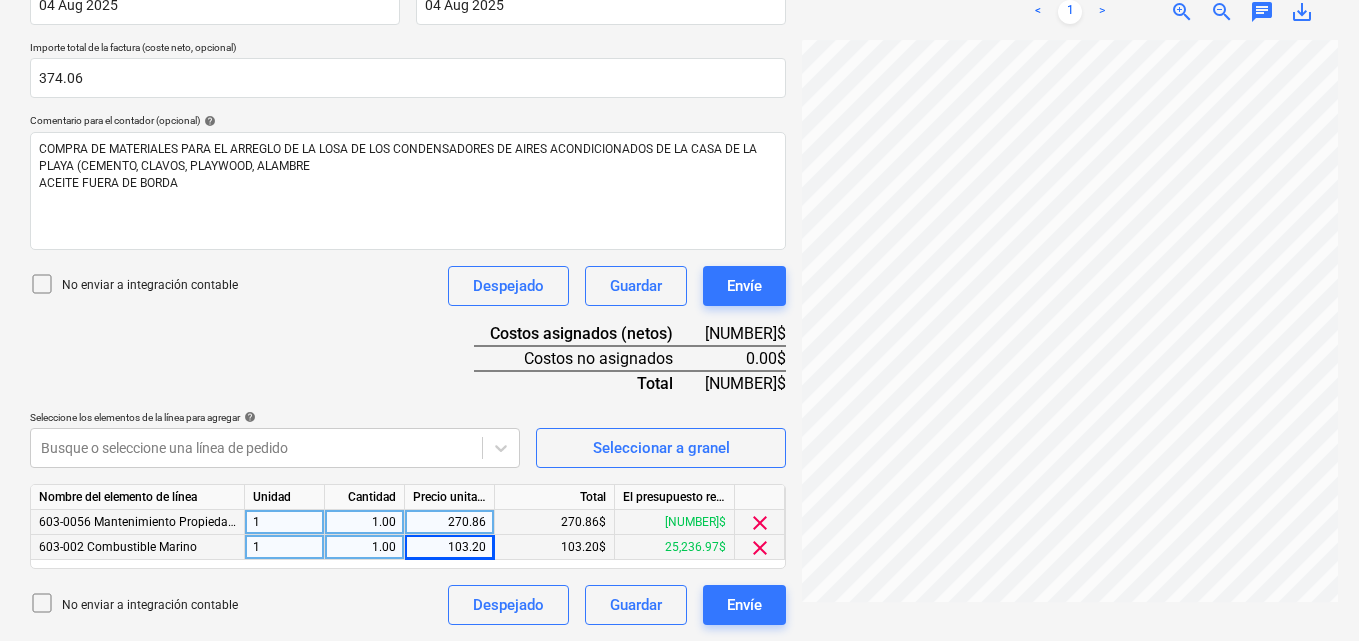 scroll, scrollTop: 0, scrollLeft: 239, axis: horizontal 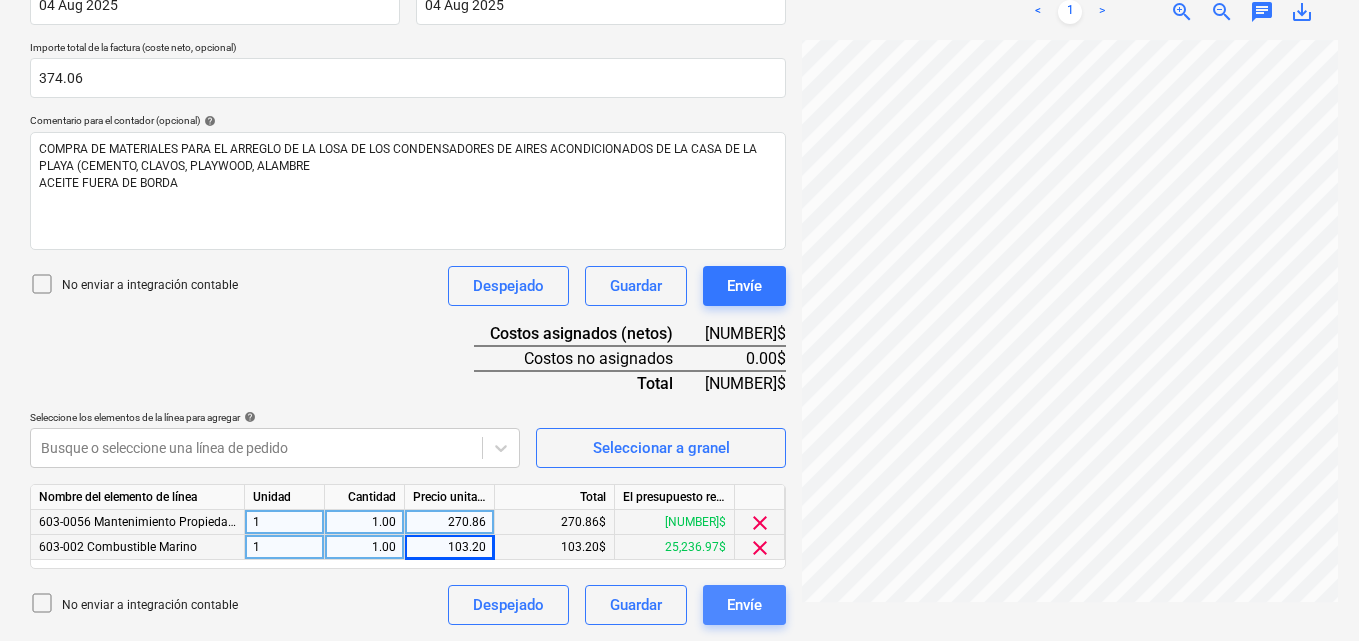 click on "Envíe" at bounding box center (744, 605) 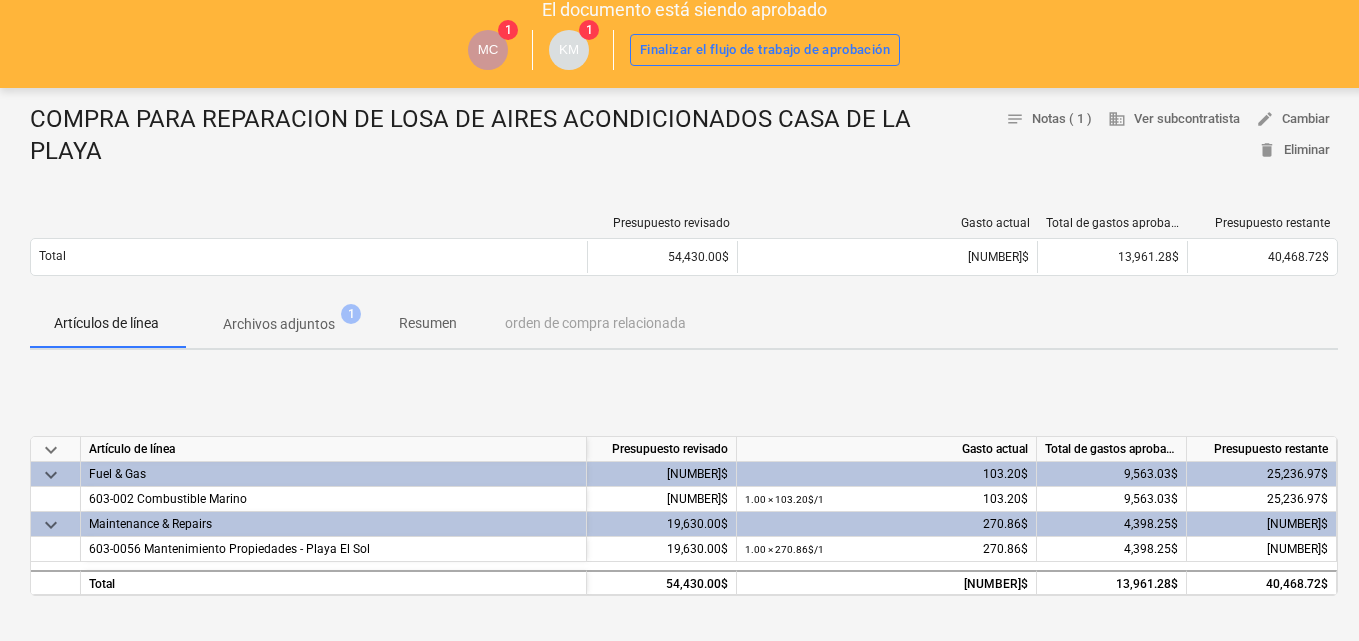 scroll, scrollTop: 0, scrollLeft: 0, axis: both 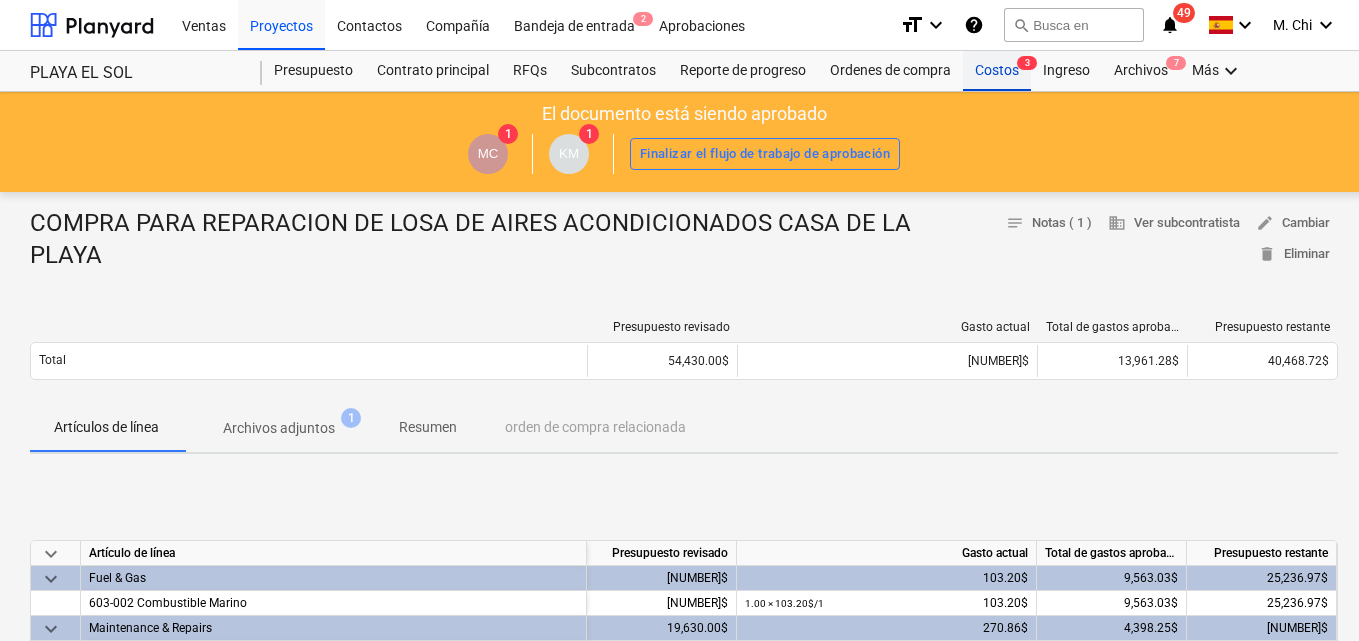 click on "Costos 3" at bounding box center [997, 71] 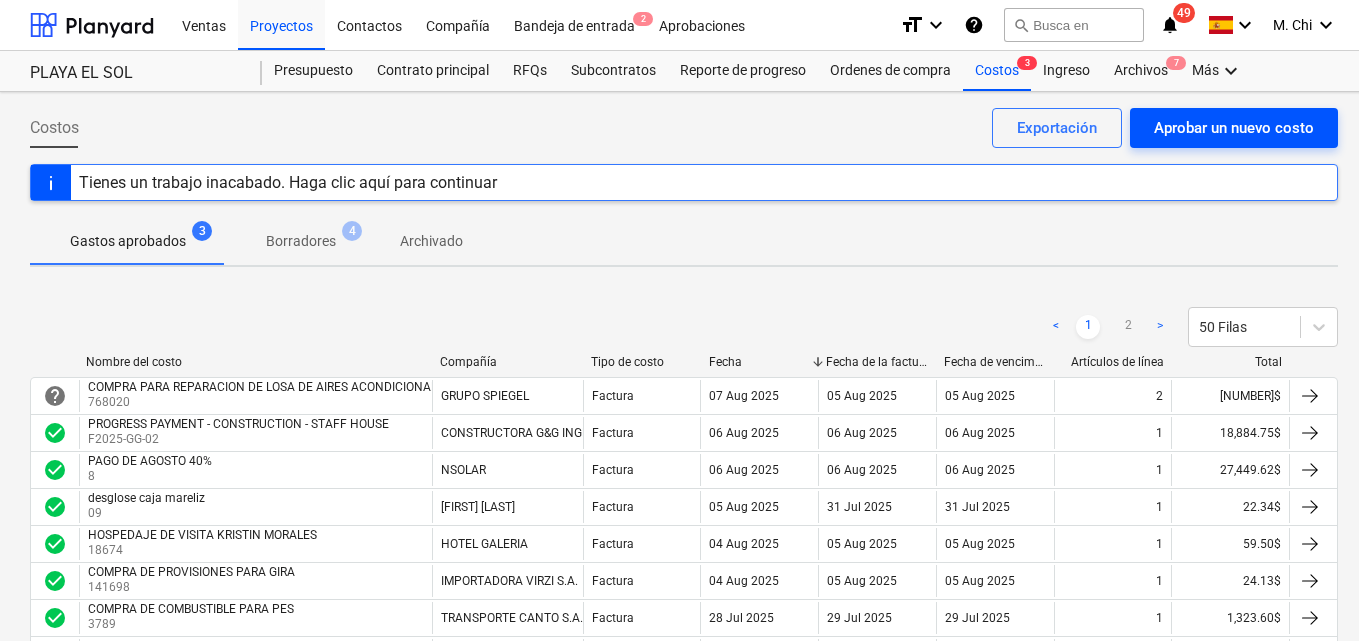 click on "Aprobar un nuevo costo" at bounding box center [1234, 128] 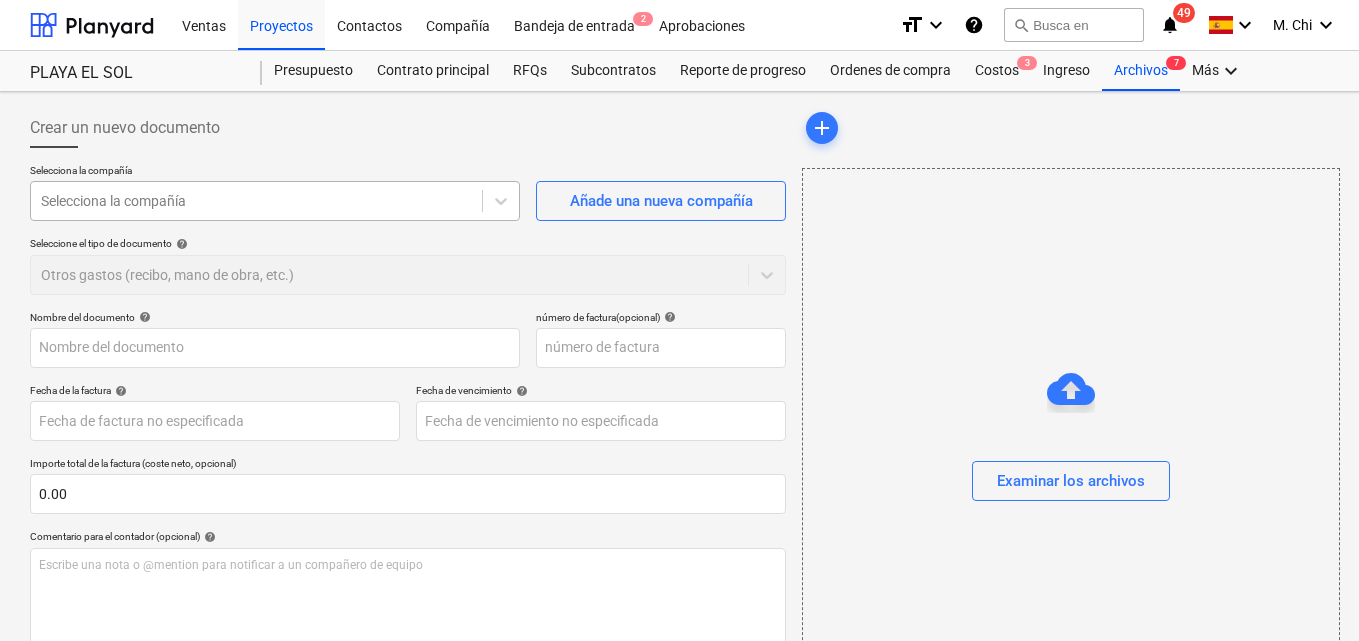 click at bounding box center [256, 201] 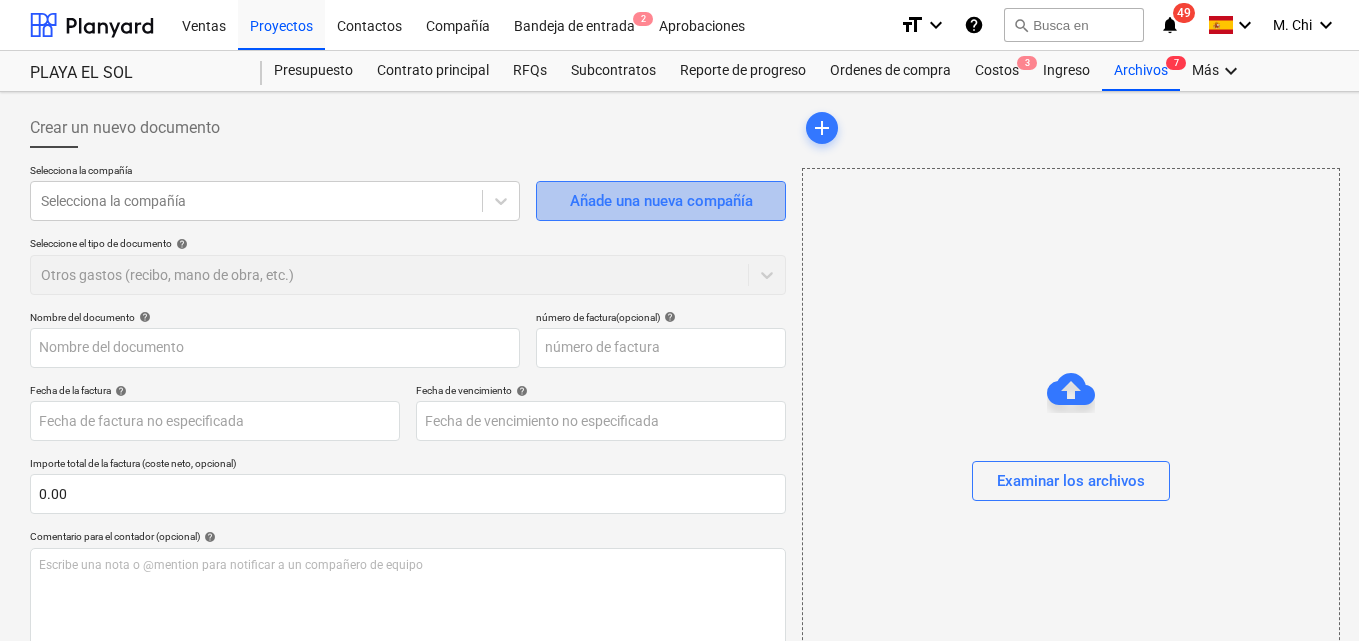 click on "Añade una nueva compañía" at bounding box center [661, 201] 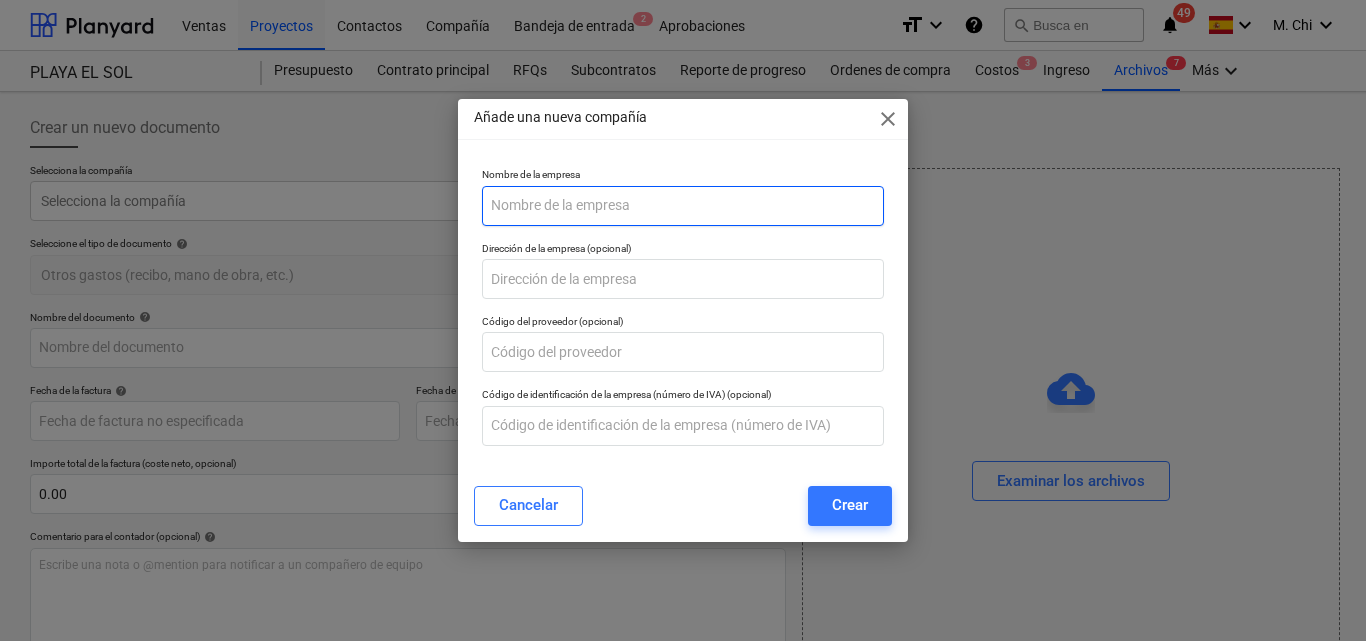 click at bounding box center (683, 206) 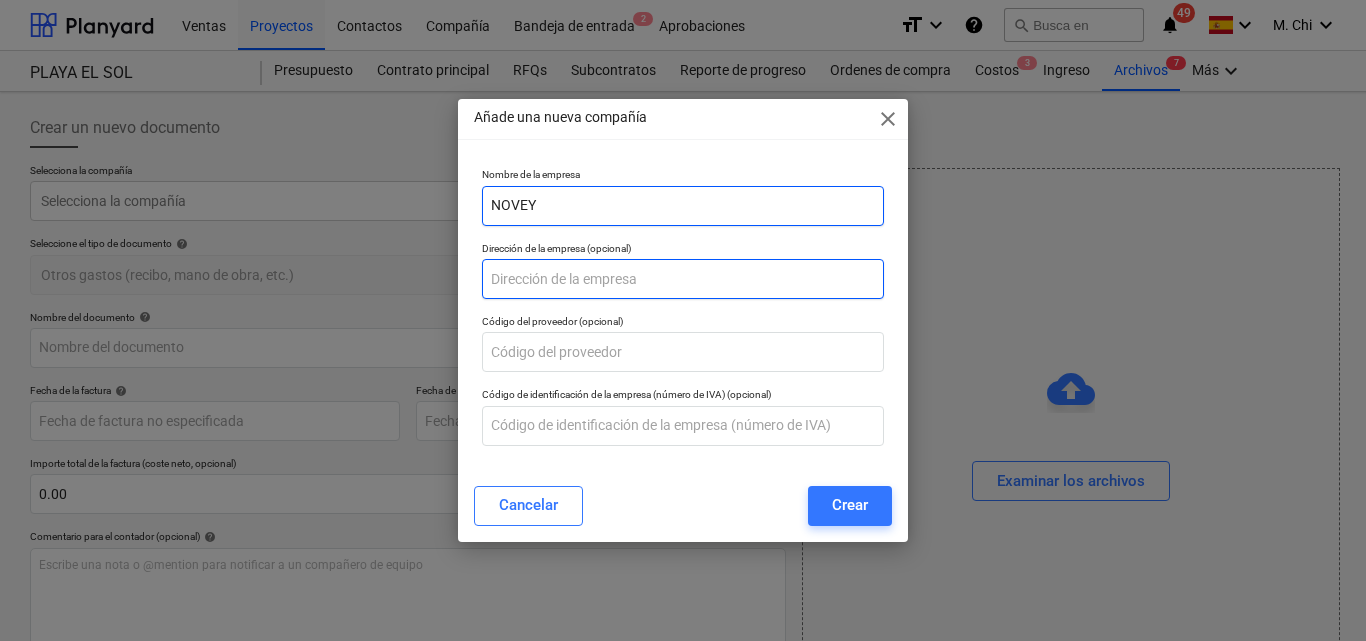 type on "NOVEY" 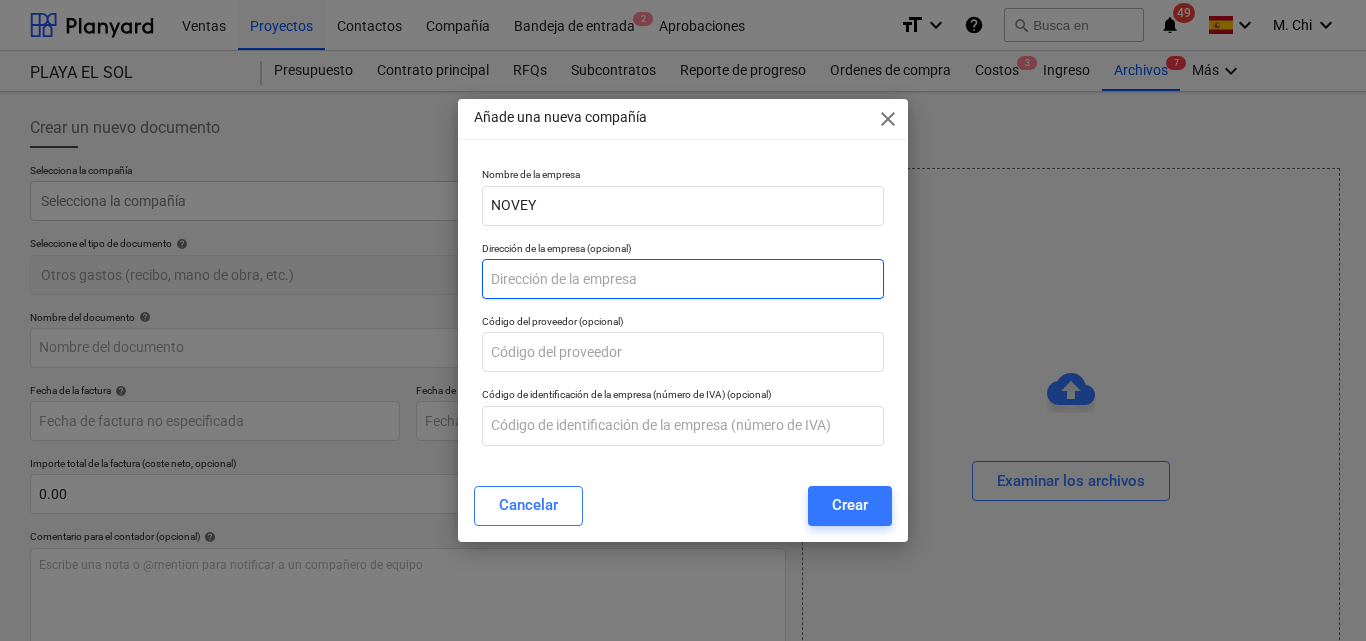 click at bounding box center [683, 279] 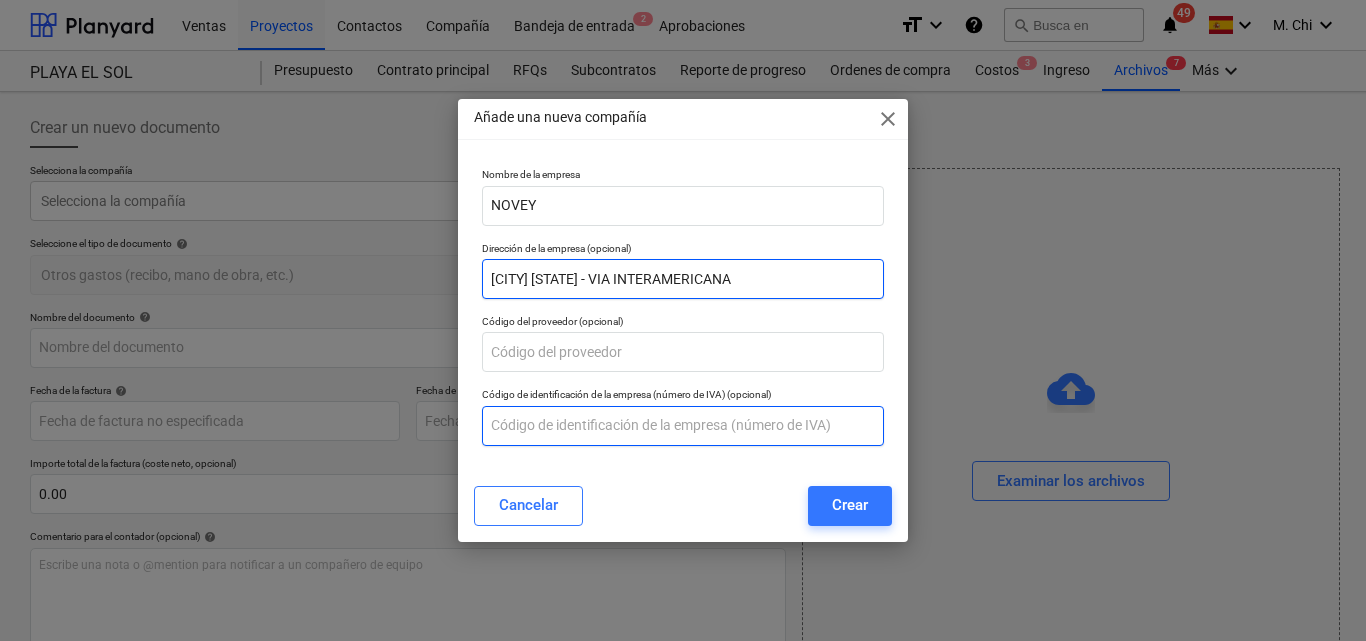 type on "[CITY] [STATE] - VIA INTERAMERICANA" 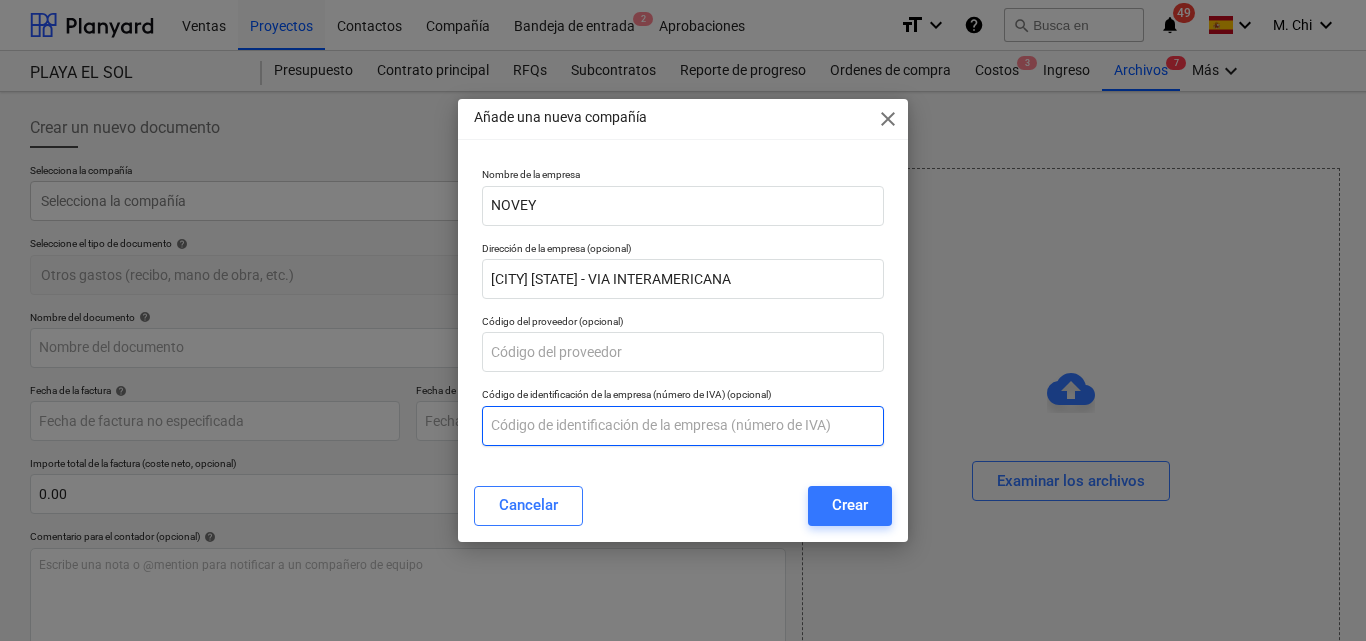 click at bounding box center (683, 426) 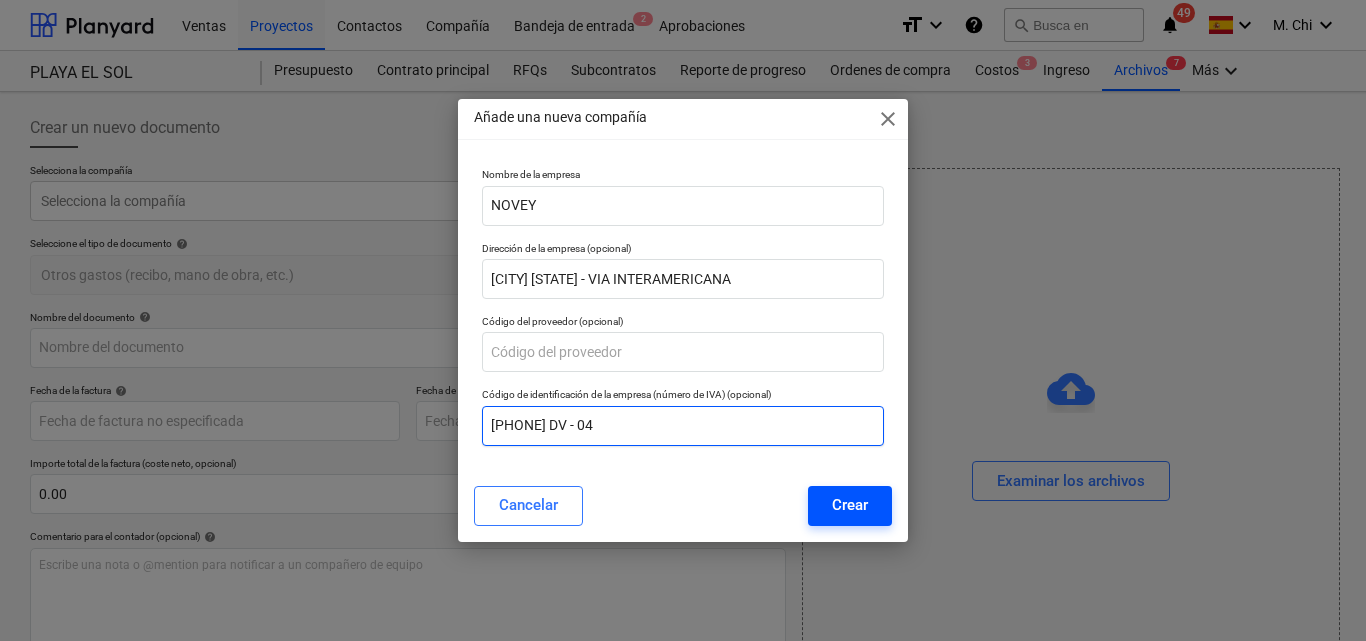 type on "[PHONE] DV - 04" 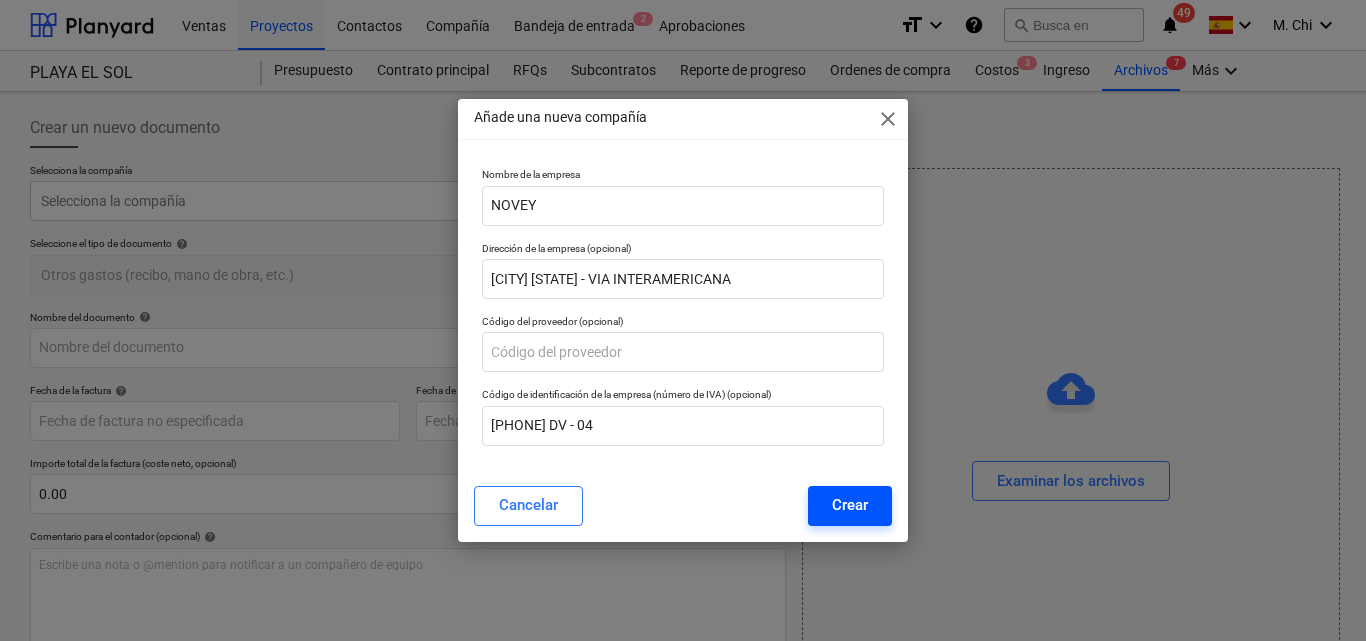 click on "Crear" at bounding box center (850, 506) 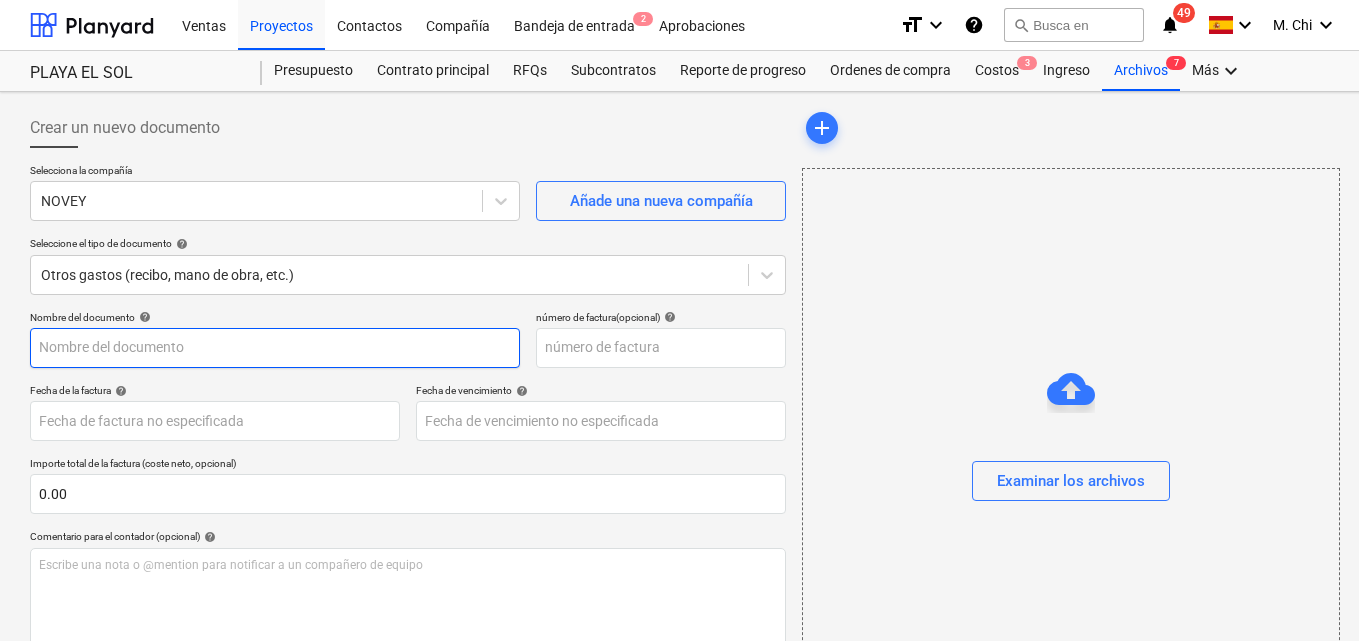 click at bounding box center [275, 348] 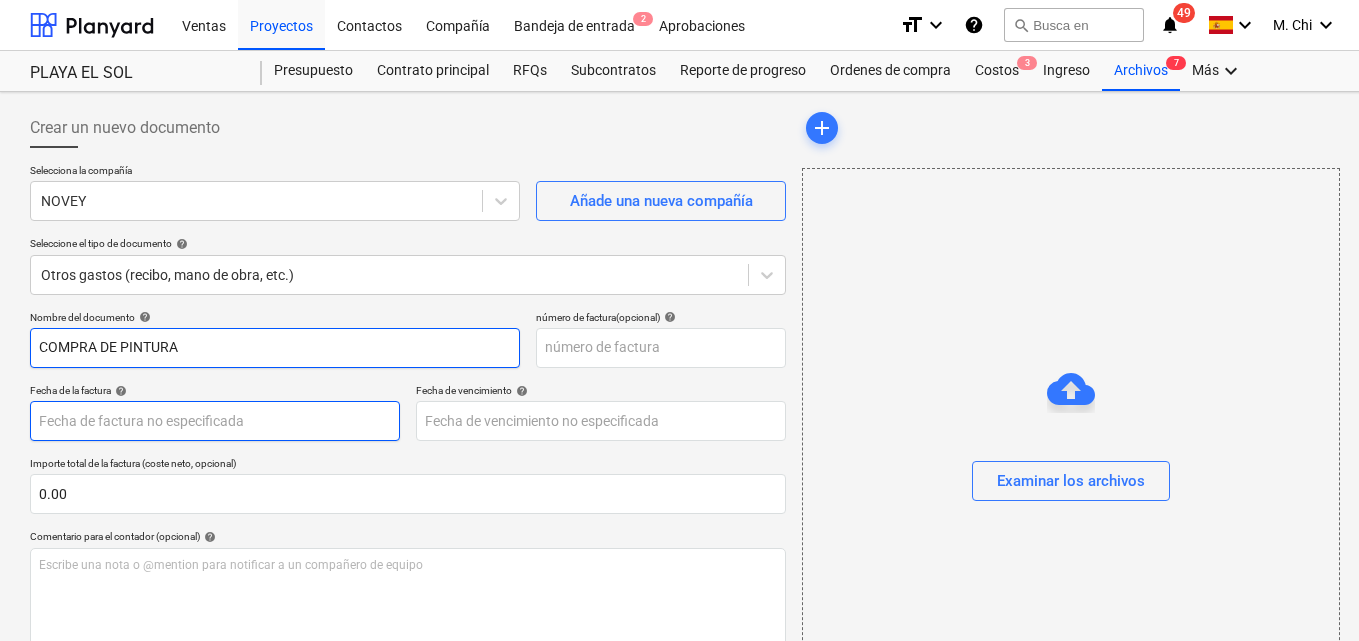 type on "COMPRA DE PINTURA" 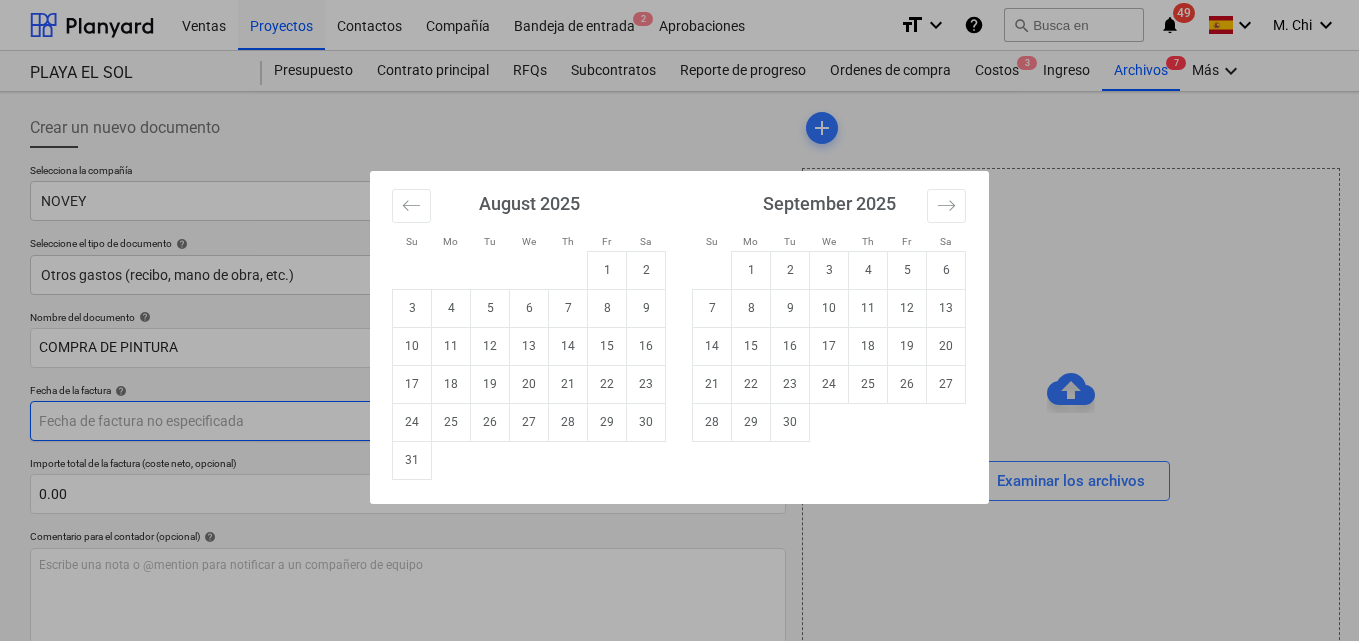 click on "Ventas Proyectos Contactos Compañía Bandeja de entrada 2 Aprobaciones keyboard_arrow_down help search Busca en notifications 49 keyboard_arrow_down M. Chi keyboard_arrow_down PLAYA EL SOL  PLAYA EL SOL  Presupuesto Contrato principal RFQs Subcontratos Reporte de progreso Ordenes de compra Costos 3 Ingreso Archivos 7 Más keyboard_arrow_down Crear un nuevo documento Selecciona la compañía NOVEY    Añade una nueva compañía Seleccione el tipo de documento help Otros gastos (recibo, mano de obra, etc.) Nombre del documento help COMPRA DE PINTURA número de factura  (opcional) help Fecha de la factura help Press the down arrow key to interact with the calendar and
select a date. Press the question mark key to get the keyboard shortcuts for changing dates. Fecha de vencimiento help Press the down arrow key to interact with the calendar and
select a date. Press the question mark key to get the keyboard shortcuts for changing dates. Importe total de la factura (coste neto, opcional) 0.00" at bounding box center [679, 320] 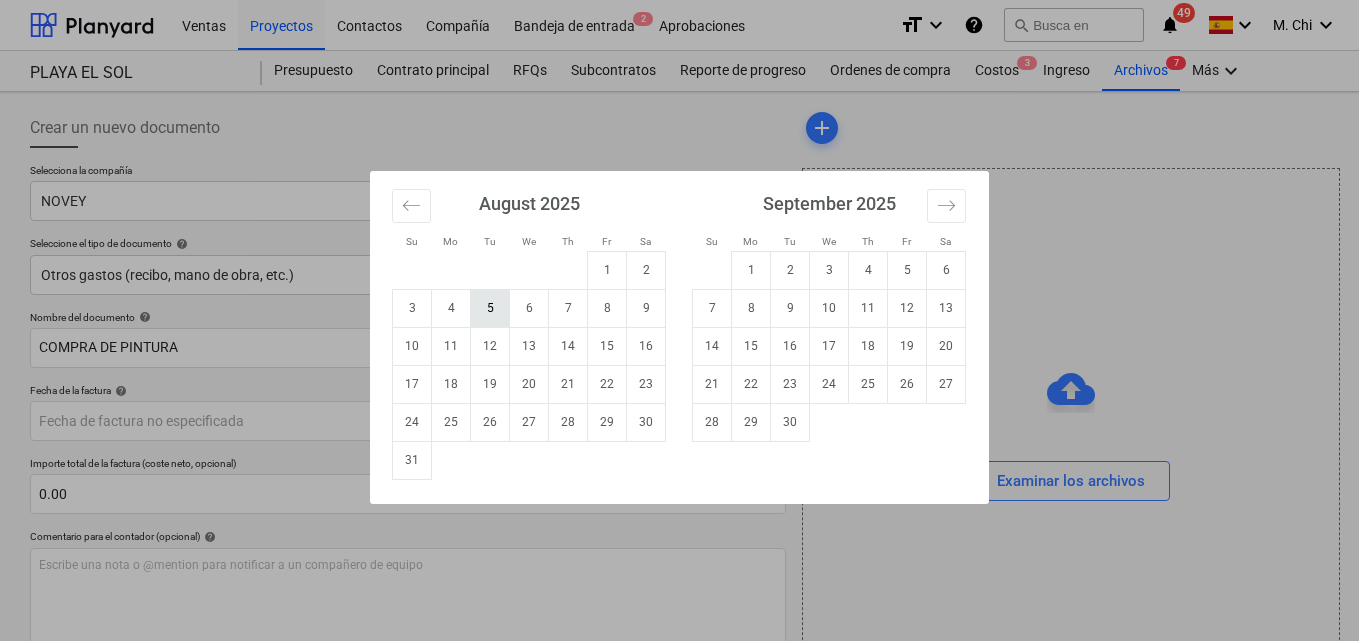 click on "5" at bounding box center [490, 308] 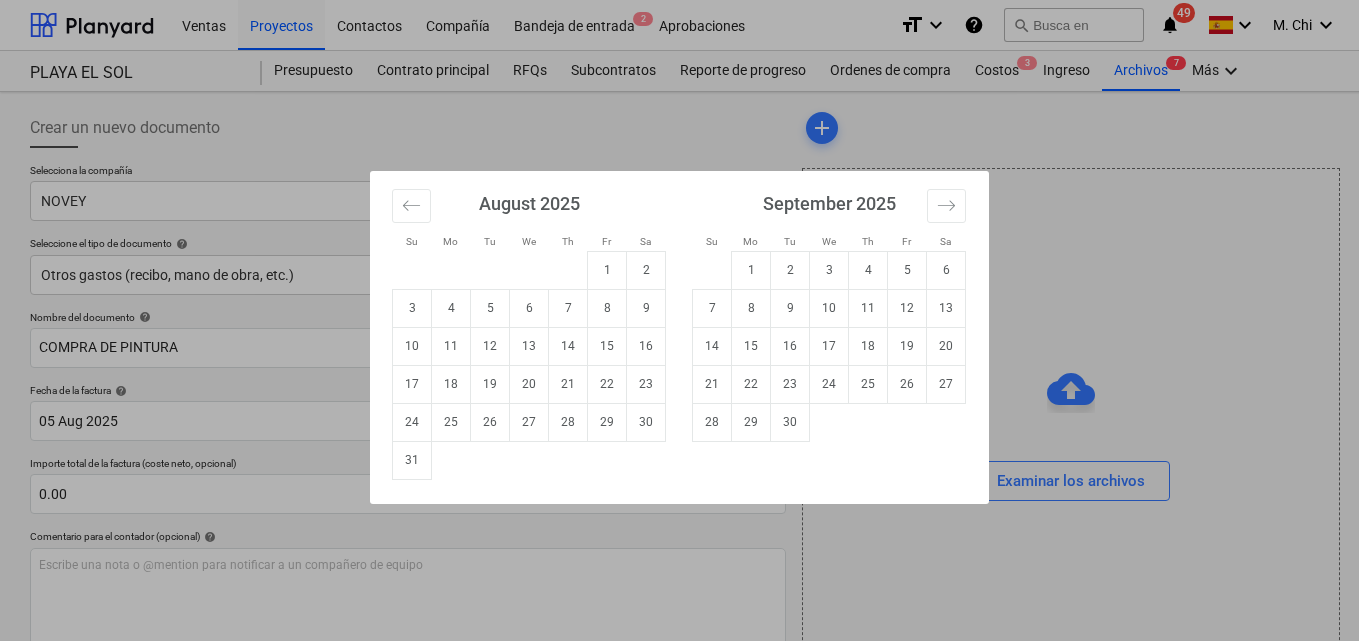 click on "Ventas Proyectos Contactos Compañía Bandeja de entrada 2 Aprobaciones format_size keyboard_arrow_down help search Busca en notifications 49 keyboard_arrow_down M. Chi keyboard_arrow_down PLAYA EL SOL  PLAYA EL SOL  Presupuesto Contrato principal RFQs Subcontratos Reporte de progreso Ordenes de compra Costos 3 Ingreso Archivos 7 Más keyboard_arrow_down Crear un nuevo documento Selecciona la compañía NOVEY    Añade una nueva compañía Seleccione el tipo de documento help Otros gastos (recibo, mano de obra, etc.) Nombre del documento help COMPRA DE PINTURA número de factura  (opcional) help Fecha de la factura help 05 Aug 2025 05.08.2025 Press the down arrow key to interact with the calendar and
select a date. Press the question mark key to get the keyboard shortcuts for changing dates. Fecha de vencimiento help Press the down arrow key to interact with the calendar and
select a date. Press the question mark key to get the keyboard shortcuts for changing dates. 0.00 help ﻿ Despejado Guardar 1" at bounding box center (679, 320) 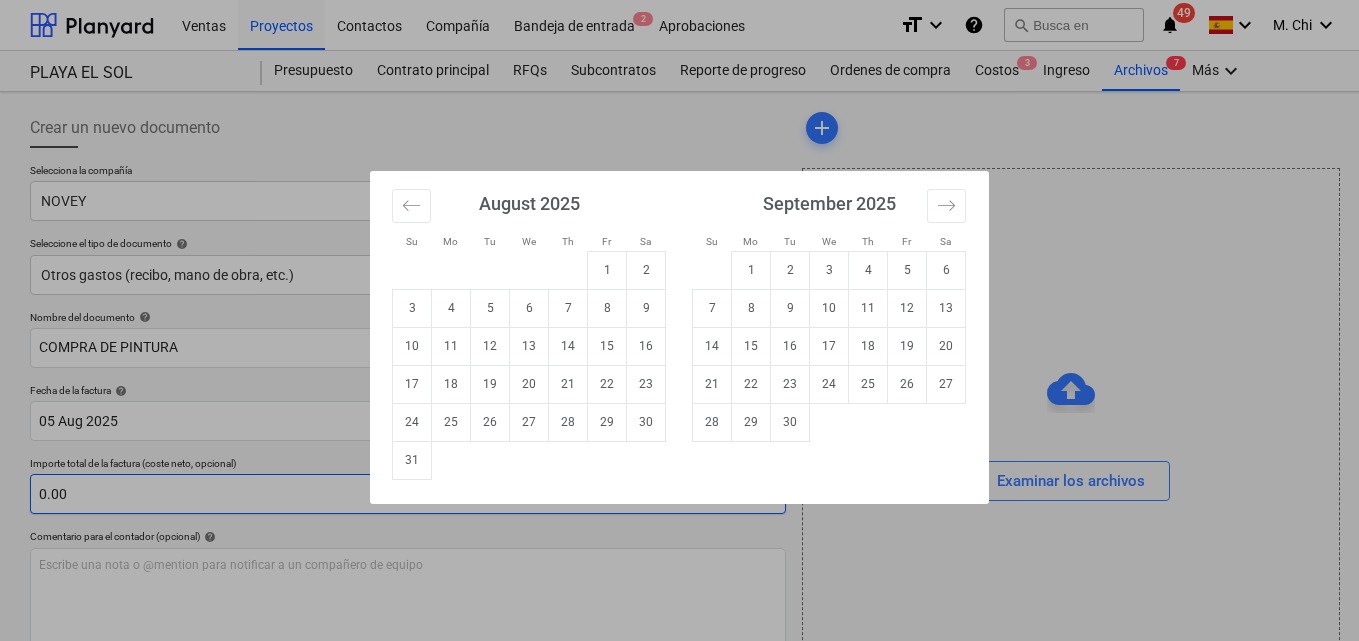 drag, startPoint x: 492, startPoint y: 305, endPoint x: 229, endPoint y: 496, distance: 325.03845 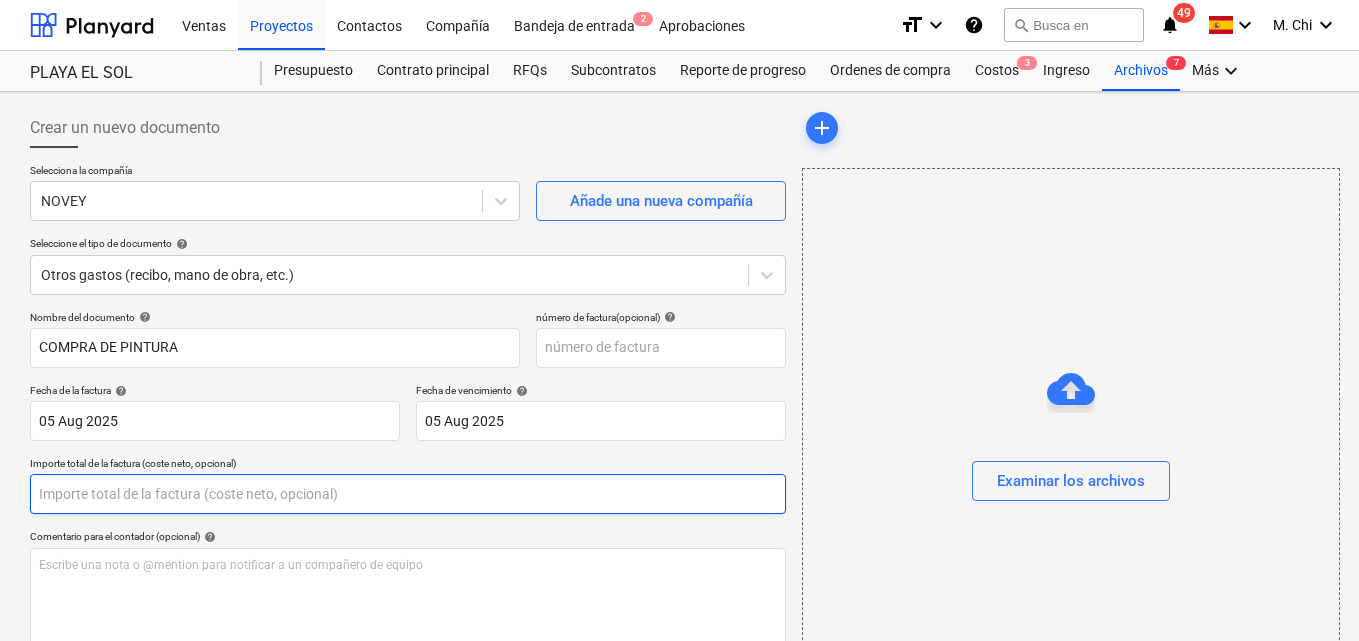 click at bounding box center (408, 494) 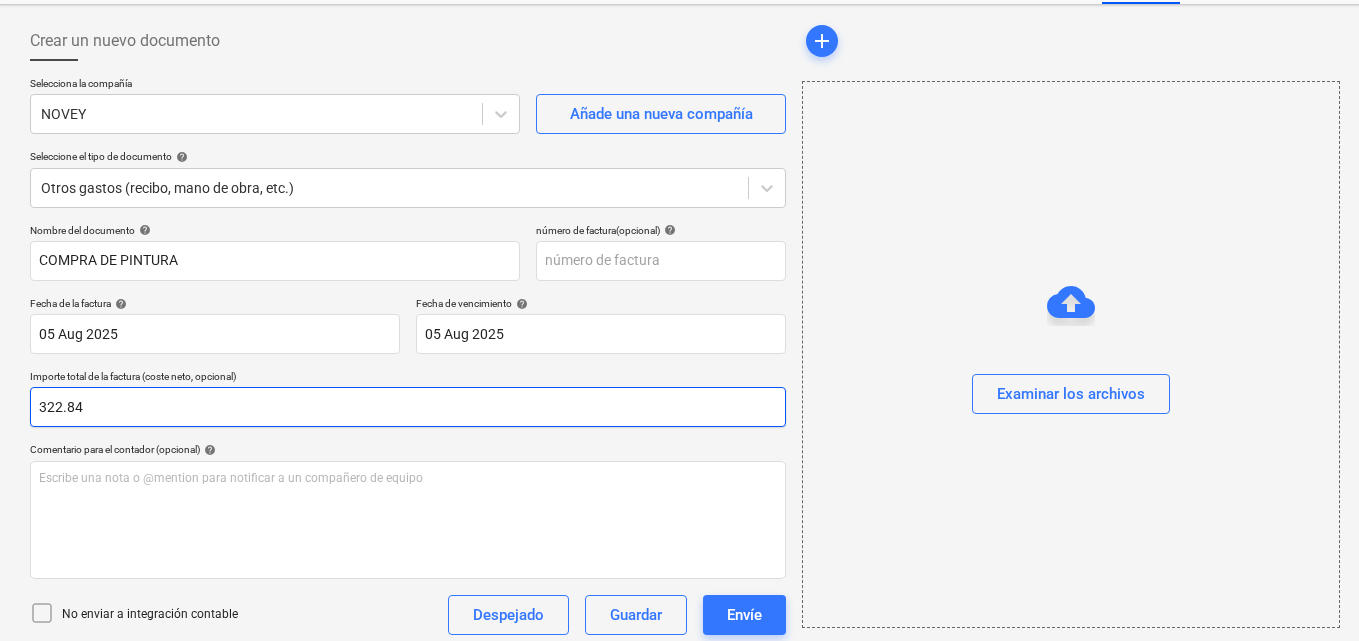 scroll, scrollTop: 200, scrollLeft: 0, axis: vertical 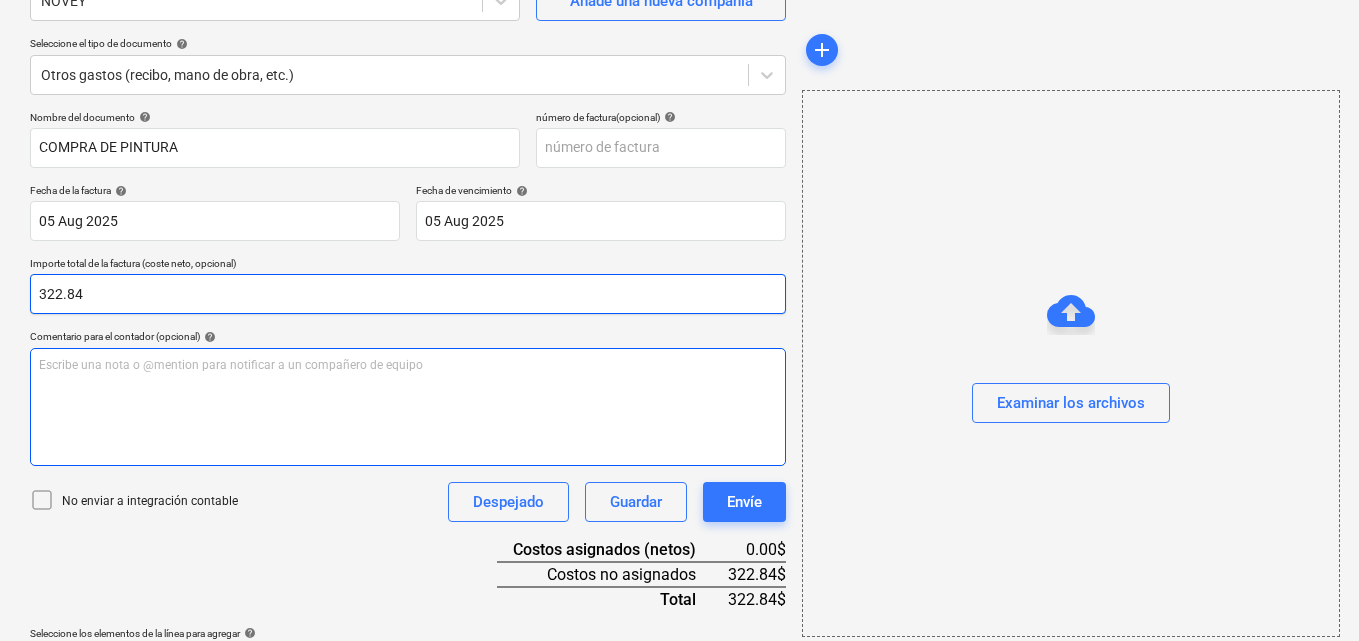 type on "322.84" 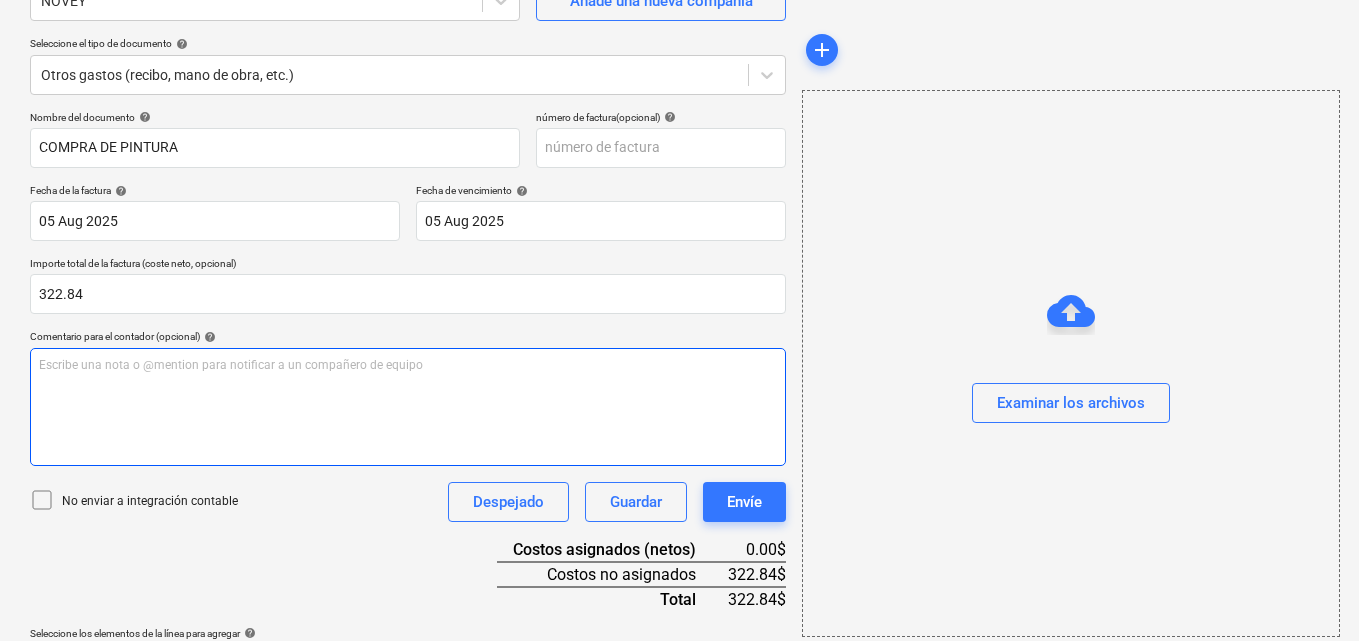 click on "Escribe una nota o @mention para notificar a un compañero de equipo ﻿" at bounding box center (408, 365) 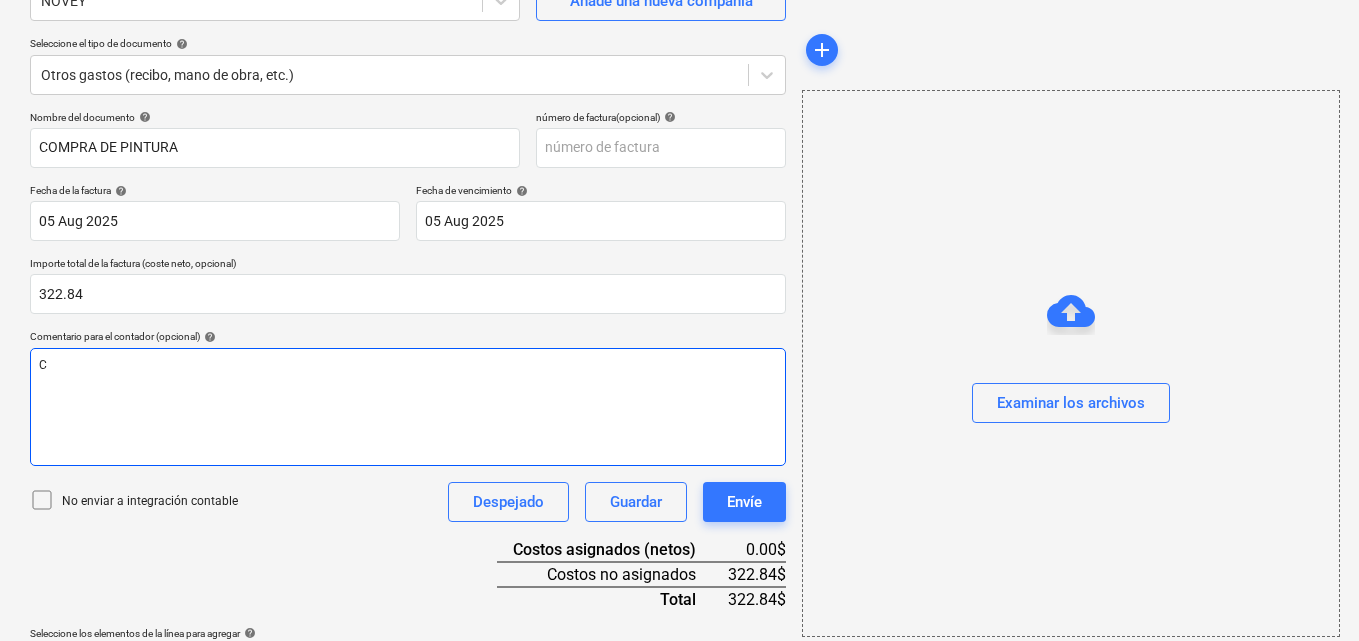 type 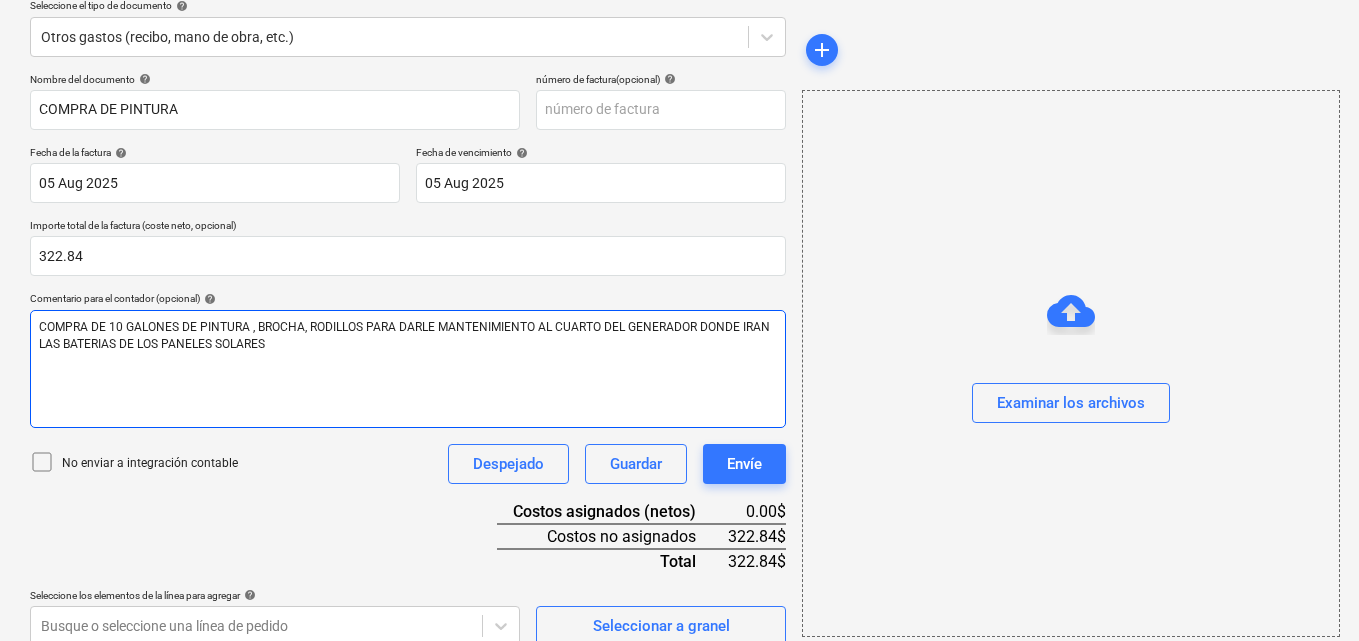 scroll, scrollTop: 259, scrollLeft: 0, axis: vertical 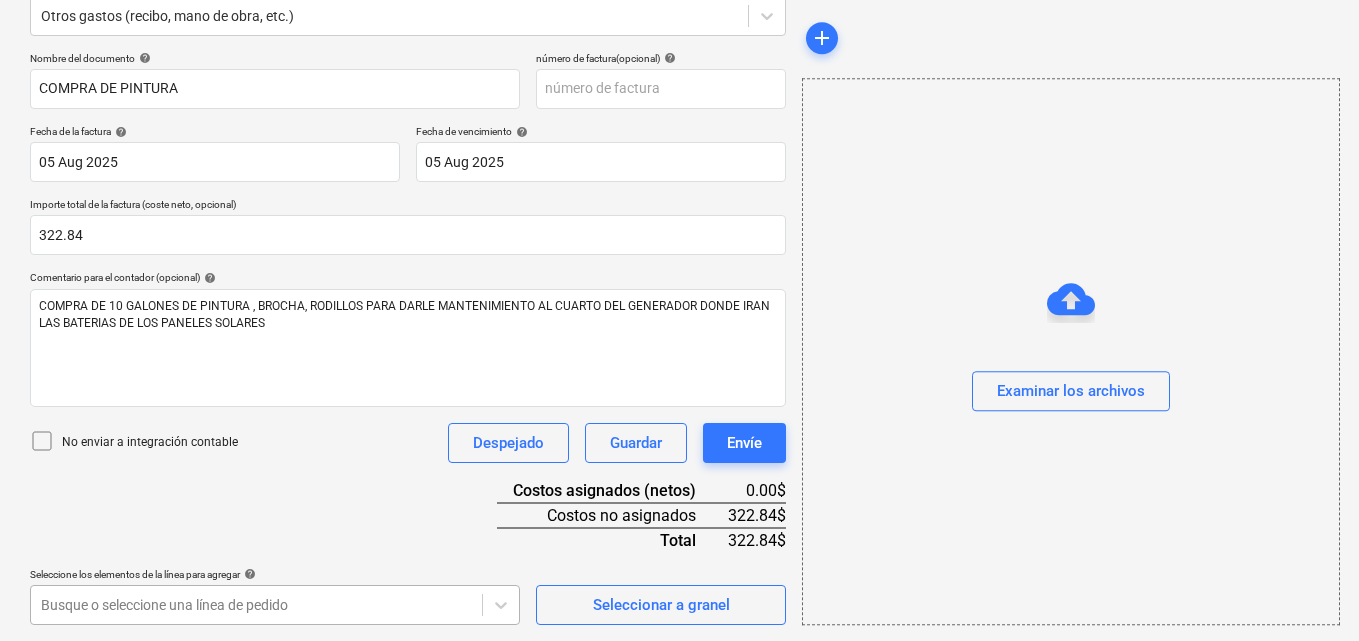 click on "Ventas Proyectos Contactos Compañía Bandeja de entrada 2 Aprobaciones format_size keyboard_arrow_down help search Busca en notifications 49 keyboard_arrow_down M. [LAST] keyboard_arrow_down PLAYA EL SOL  PLAYA EL SOL  Presupuesto Contrato principal RFQs Subcontratos Reporte de progreso Ordenes de compra Costos 3 Ingreso Archivos 7 Más keyboard_arrow_down Crear un nuevo documento Selecciona la compañía NOVEY    Añade una nueva compañía Seleccione el tipo de documento help Otros gastos (recibo, mano de obra, etc.) Nombre del documento help COMPRA DE PINTURA número de factura  (opcional) help Fecha de la factura help 05 Aug 2025 05.08.2025 Press the down arrow key to interact with the calendar and
select a date. Press the question mark key to get the keyboard shortcuts for changing dates. Fecha de vencimiento help 05 Aug 2025 05.08.2025 Press the down arrow key to interact with the calendar and
select a date. Press the question mark key to get the keyboard shortcuts for changing dates. 322.84 add" at bounding box center (679, 61) 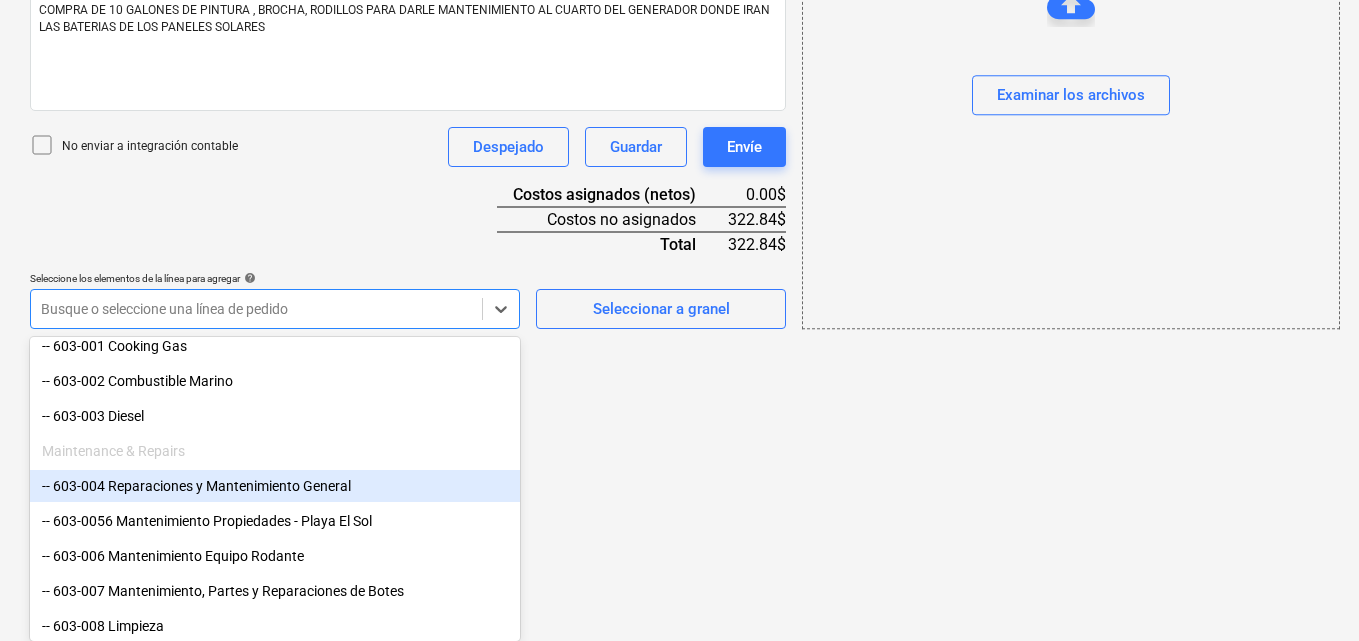 scroll, scrollTop: 900, scrollLeft: 0, axis: vertical 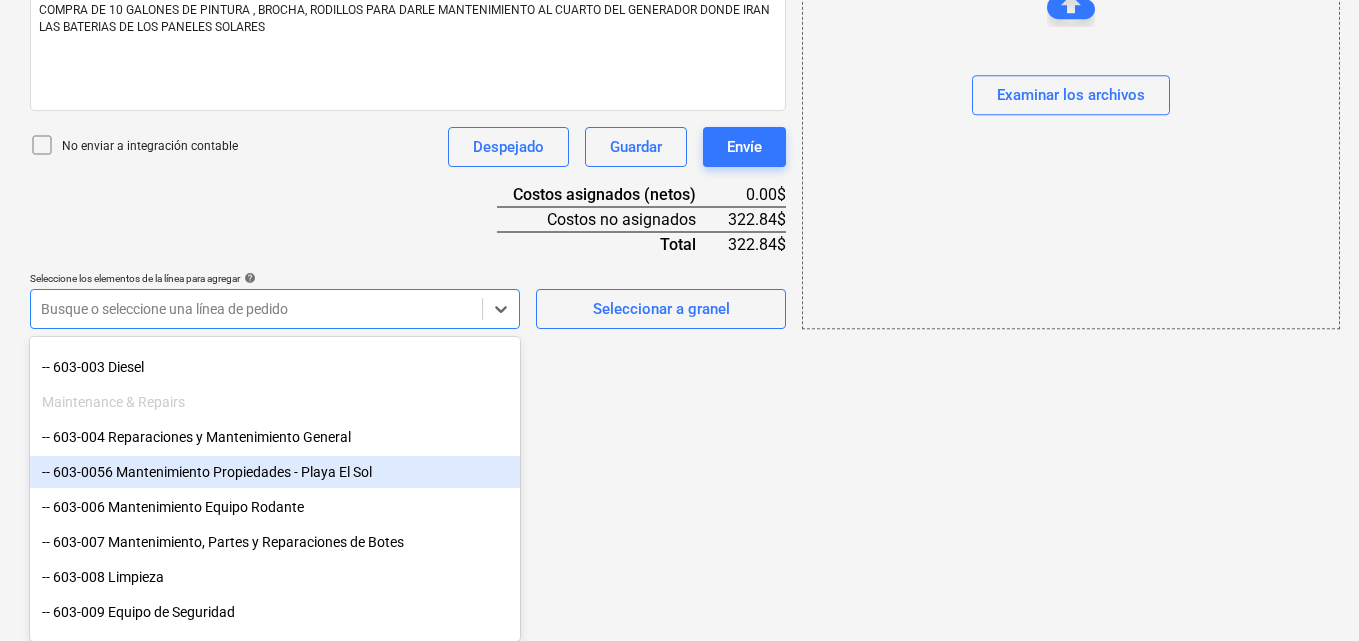 click on "--  603-0056 Mantenimiento Propiedades - Playa El Sol" at bounding box center [275, 472] 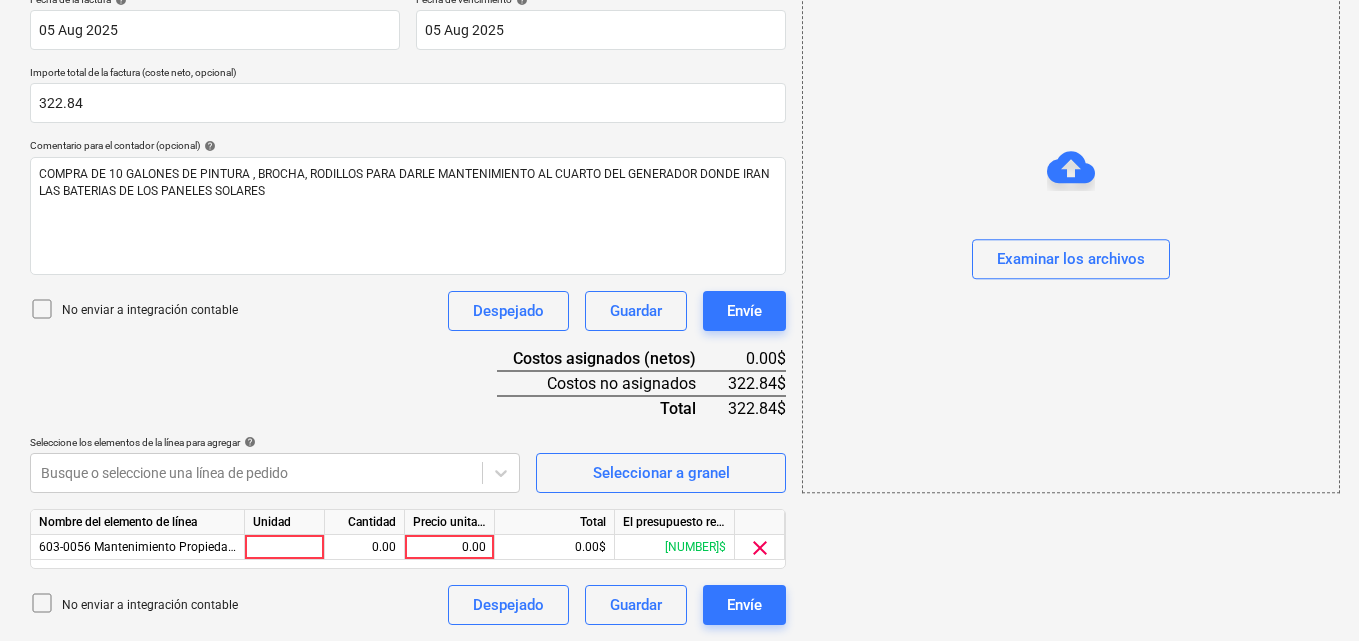 scroll, scrollTop: 391, scrollLeft: 0, axis: vertical 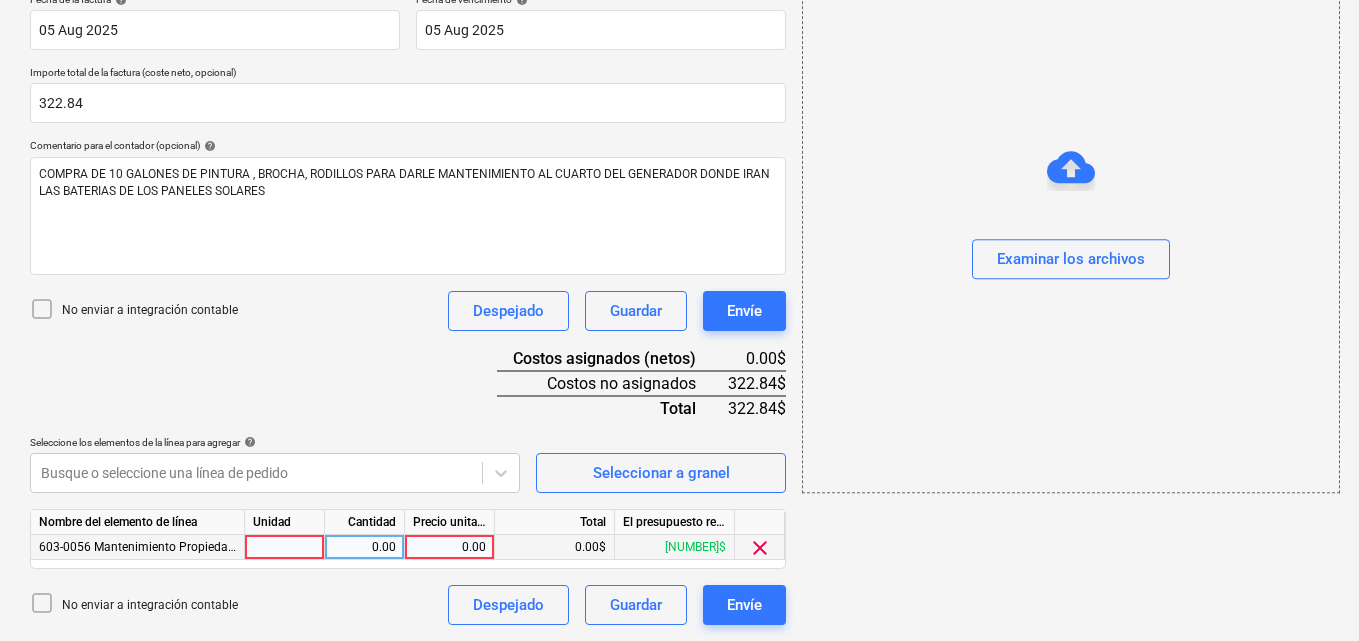 click at bounding box center [285, 547] 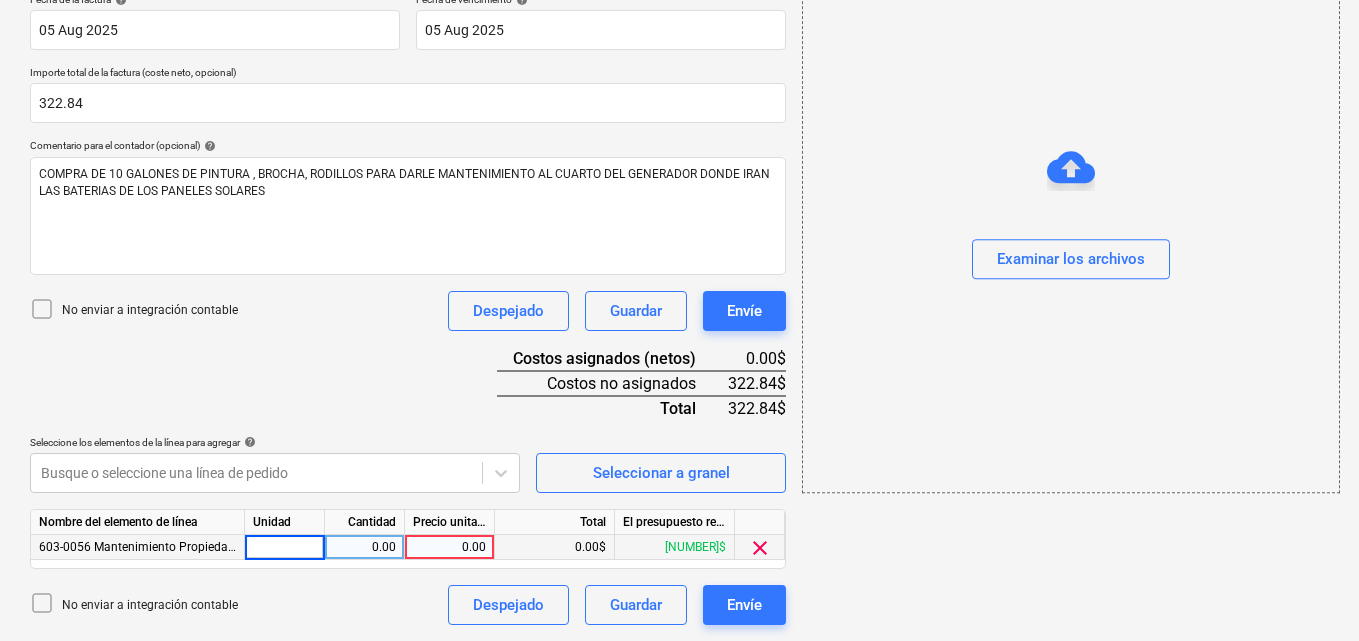 type on "1" 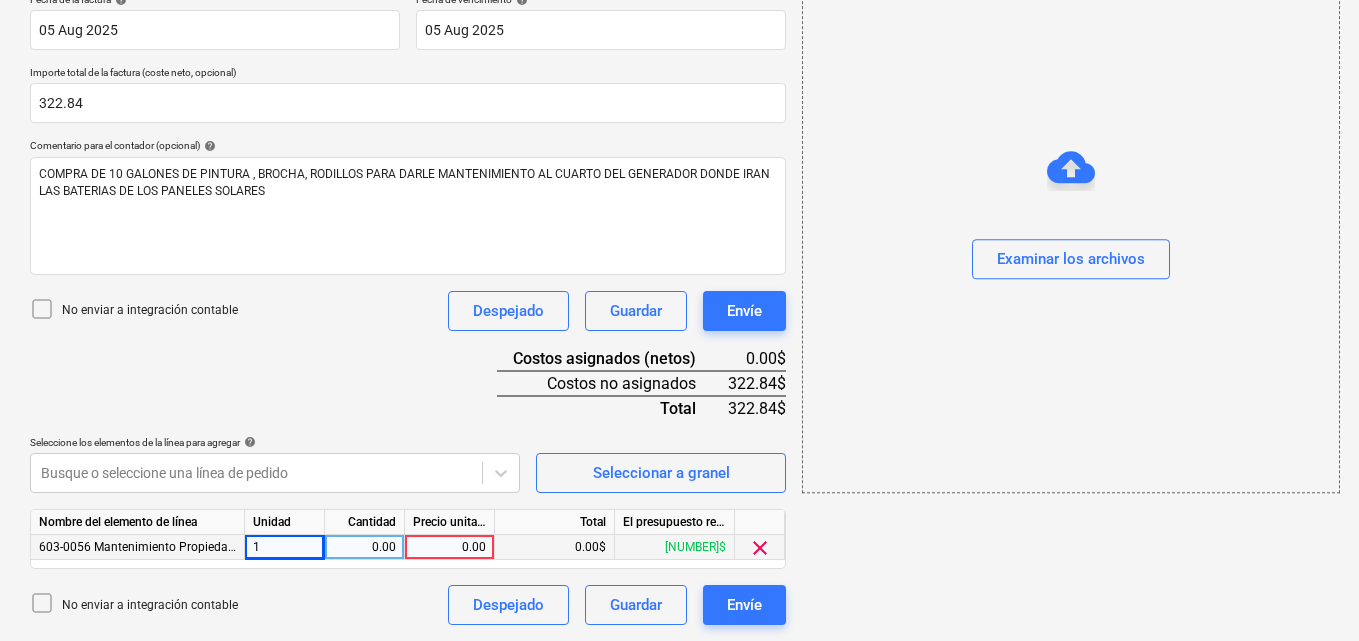 click on "0.00" at bounding box center (364, 547) 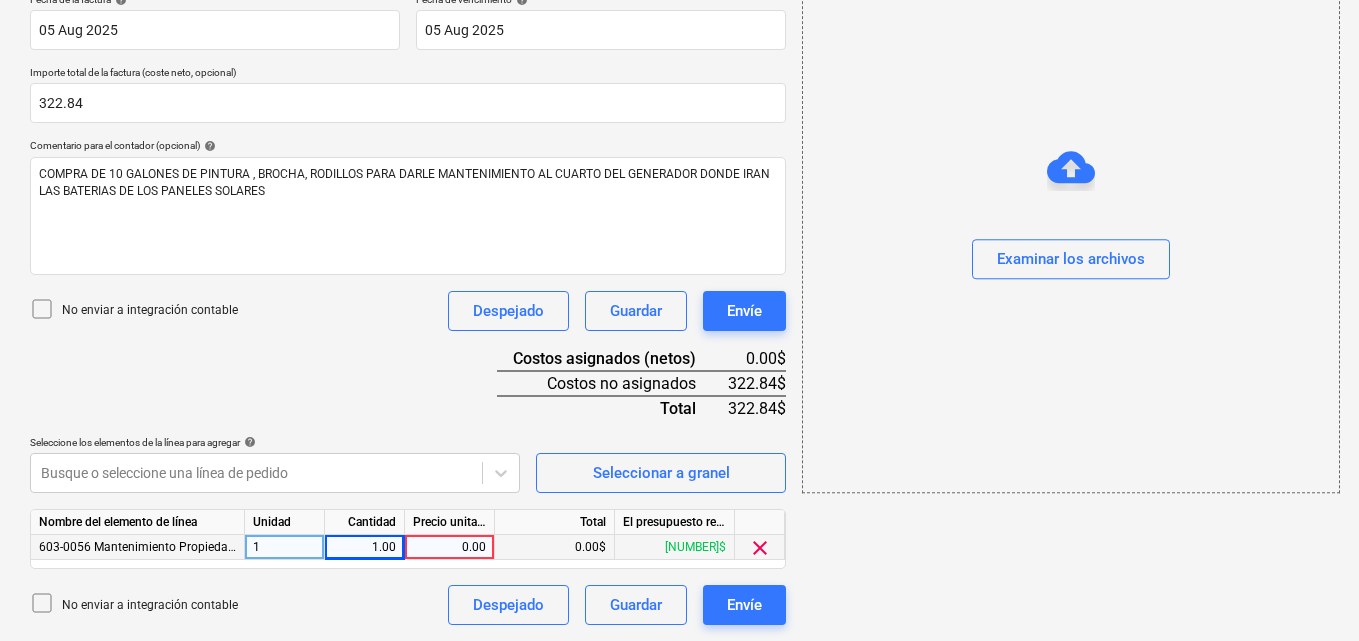 click on "0.00" at bounding box center (449, 547) 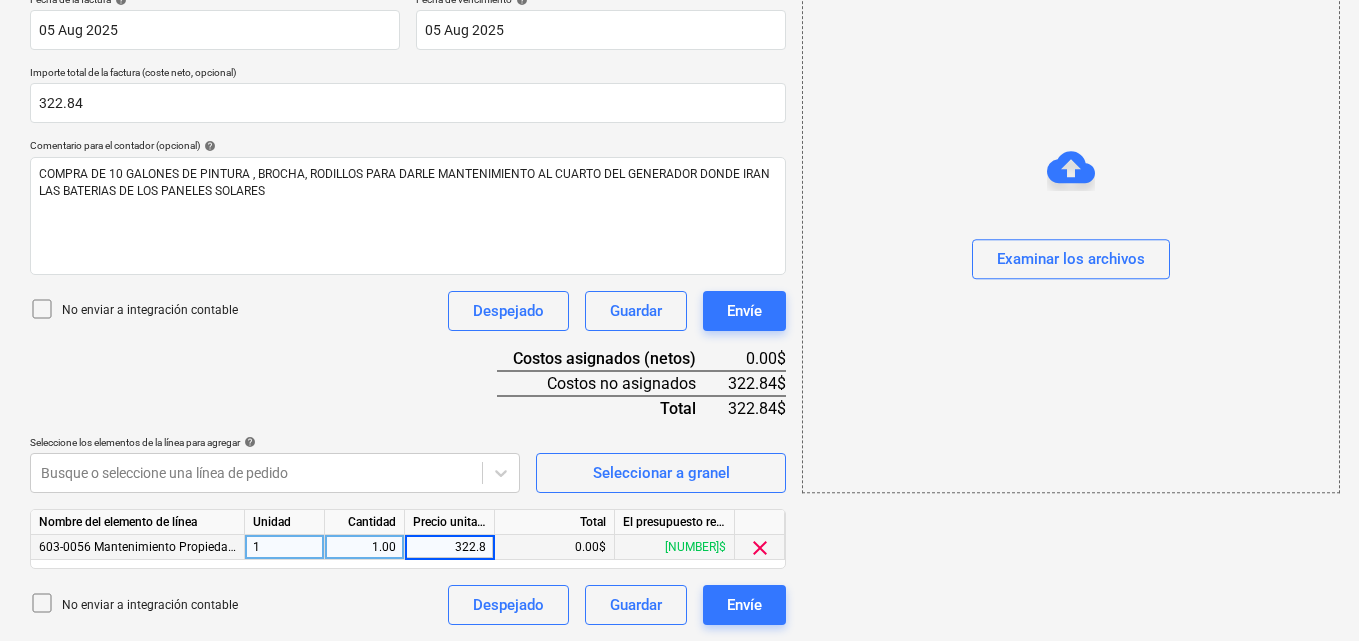 type on "322.84" 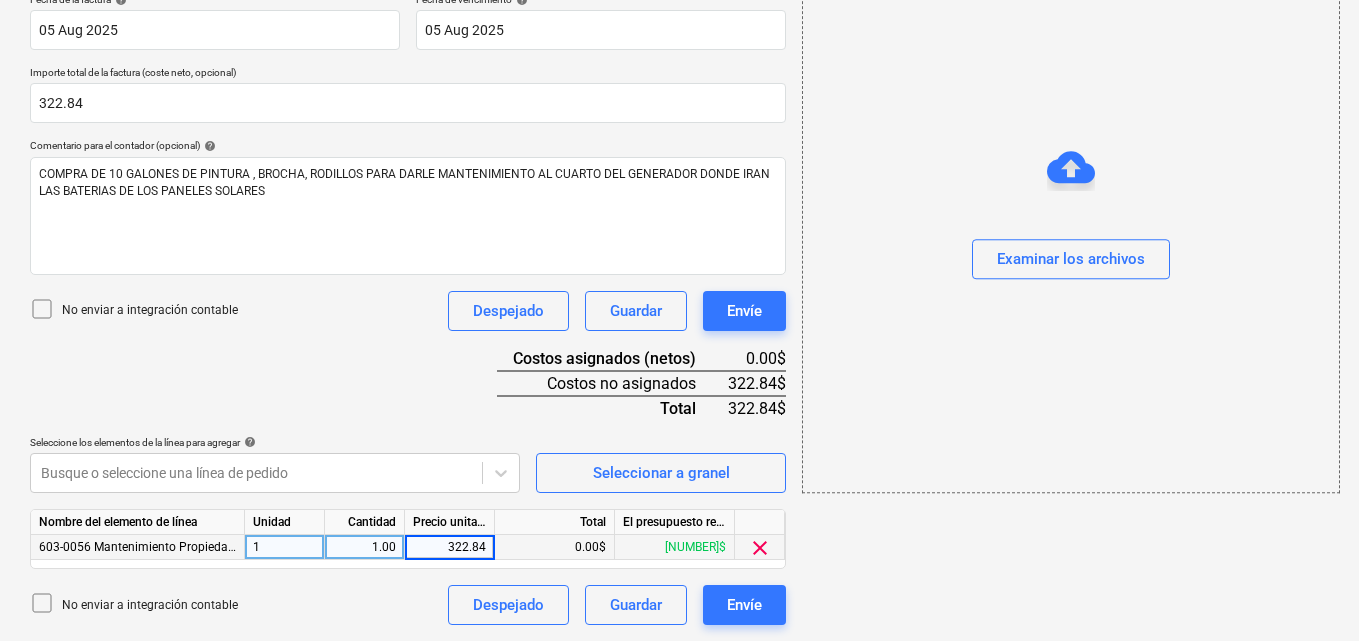 drag, startPoint x: 1099, startPoint y: 260, endPoint x: 1096, endPoint y: 236, distance: 24.186773 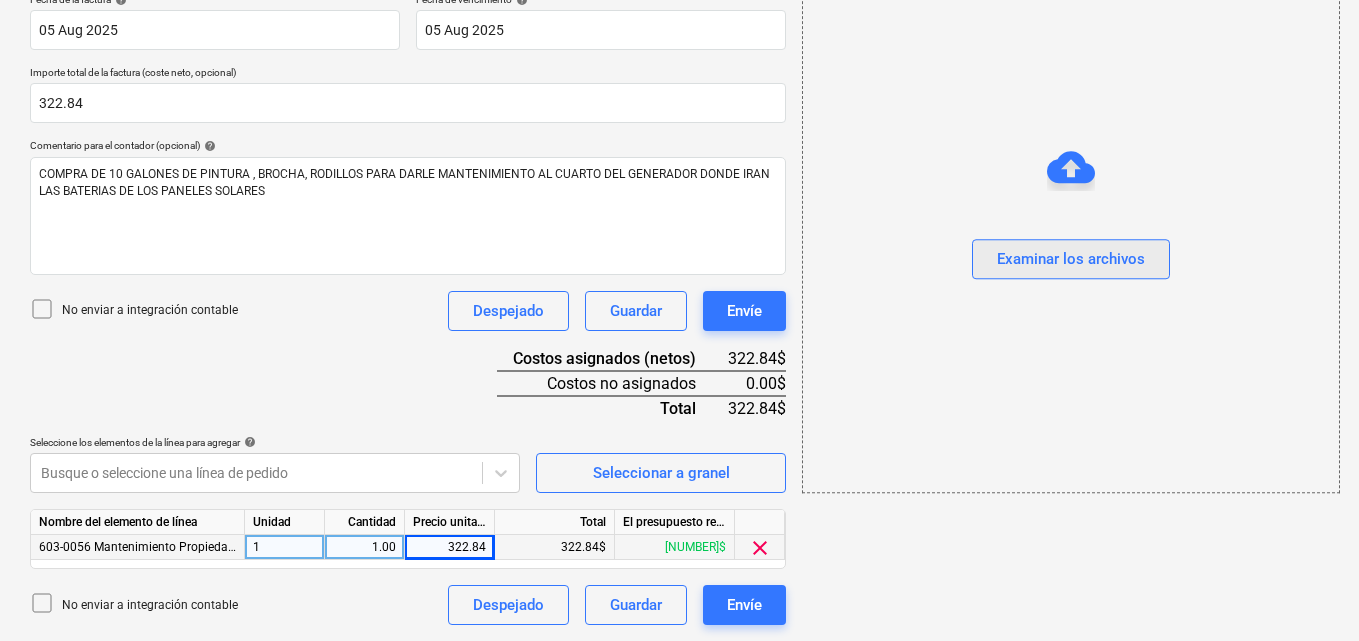 click on "Examinar los archivos" at bounding box center [1071, 260] 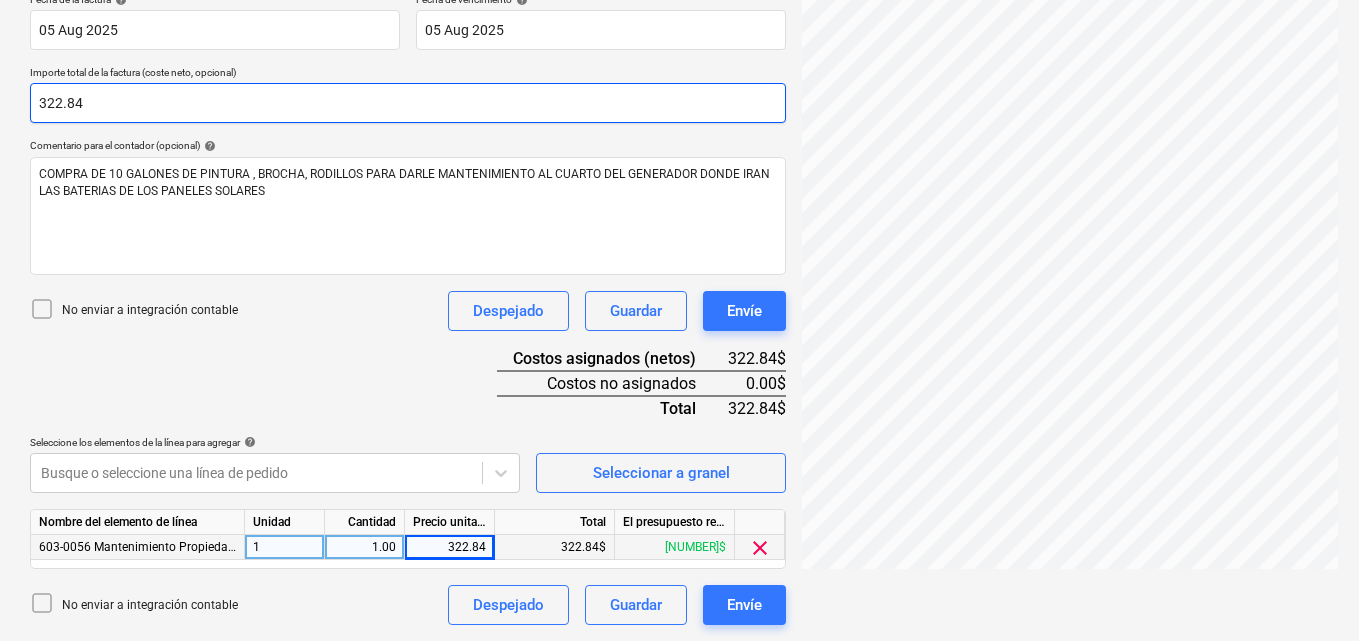 scroll, scrollTop: 1500, scrollLeft: 0, axis: vertical 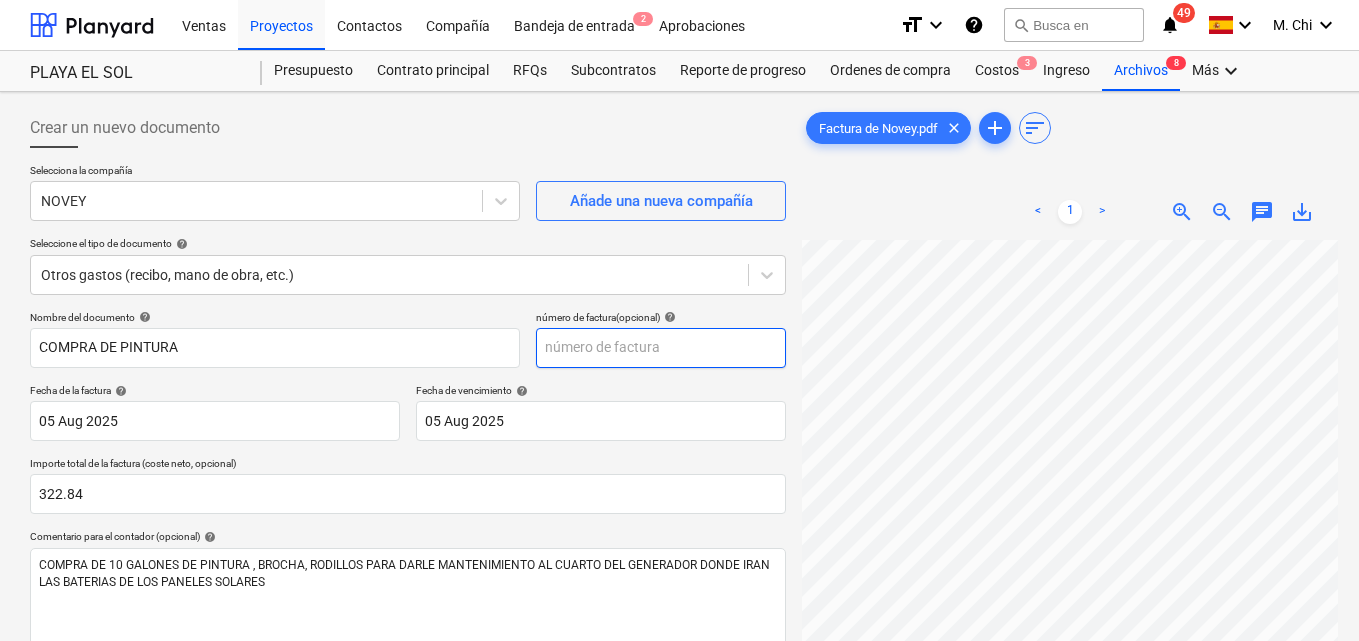click at bounding box center [661, 348] 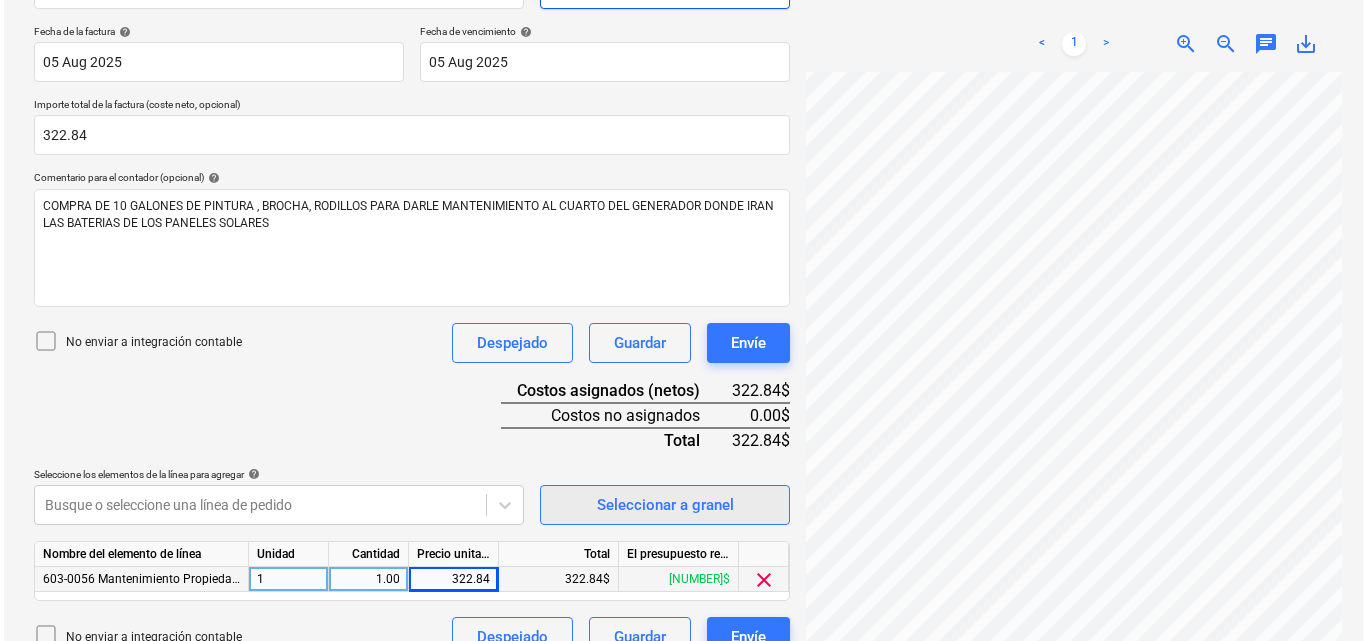 scroll, scrollTop: 391, scrollLeft: 0, axis: vertical 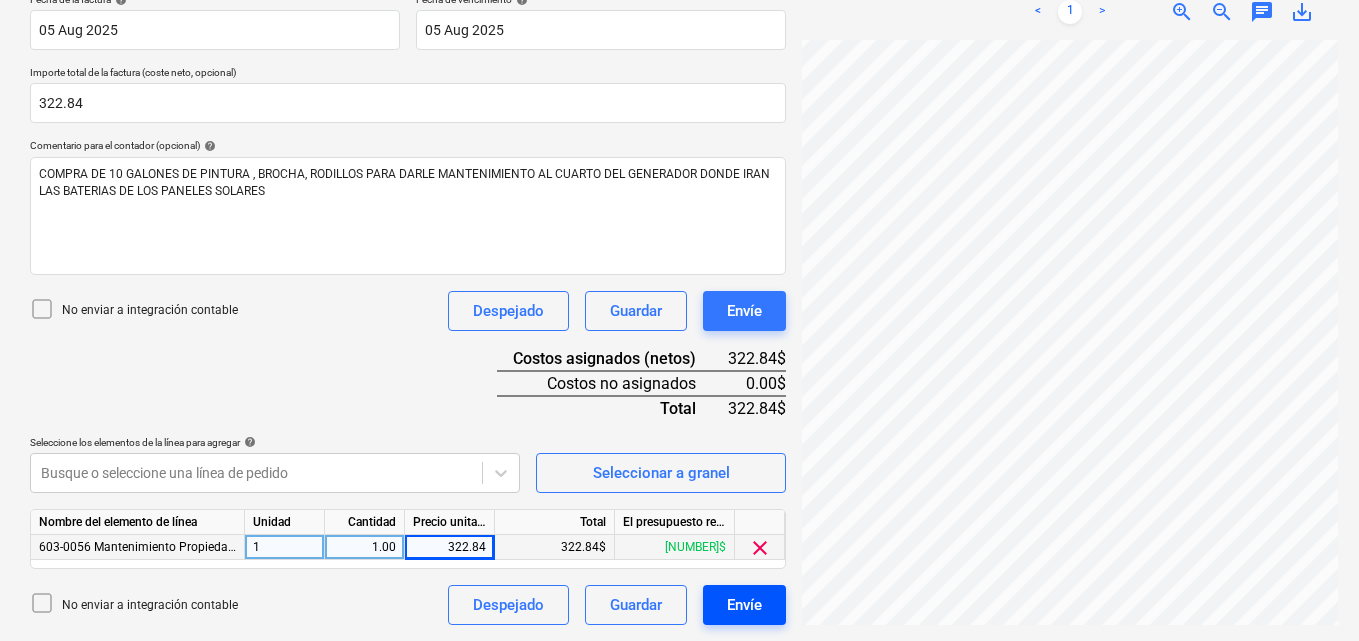 type on "8" 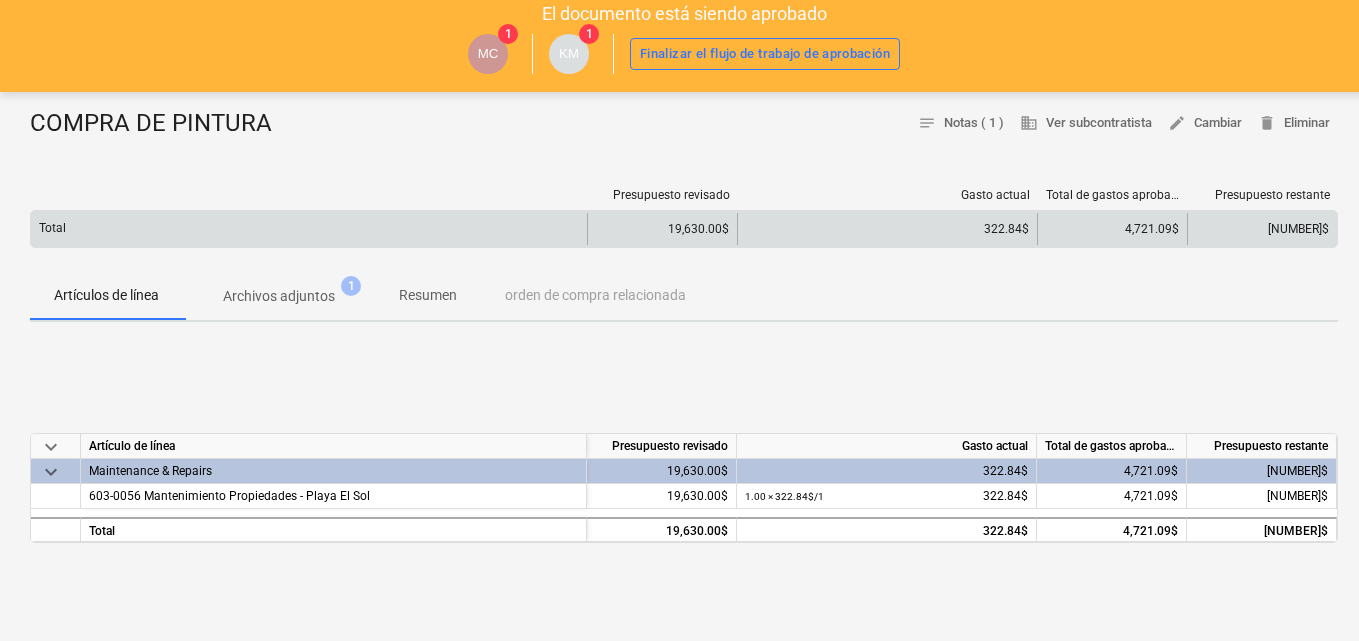 scroll, scrollTop: 0, scrollLeft: 0, axis: both 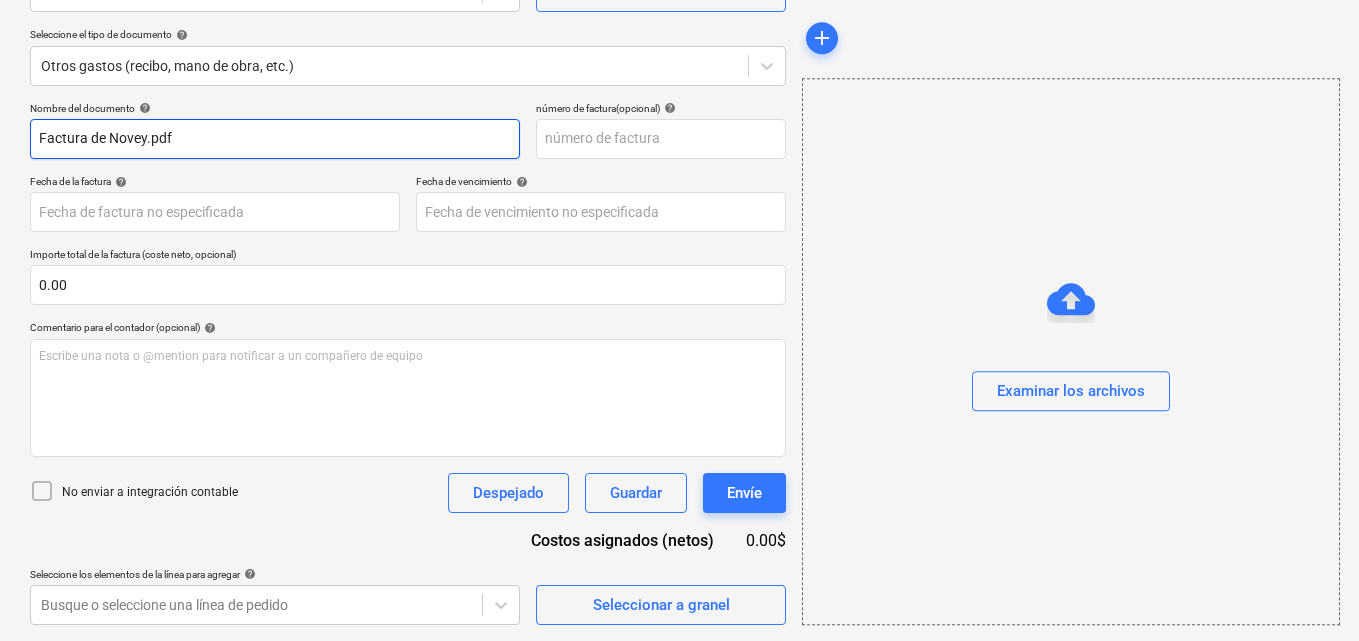 drag, startPoint x: 195, startPoint y: 144, endPoint x: 0, endPoint y: 158, distance: 195.50192 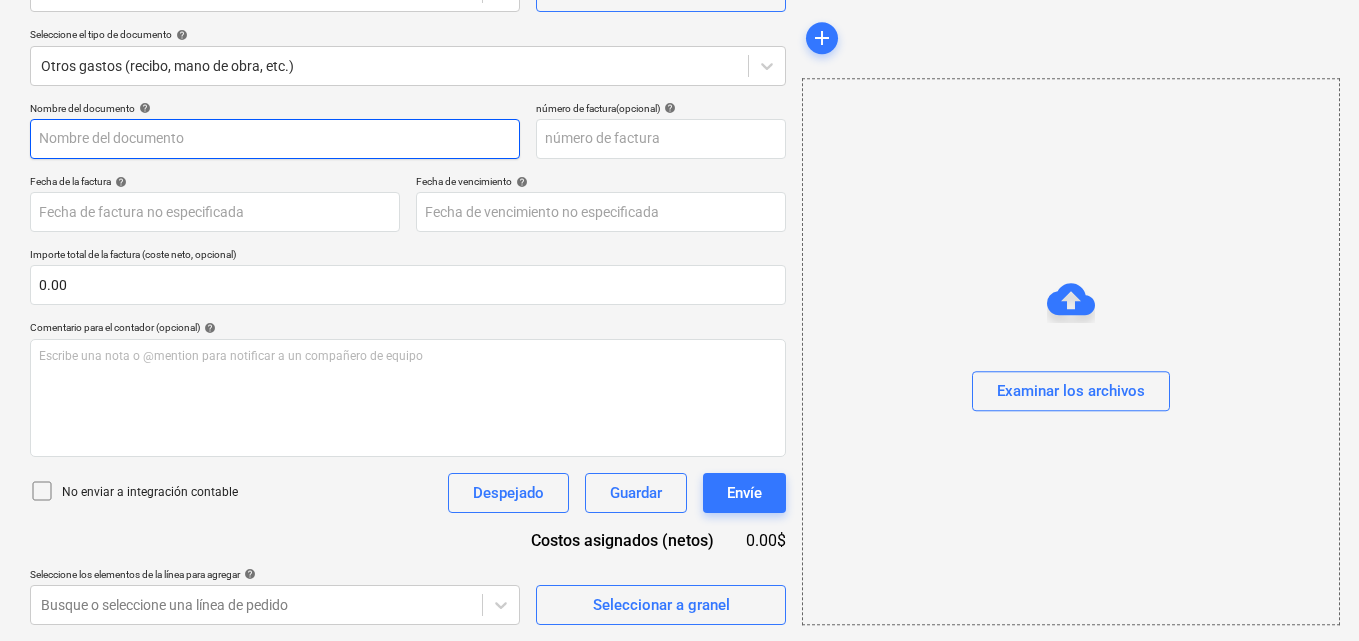 type 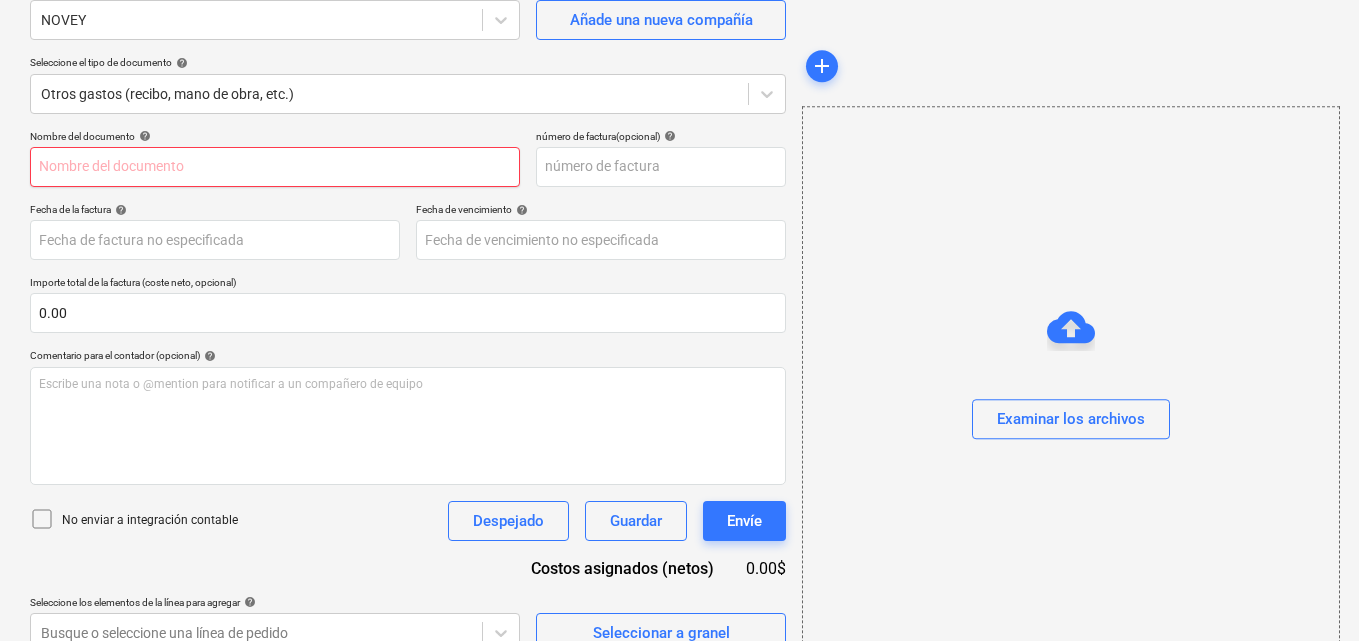scroll, scrollTop: 0, scrollLeft: 0, axis: both 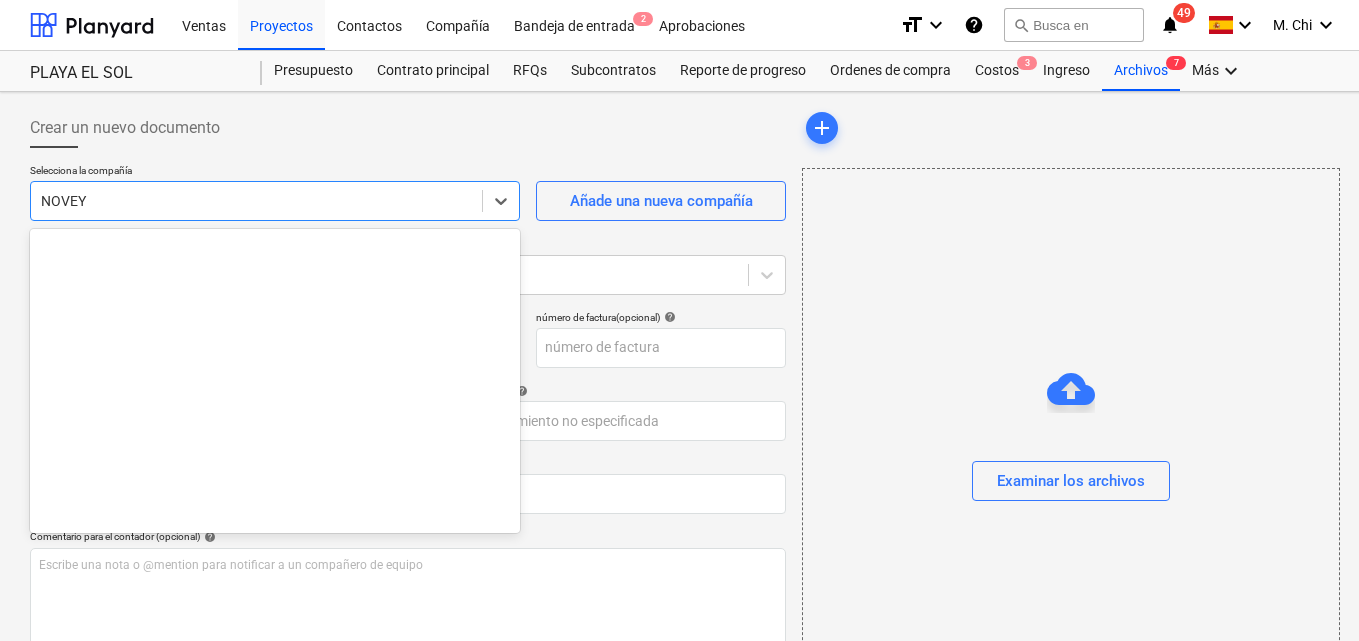 drag, startPoint x: 176, startPoint y: 220, endPoint x: 166, endPoint y: 198, distance: 24.166092 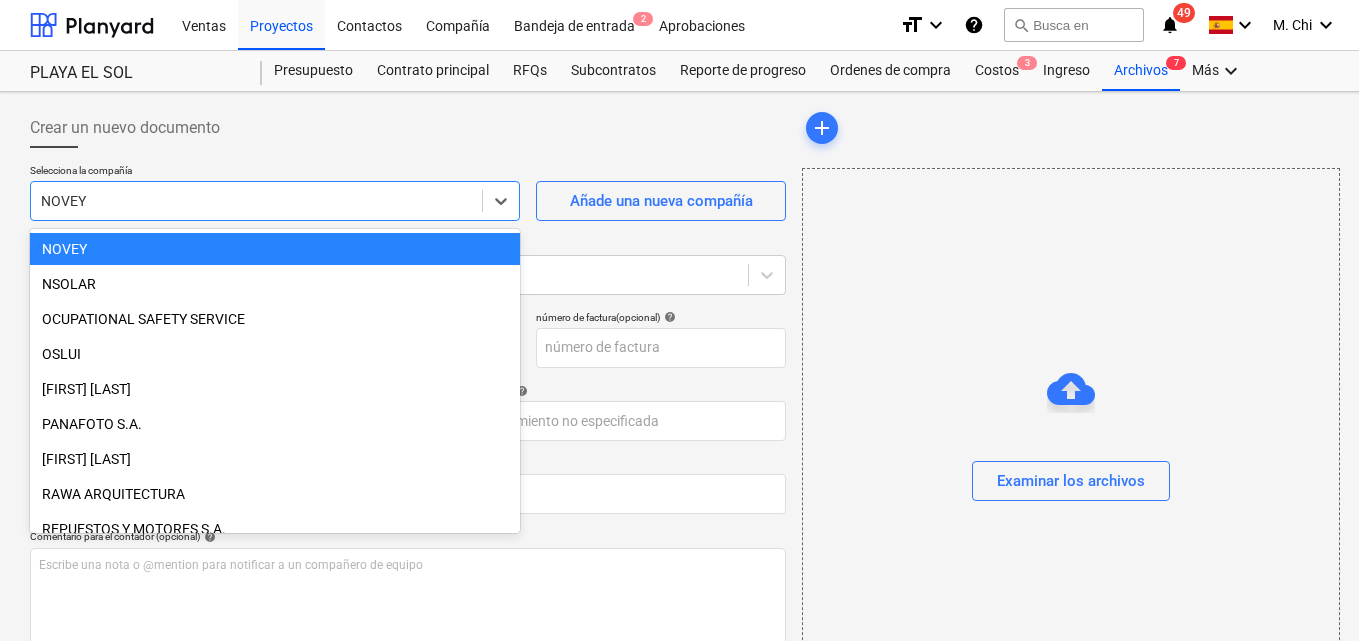 click at bounding box center [256, 201] 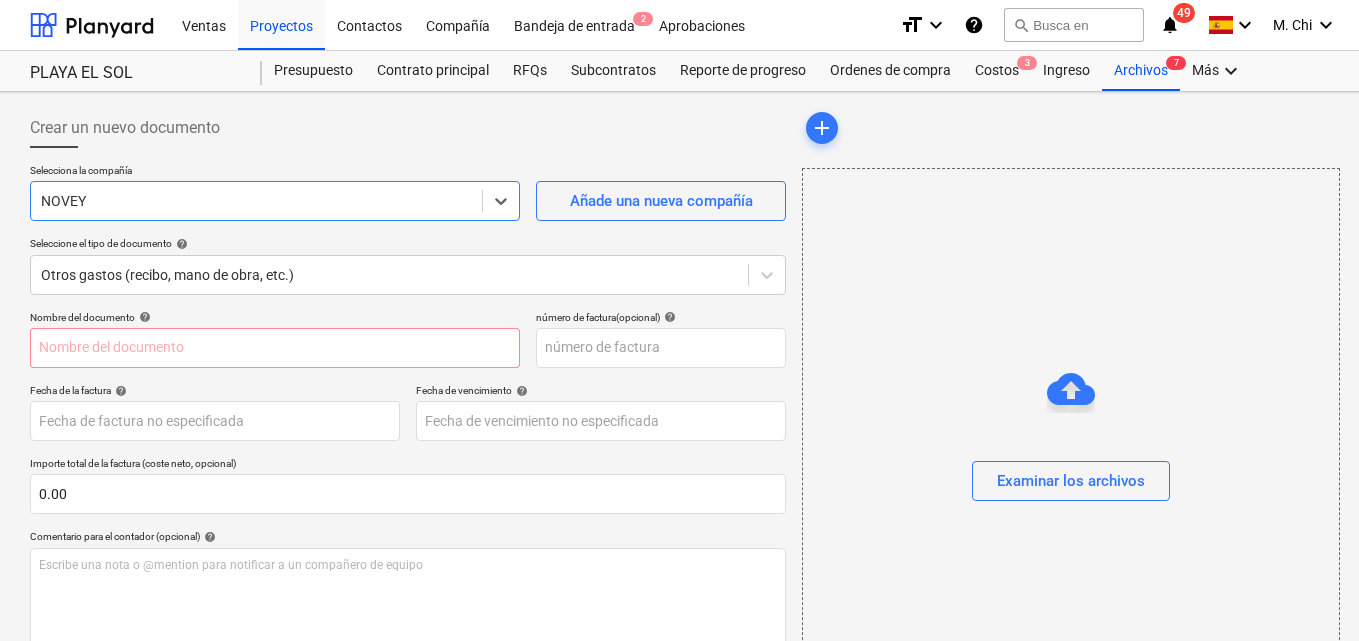 click at bounding box center (256, 201) 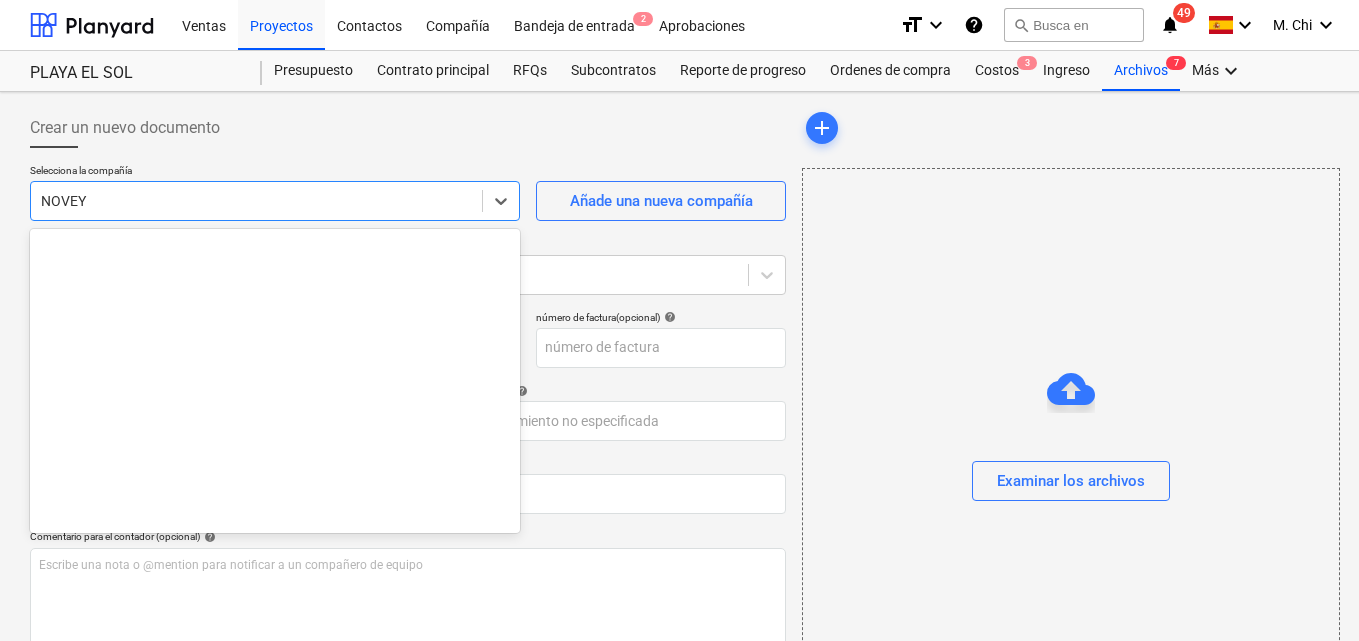 scroll, scrollTop: 2485, scrollLeft: 0, axis: vertical 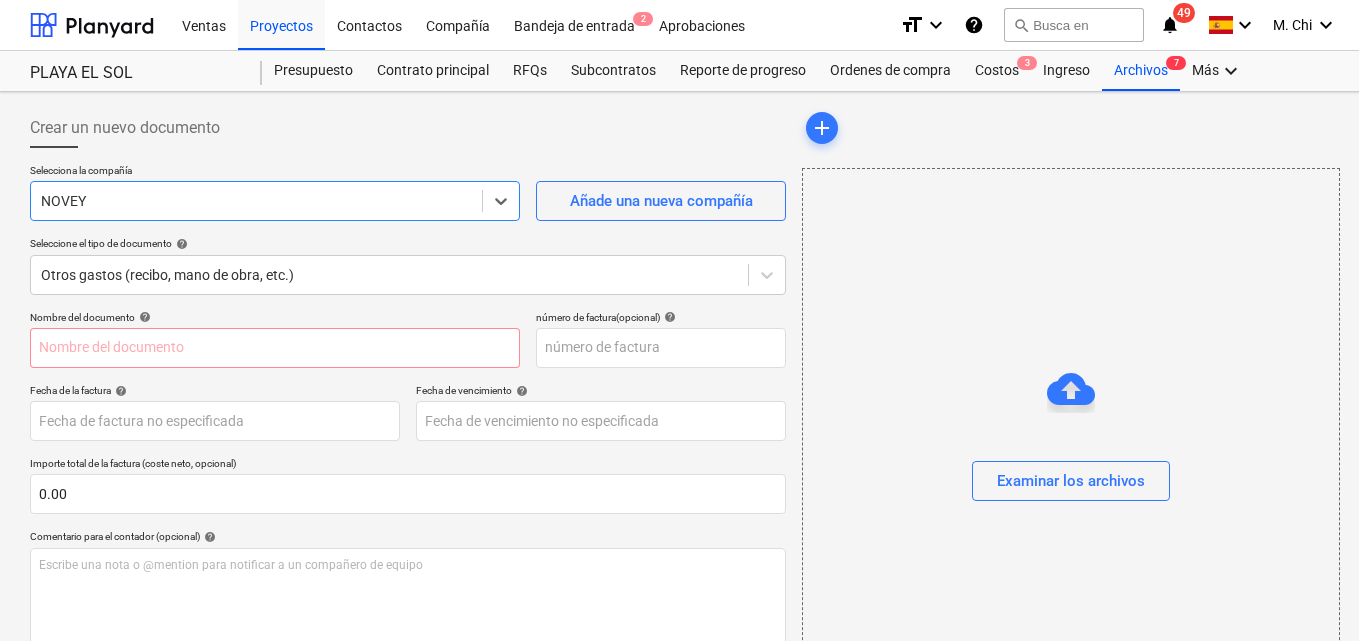 drag, startPoint x: 169, startPoint y: 203, endPoint x: 156, endPoint y: 203, distance: 13 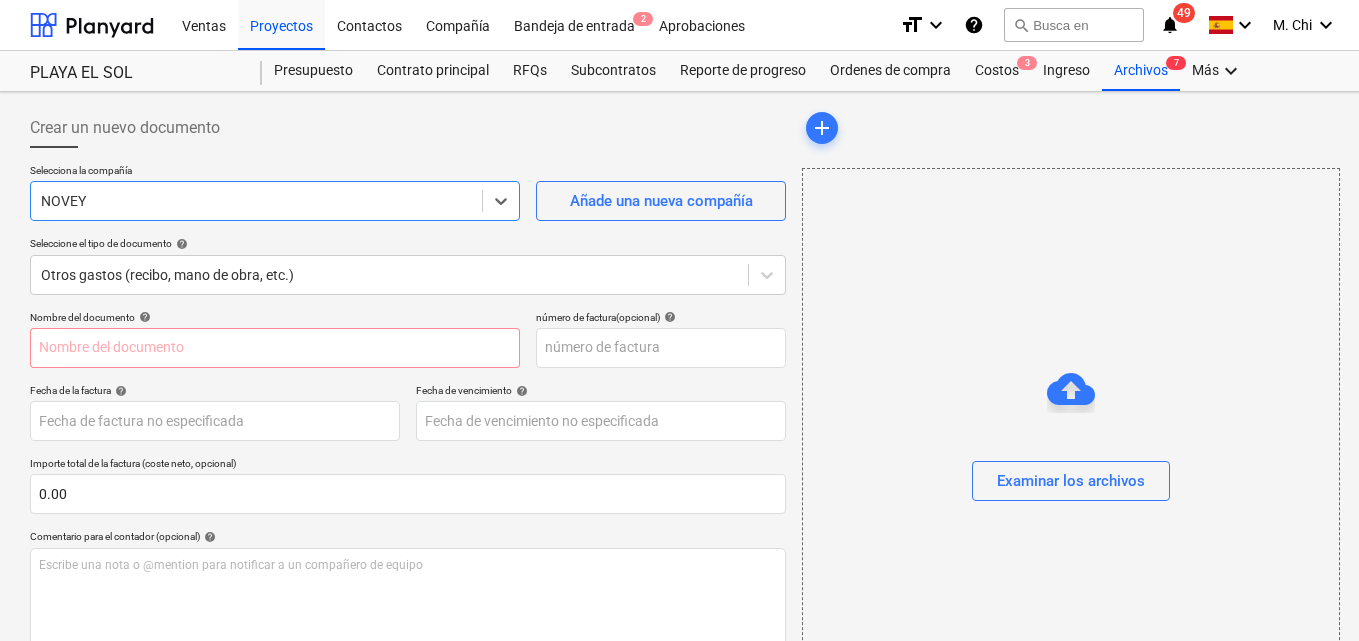 click at bounding box center (256, 201) 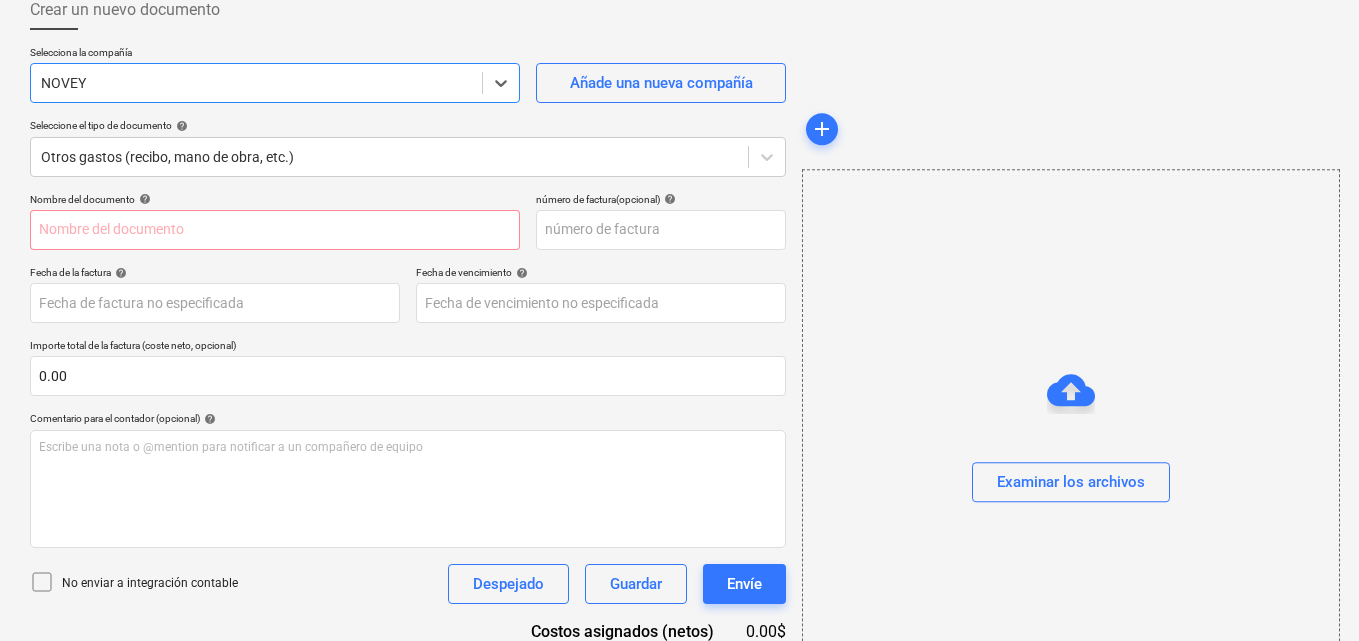 scroll, scrollTop: 0, scrollLeft: 0, axis: both 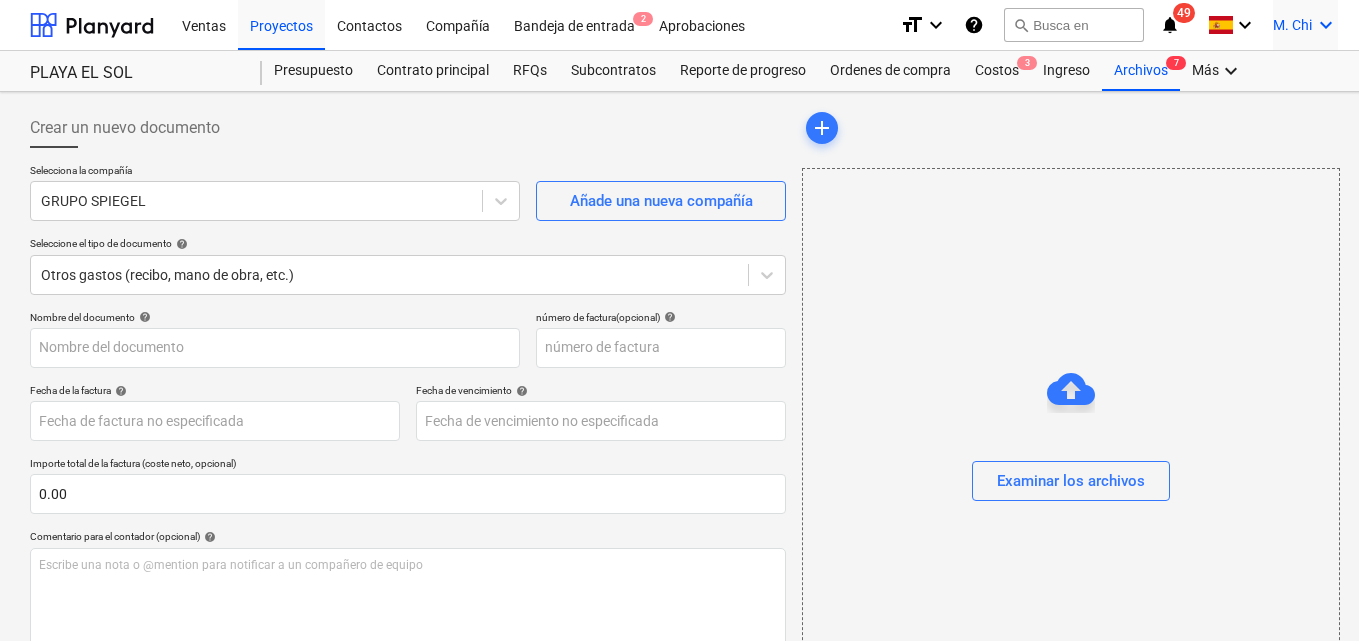 click on "keyboard_arrow_down" at bounding box center [1326, 25] 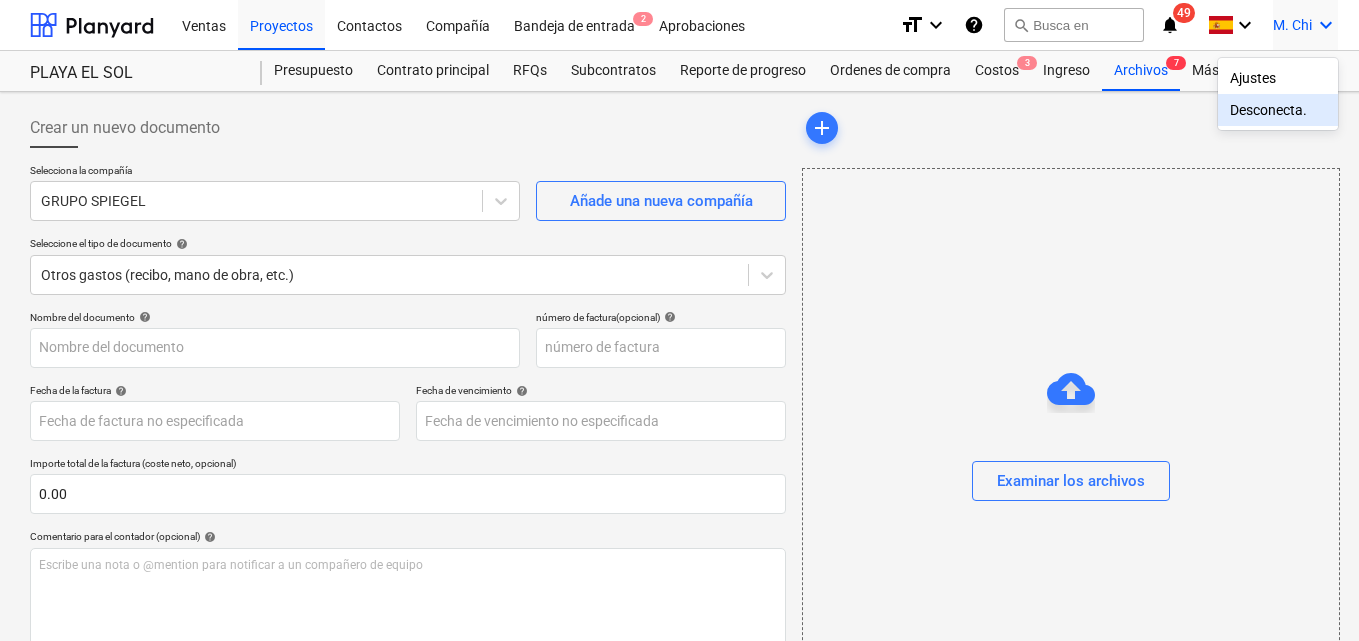 click on "Desconecta." at bounding box center (1278, 110) 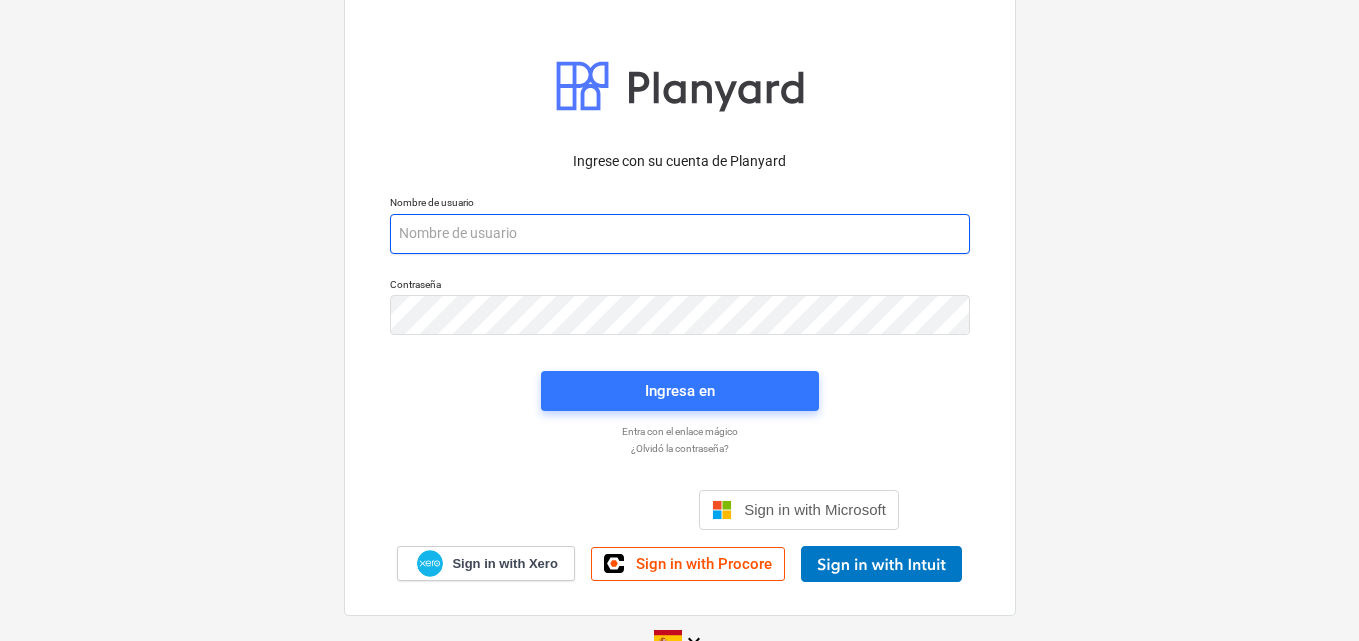 click at bounding box center [680, 234] 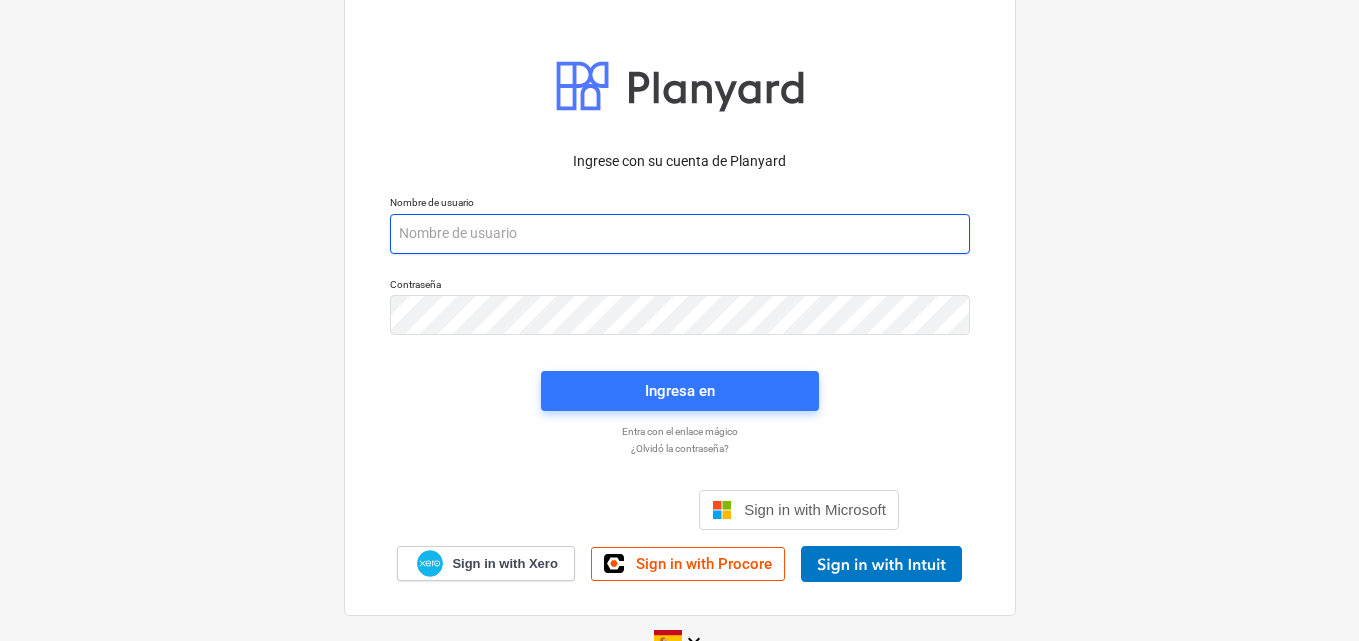 paste on "info+catiland@[EXAMPLE.COM]" 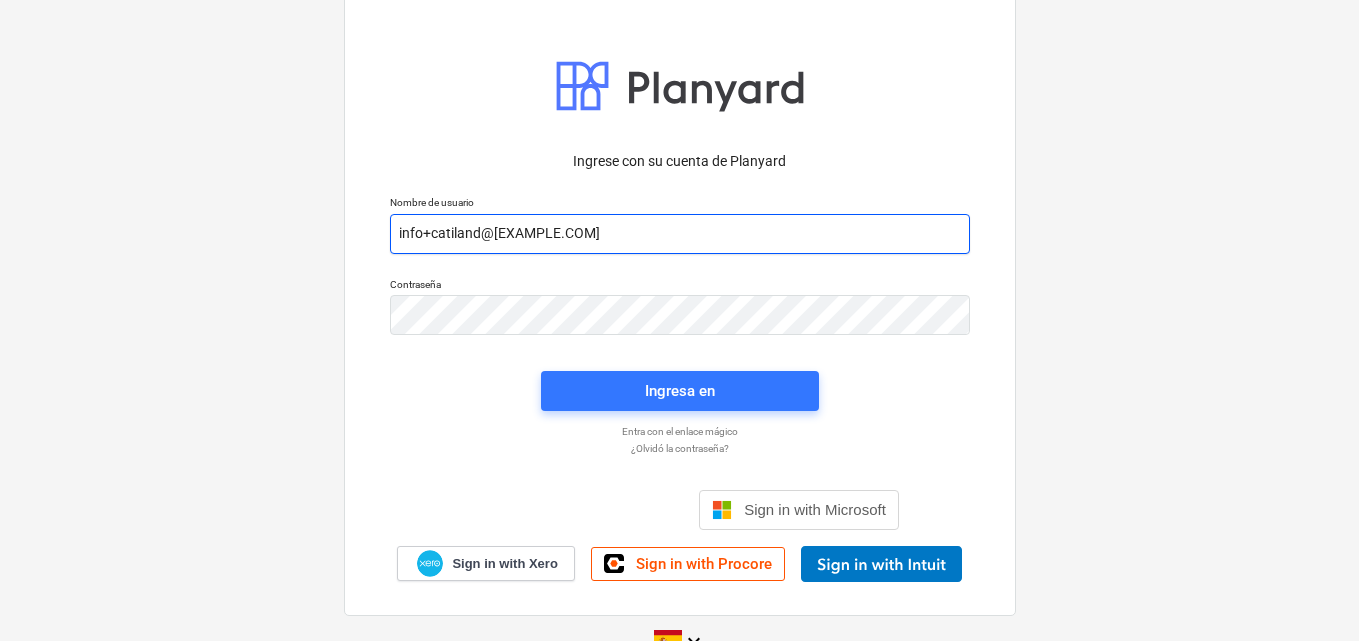 type on "info+catiland@[EXAMPLE.COM]" 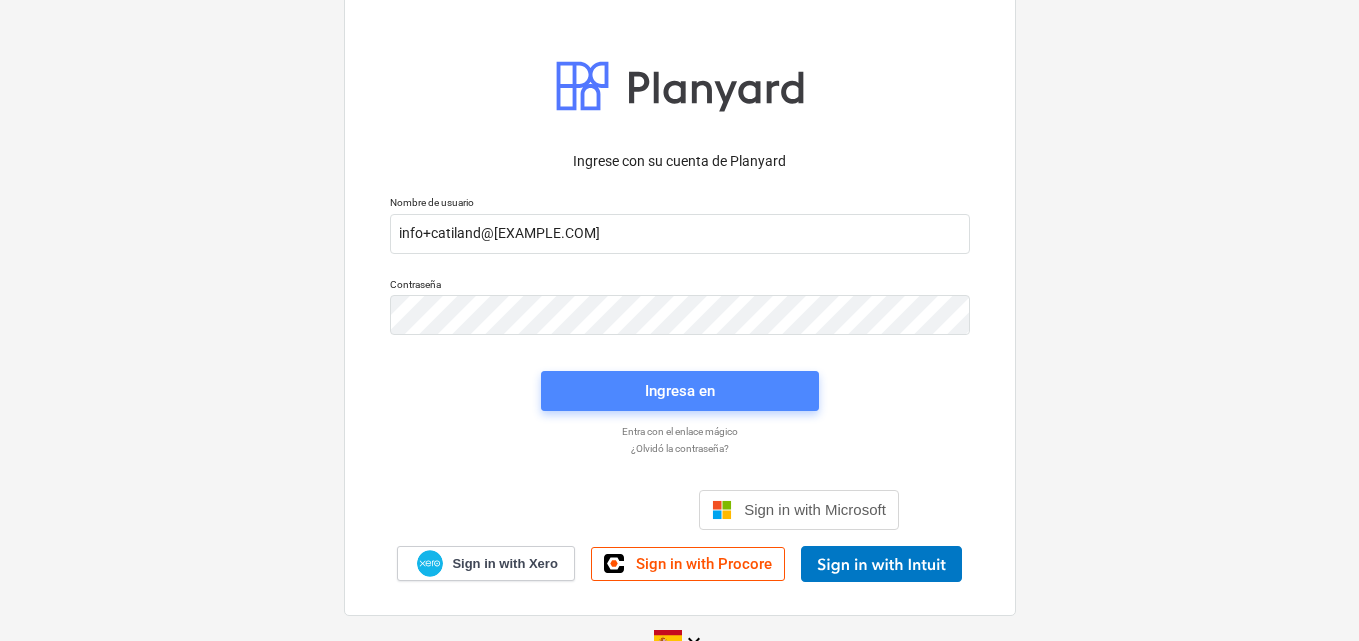click on "Ingresa en" at bounding box center (680, 391) 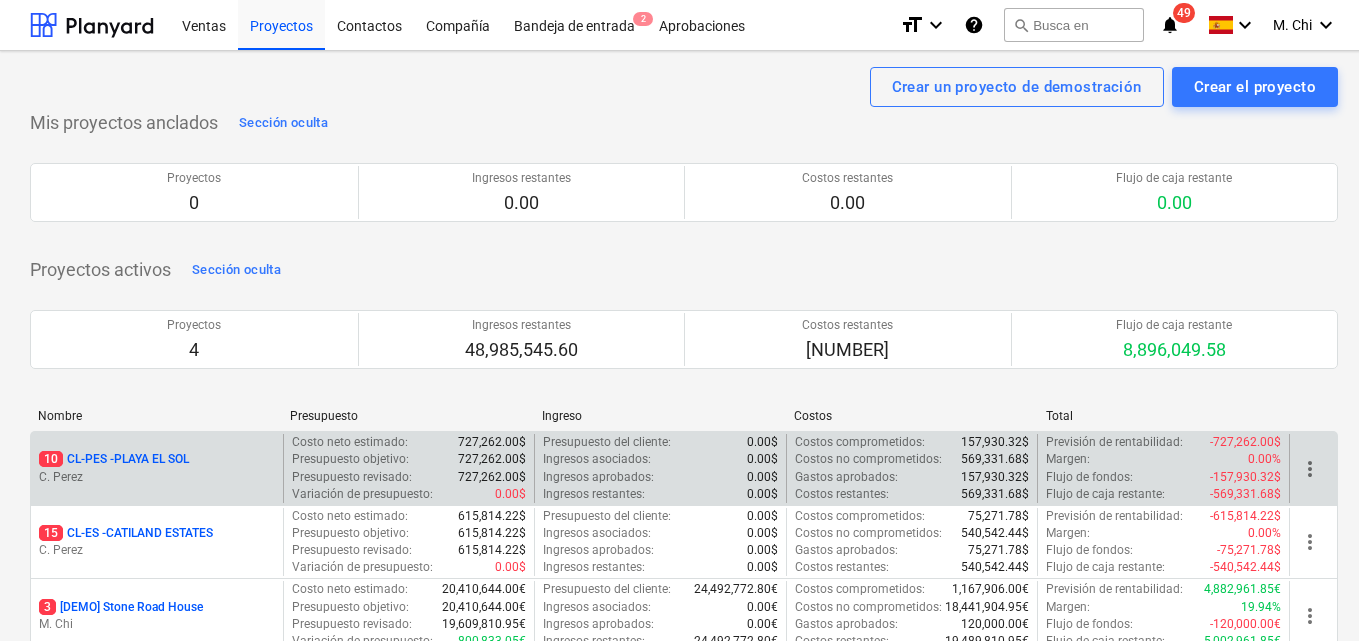 click on "10  CL-PES -  PLAYA EL SOL  C. Perez" at bounding box center (157, 468) 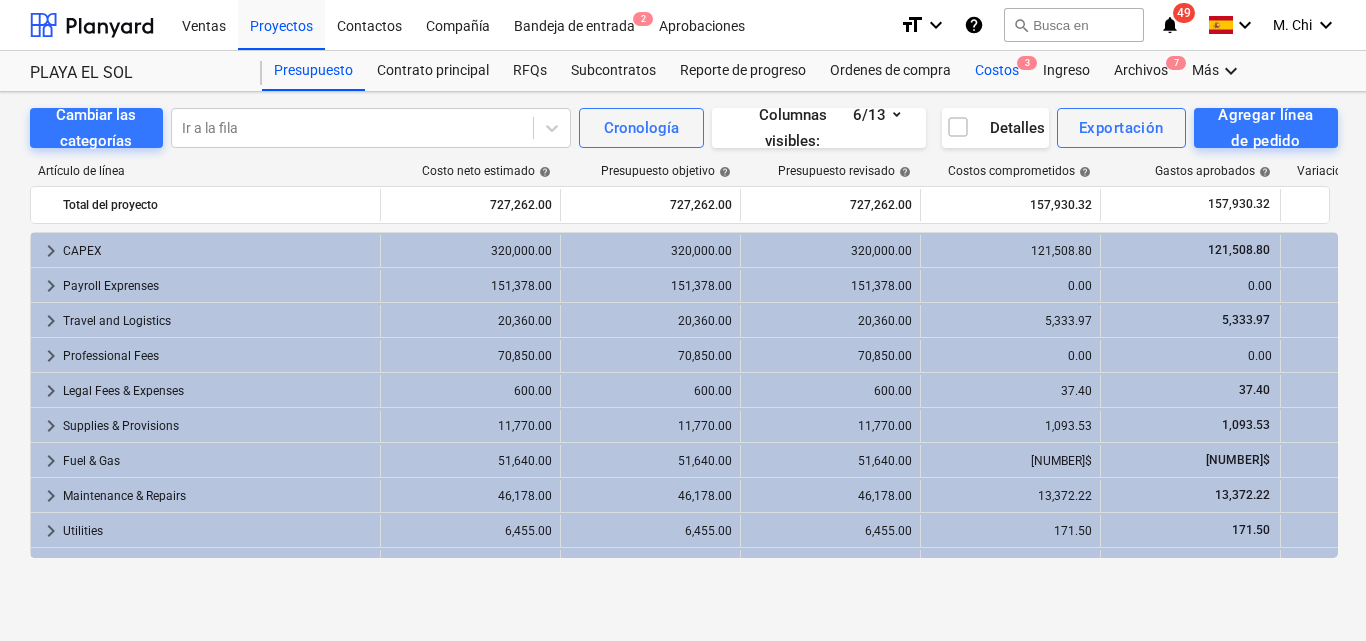 click on "Costos 3" at bounding box center [997, 71] 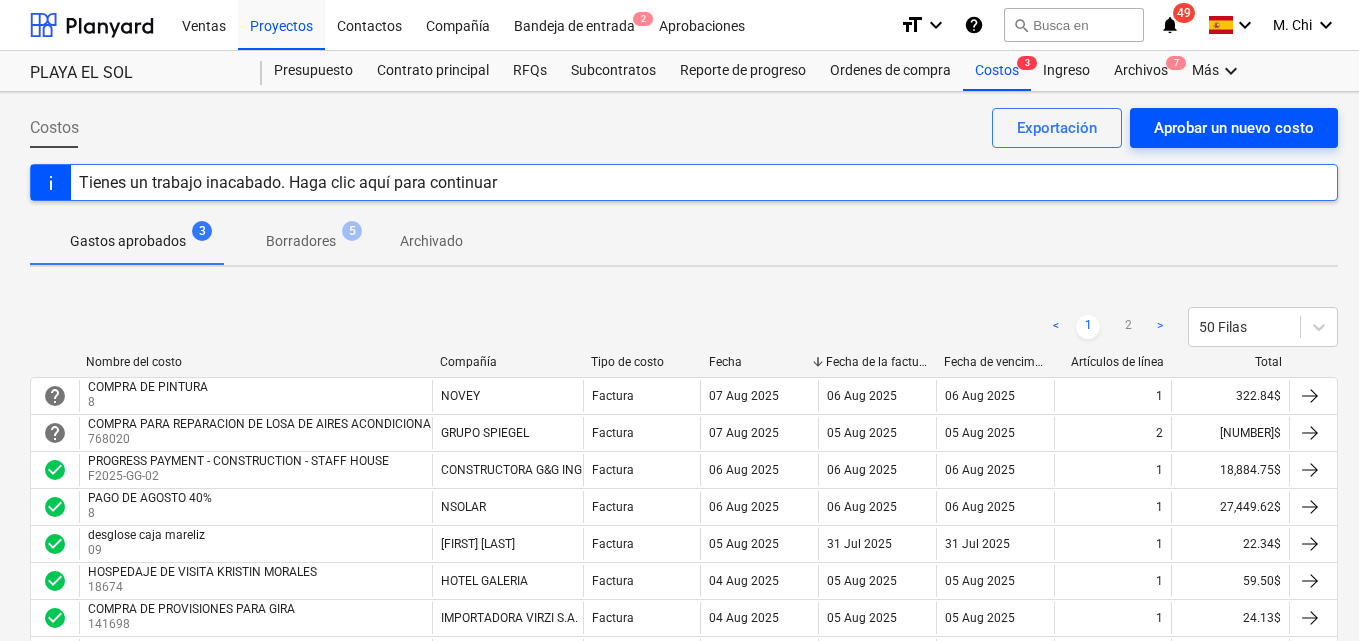 click on "Aprobar un nuevo costo" at bounding box center [1234, 128] 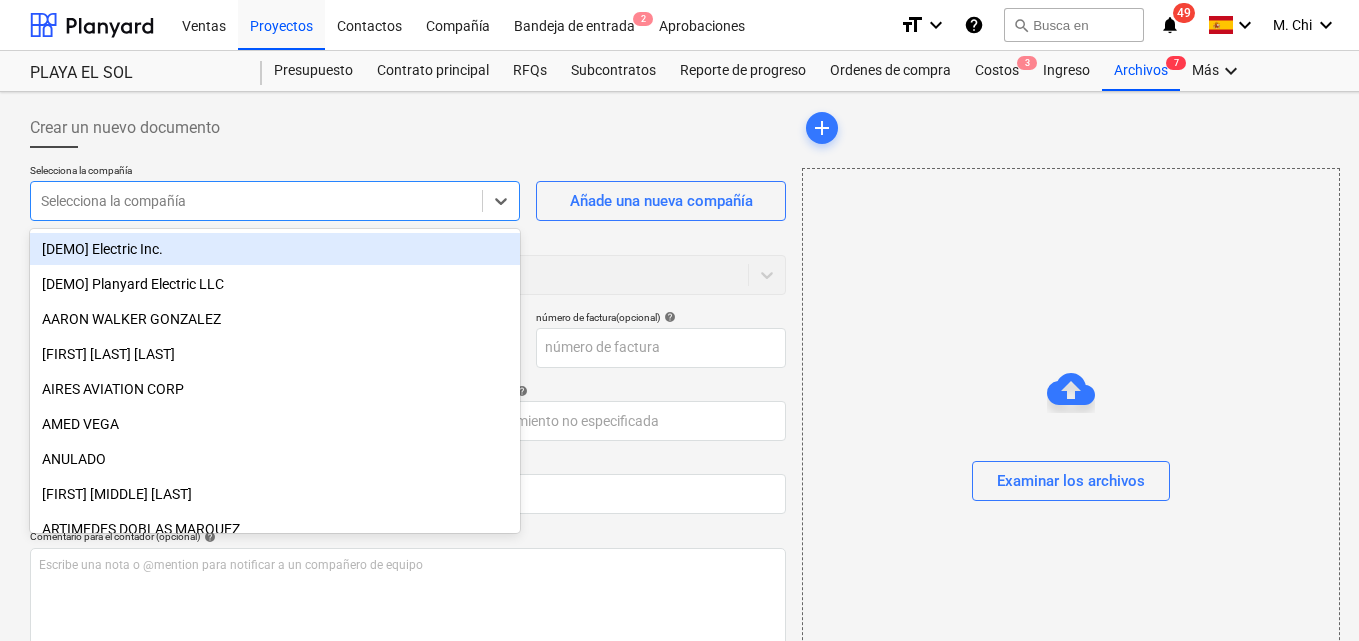 click at bounding box center [256, 201] 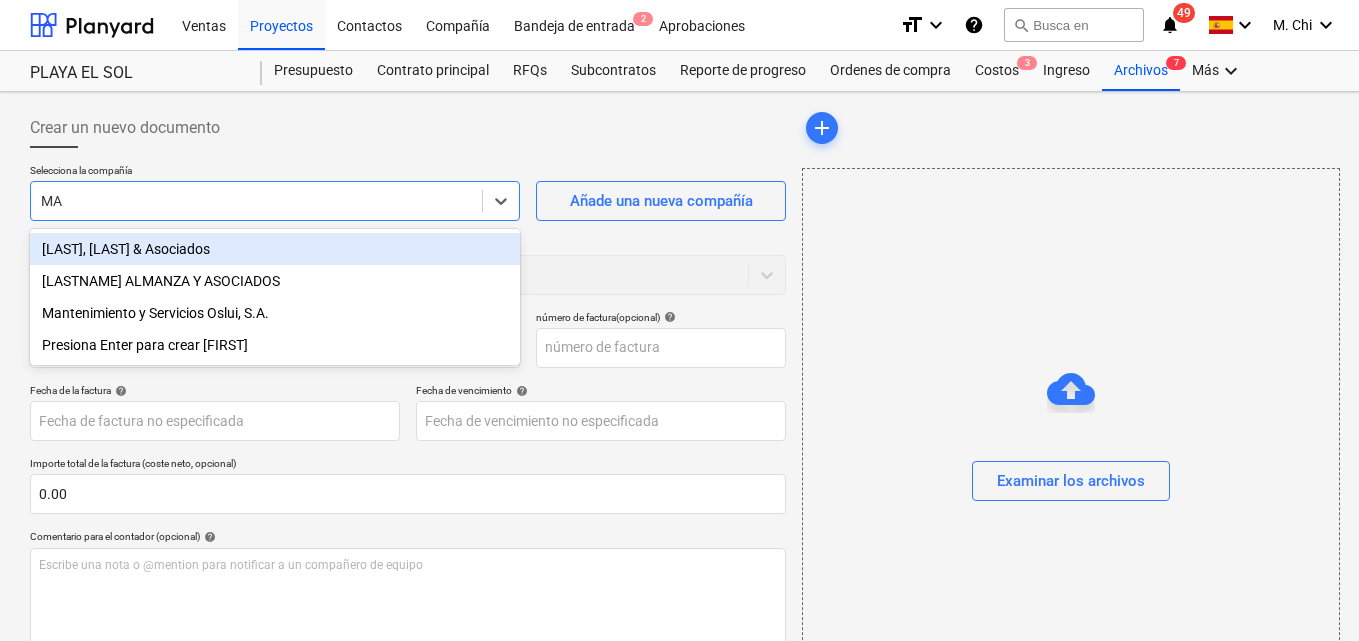 type on "M" 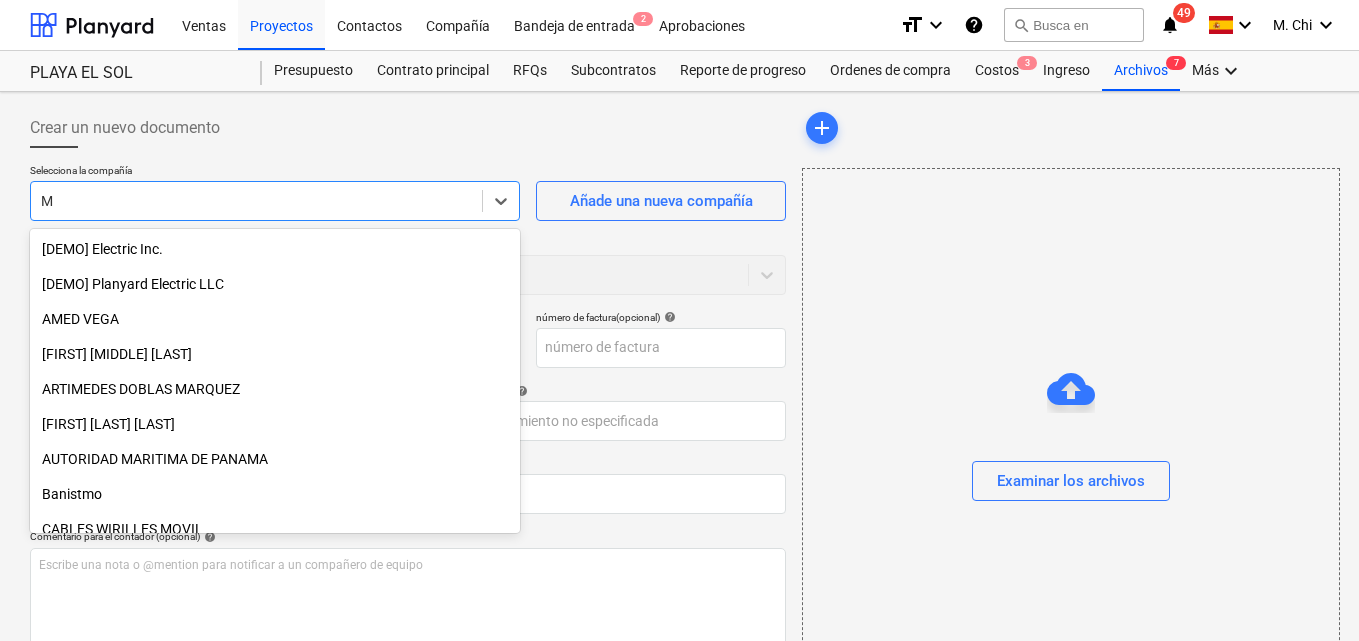 type 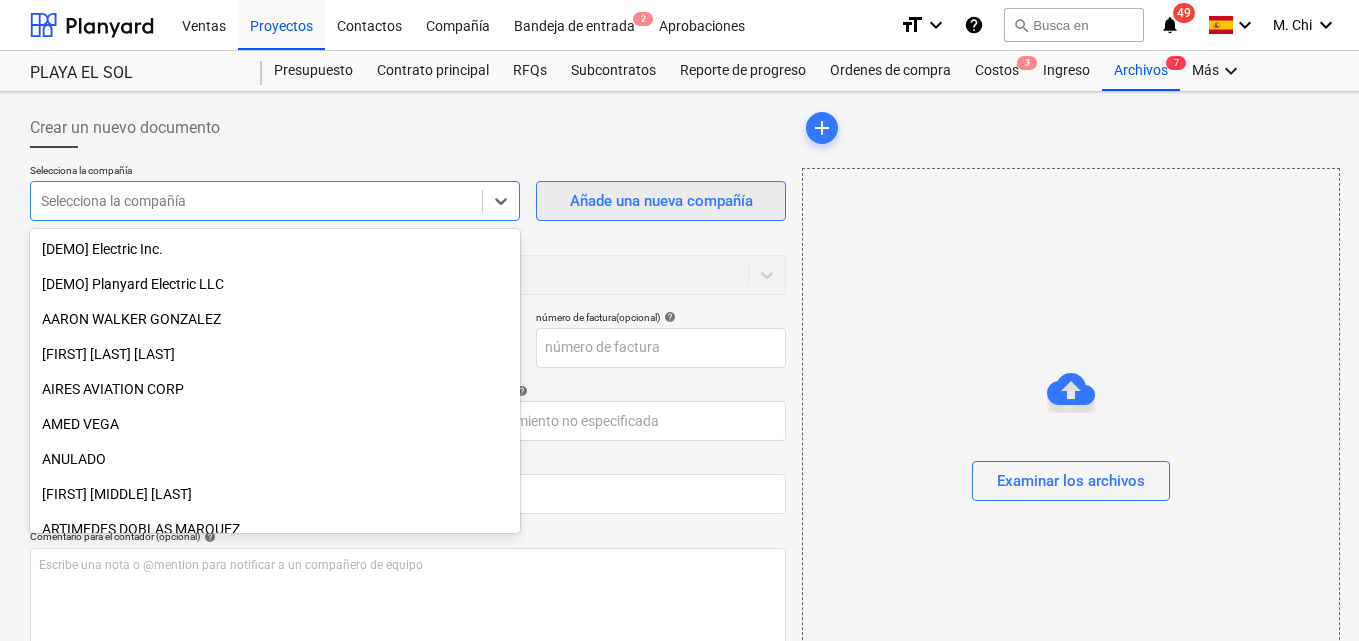 click on "Añade una nueva compañía" at bounding box center (661, 201) 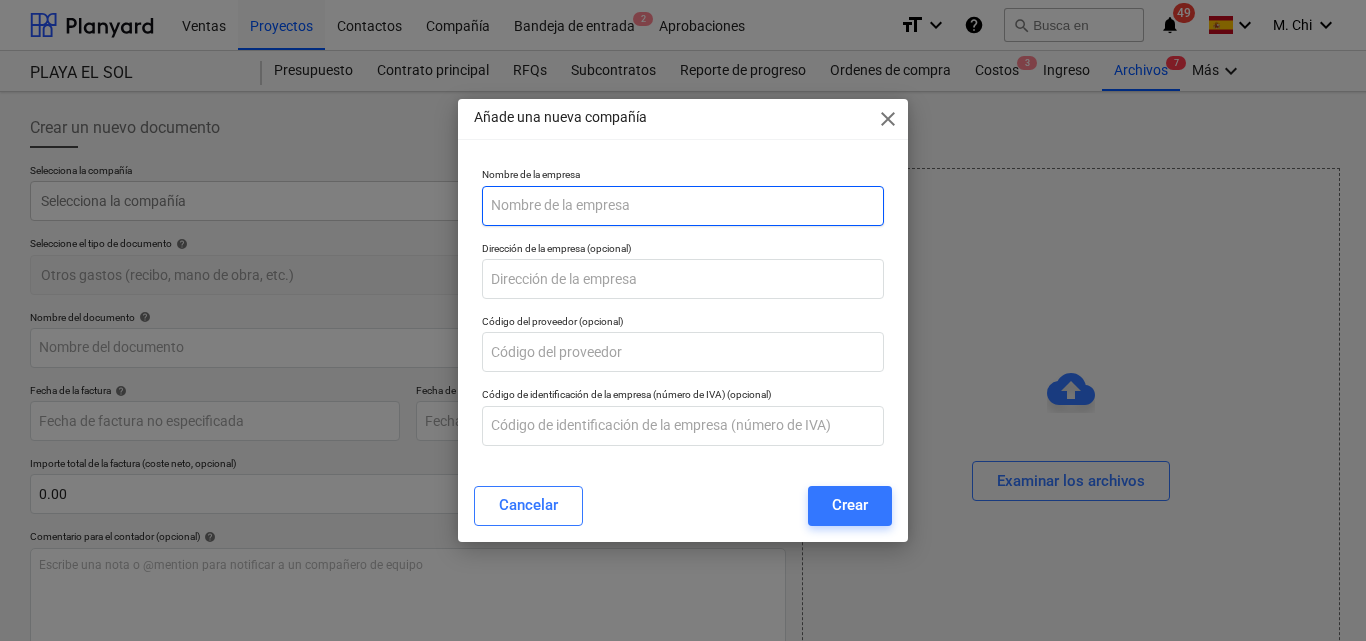 click at bounding box center (683, 206) 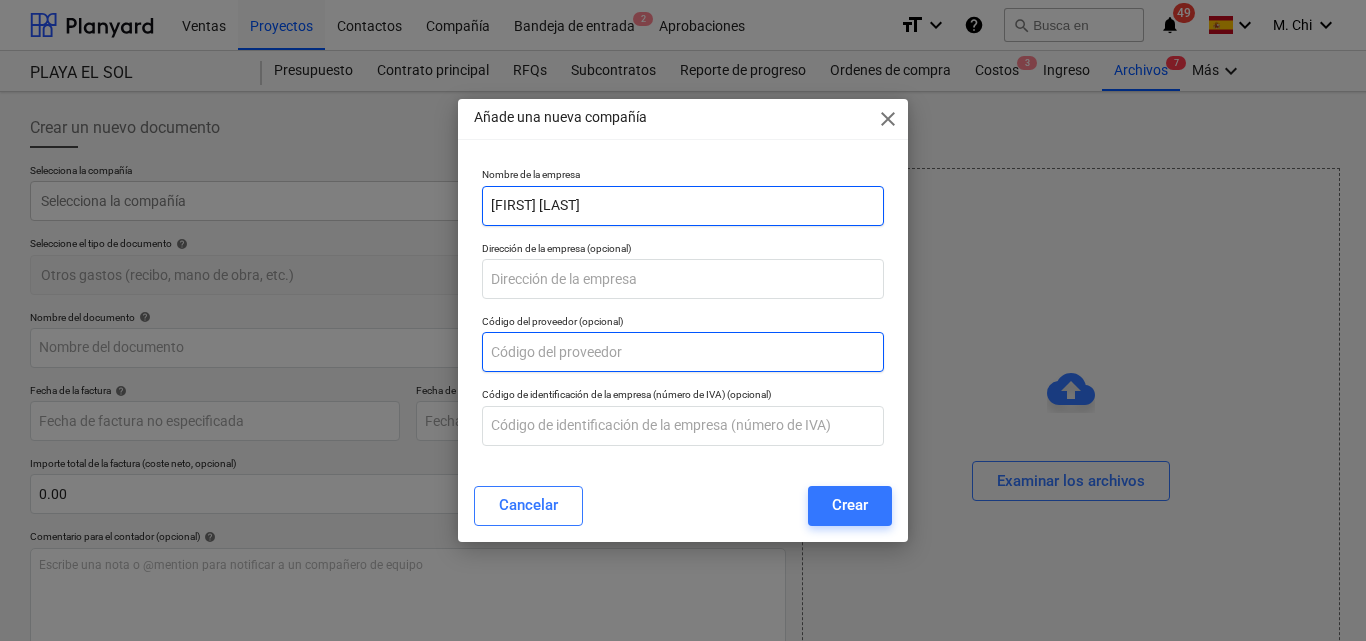 type on "[FIRST] [LAST]" 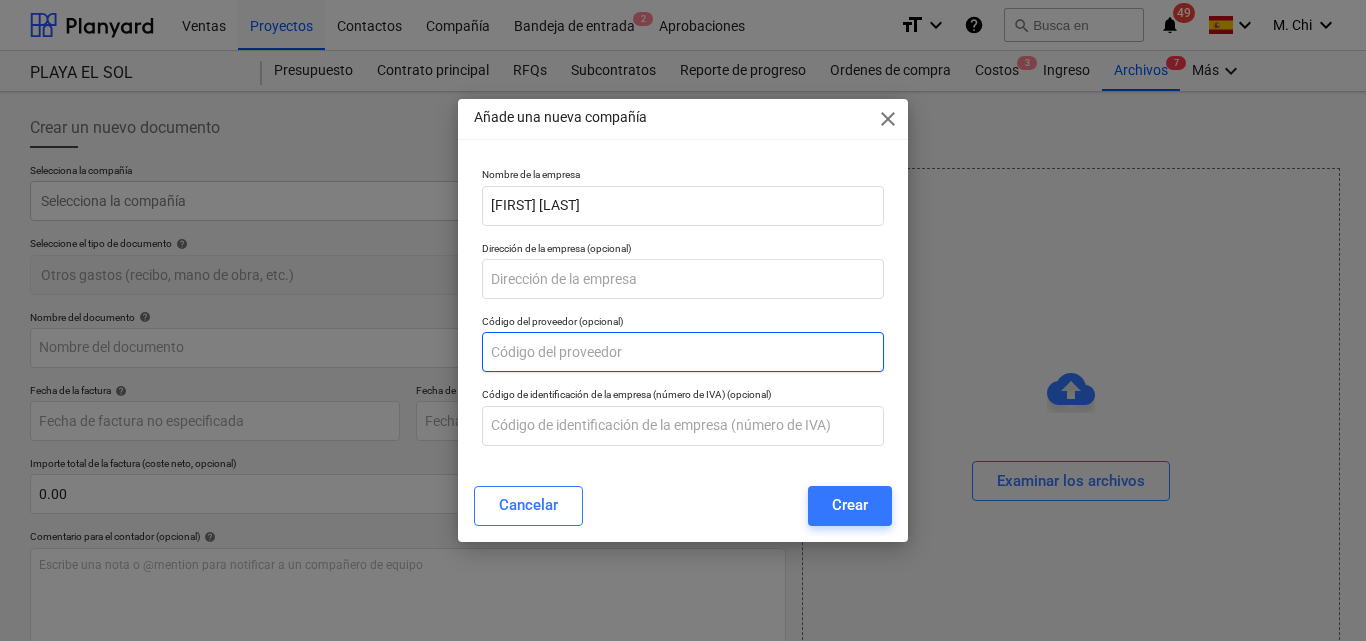 click at bounding box center (683, 352) 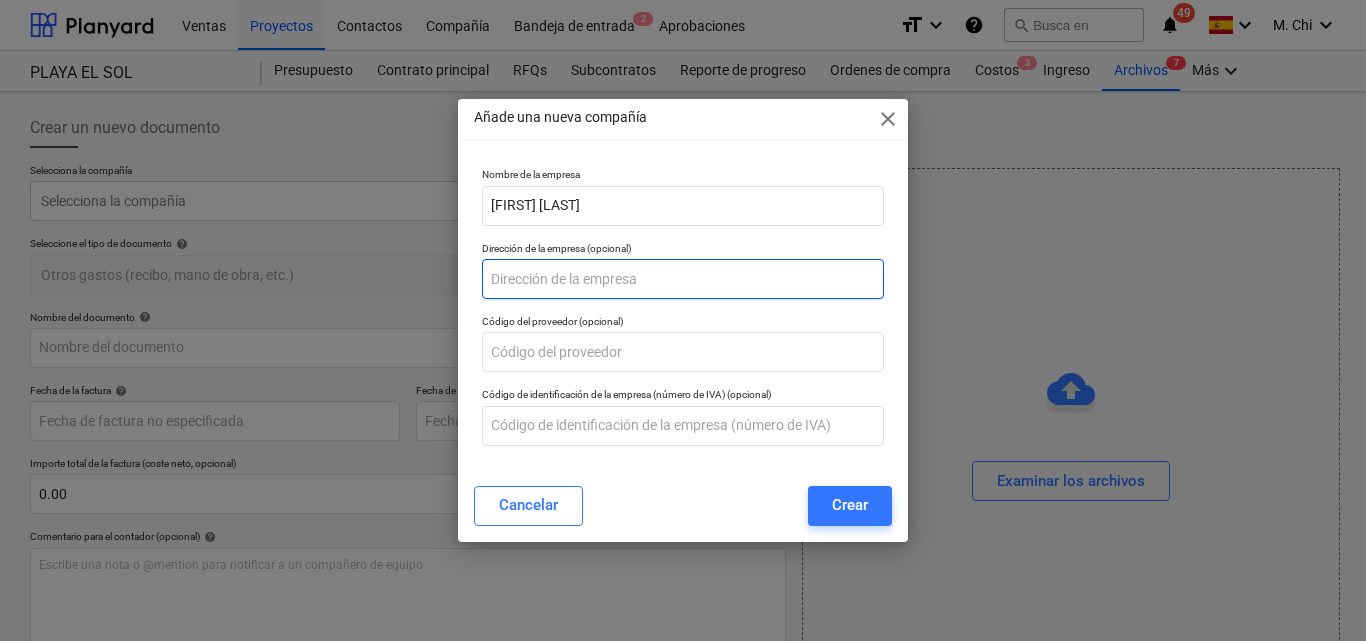 click at bounding box center (683, 279) 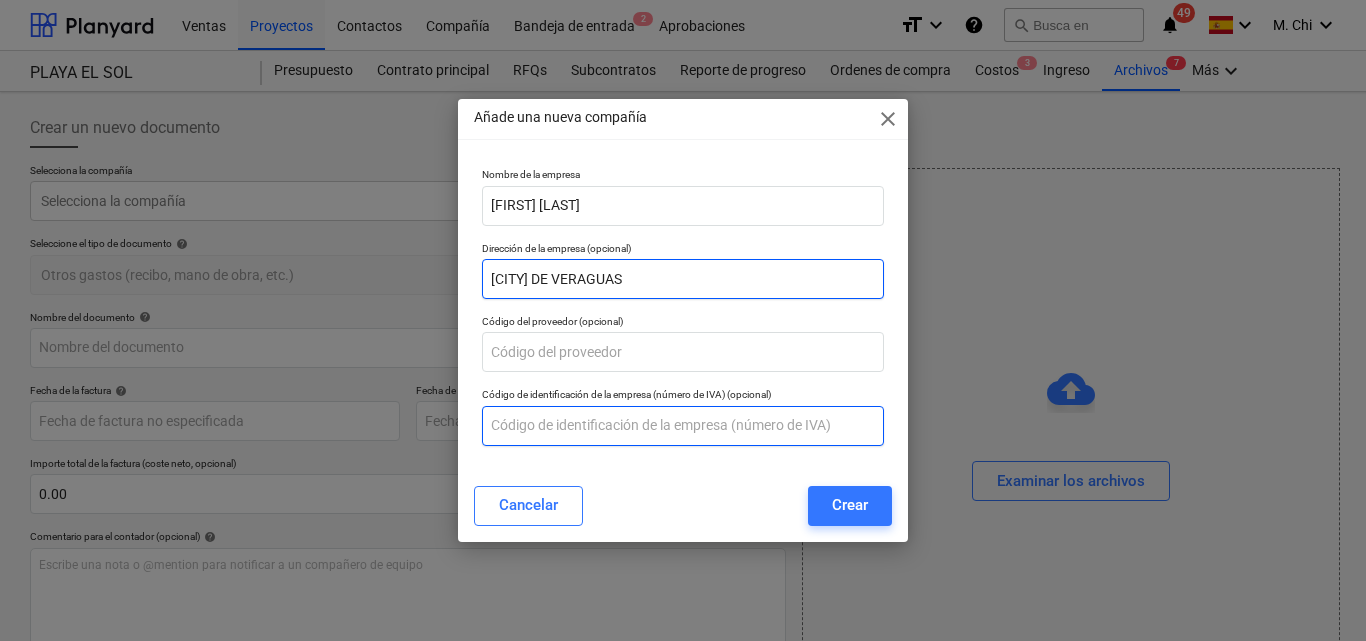 type on "[CITY] DE VERAGUAS" 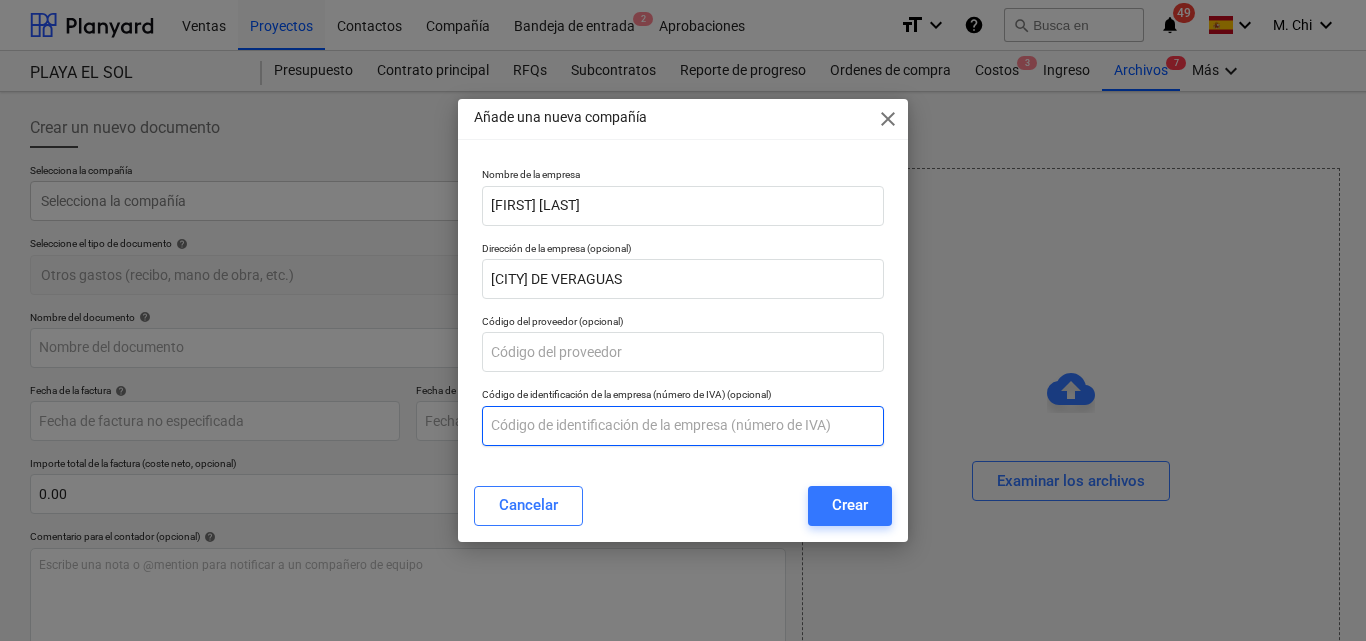 click at bounding box center [683, 426] 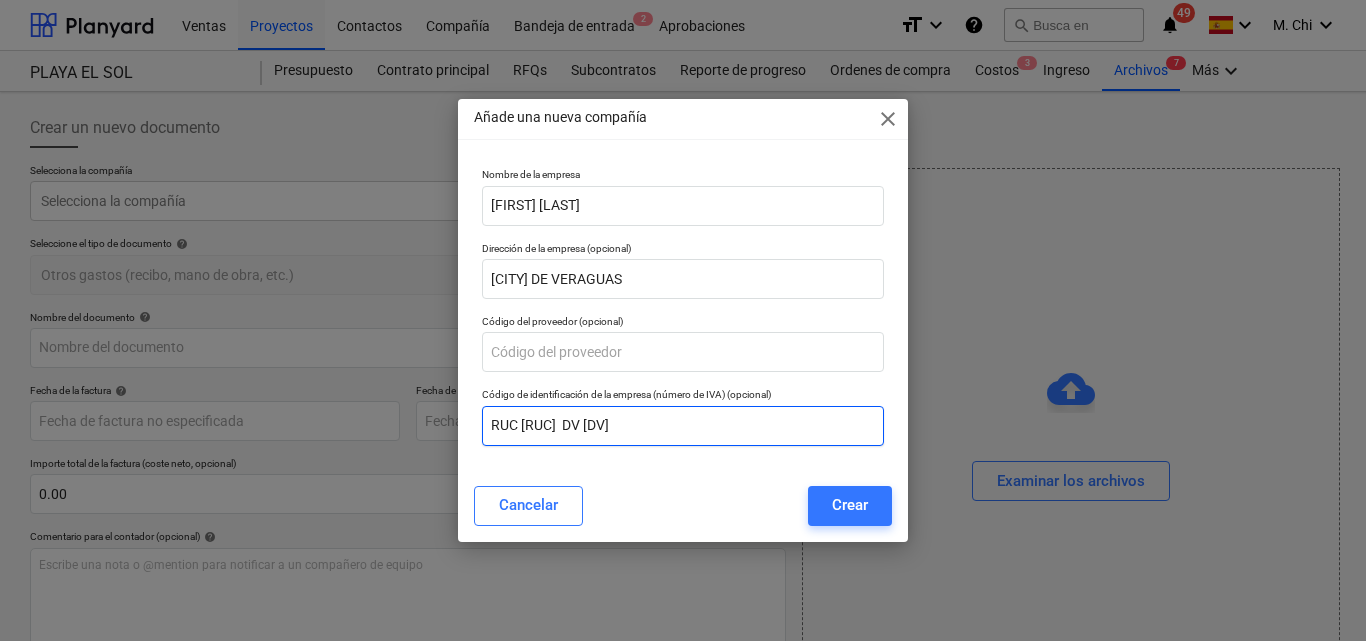 click on "RUC [RUC]  DV [DV]" at bounding box center [683, 426] 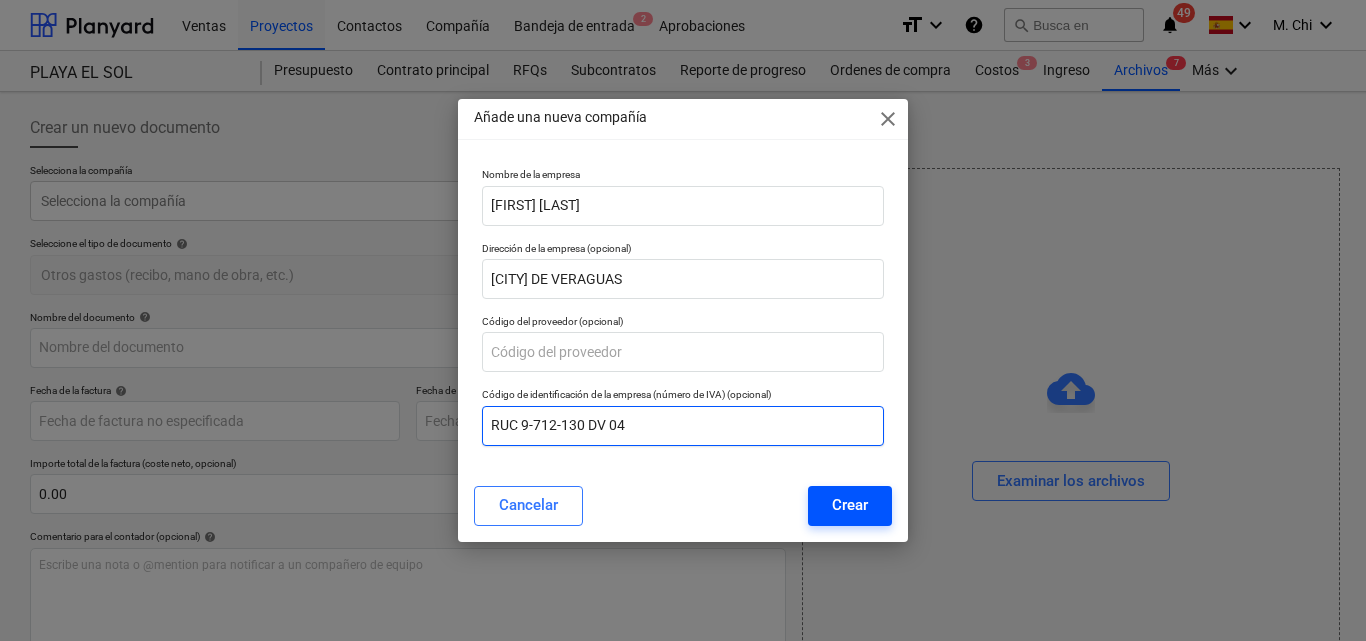 type on "RUC 9-712-130 DV 04" 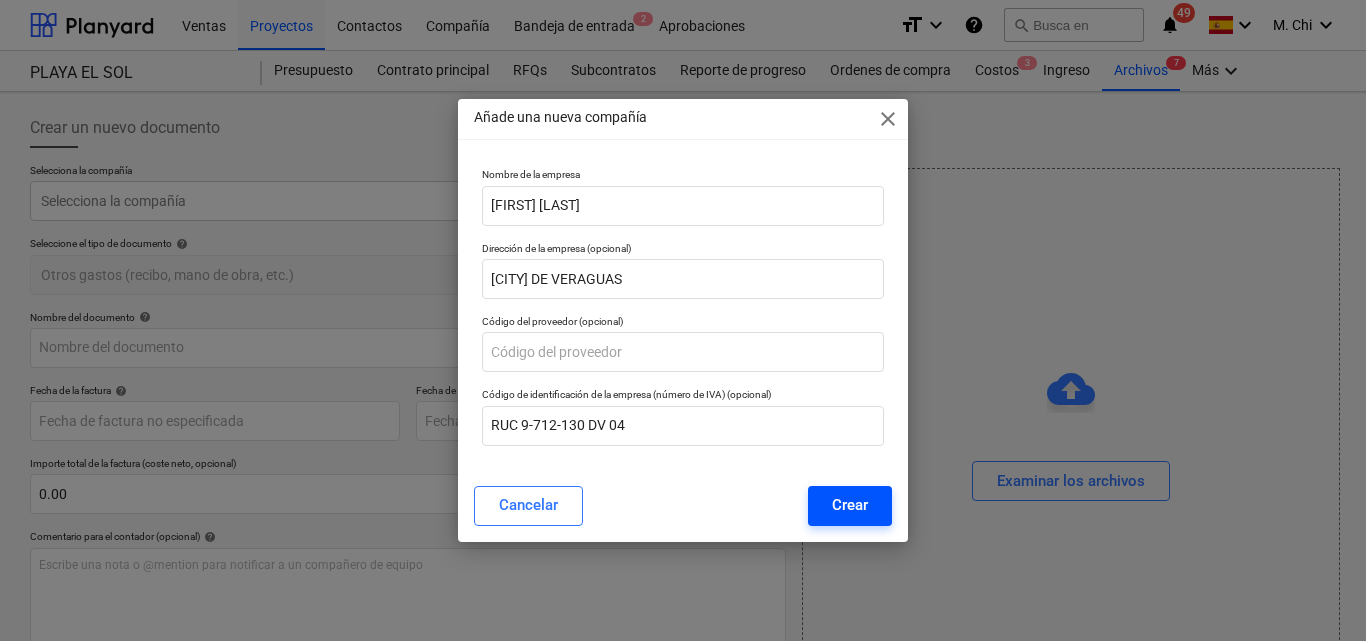 click on "Crear" at bounding box center (850, 505) 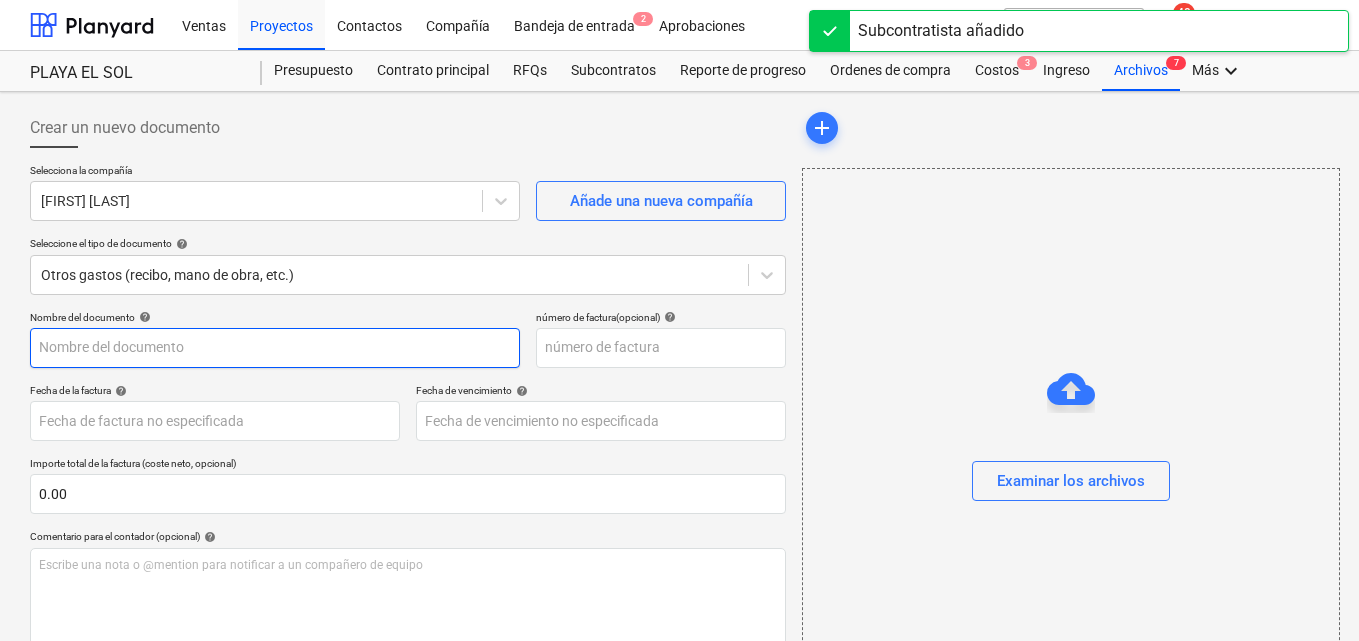 click at bounding box center [275, 348] 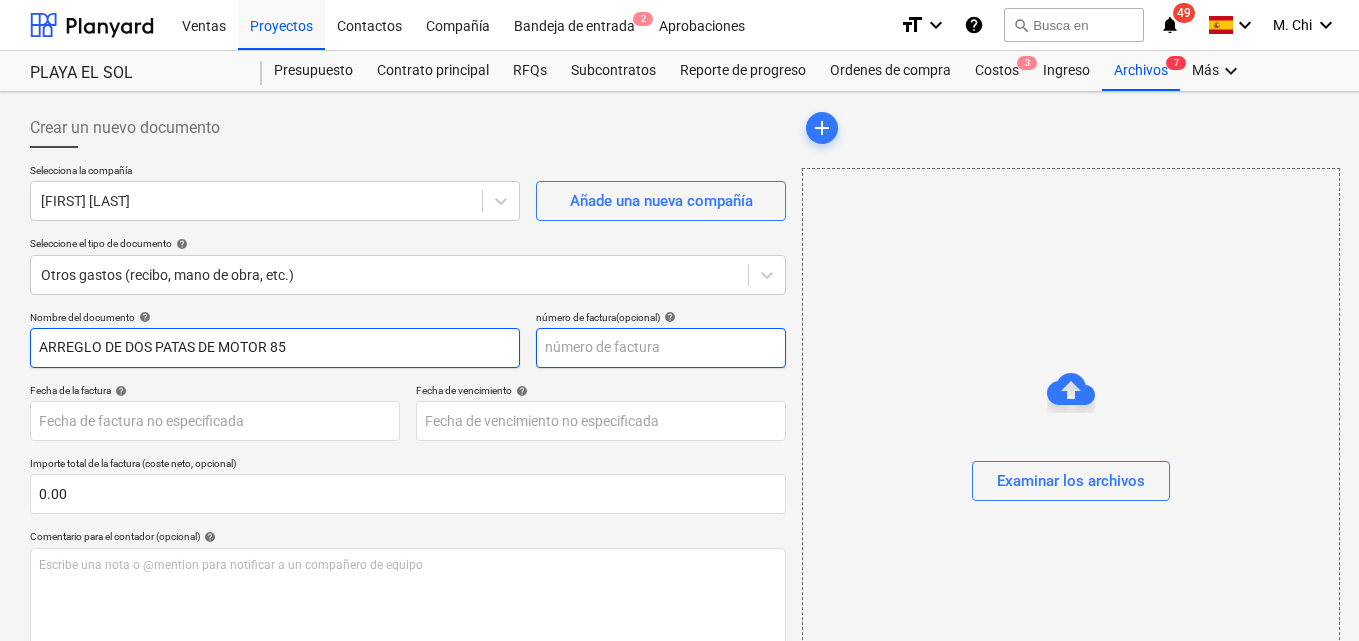 type on "ARREGLO DE DOS PATAS DE MOTOR 85" 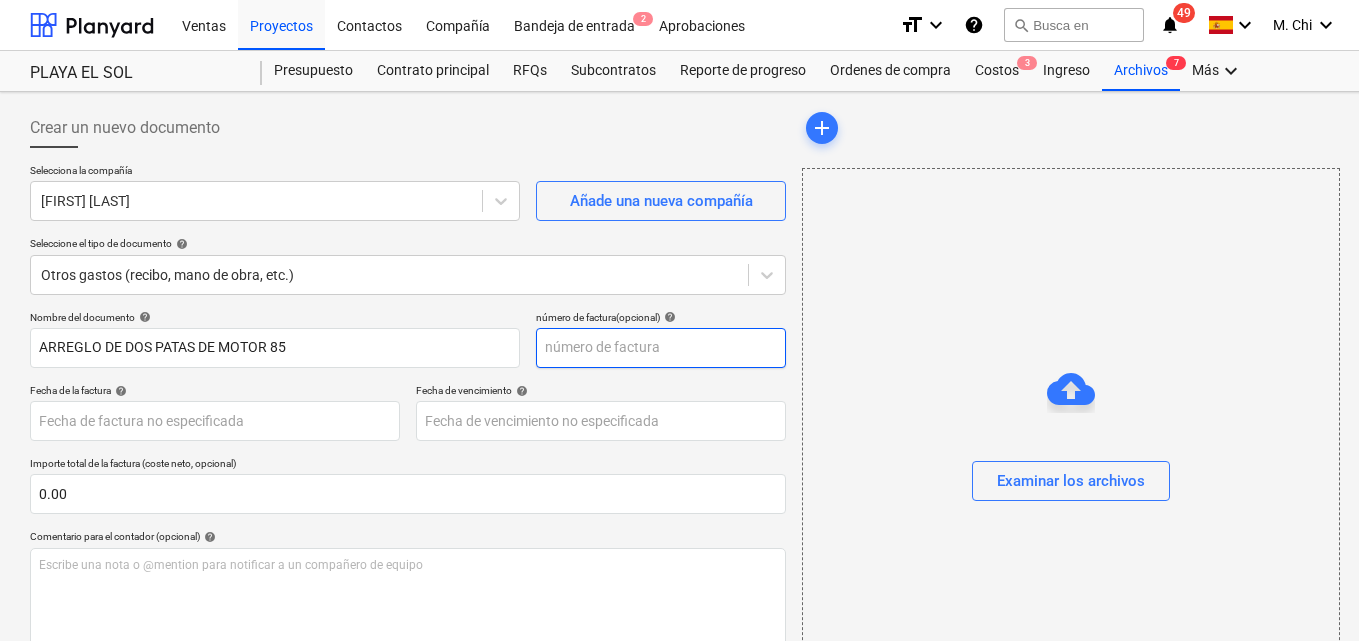 click at bounding box center [661, 348] 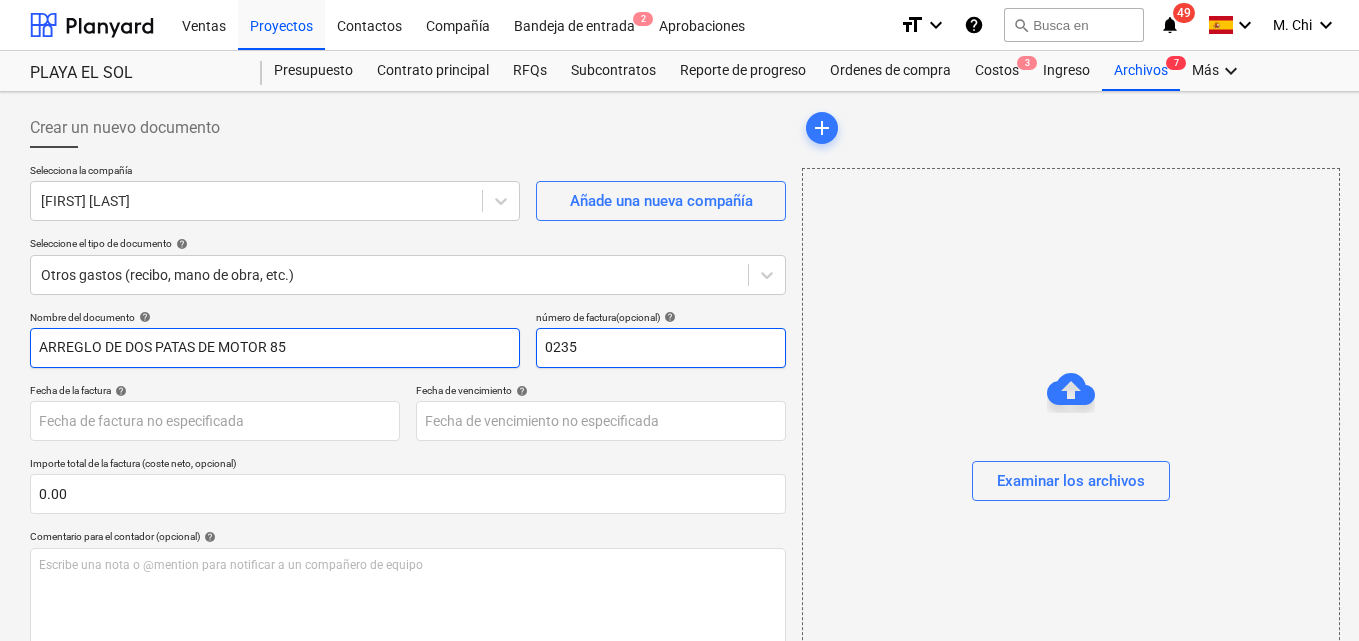 type on "0235" 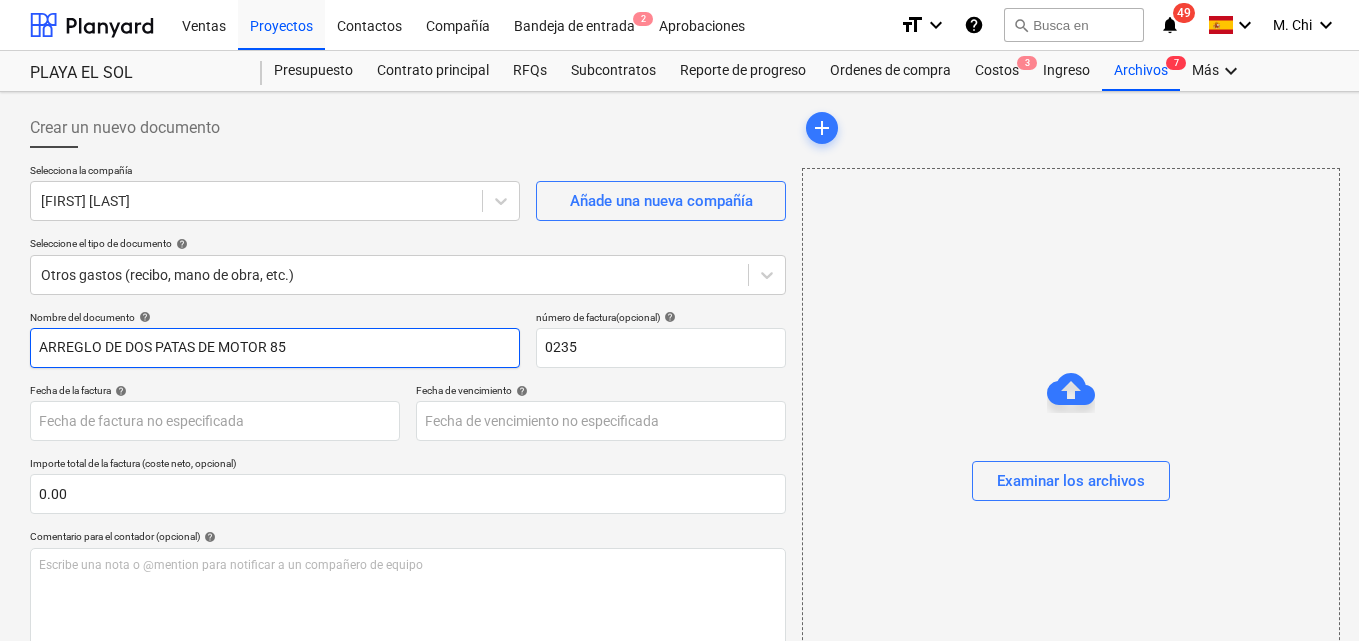 drag, startPoint x: 302, startPoint y: 349, endPoint x: 30, endPoint y: 352, distance: 272.01654 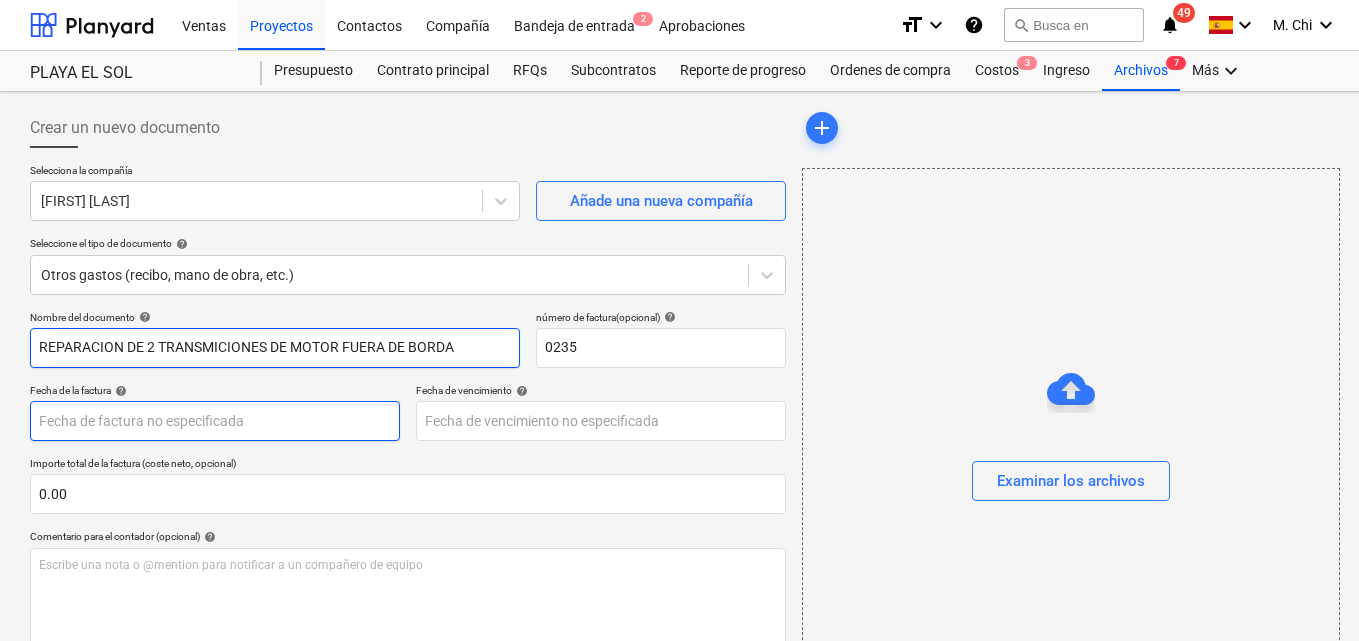 type on "REPARACION DE 2 TRANSMICIONES DE MOTOR FUERA DE BORDA" 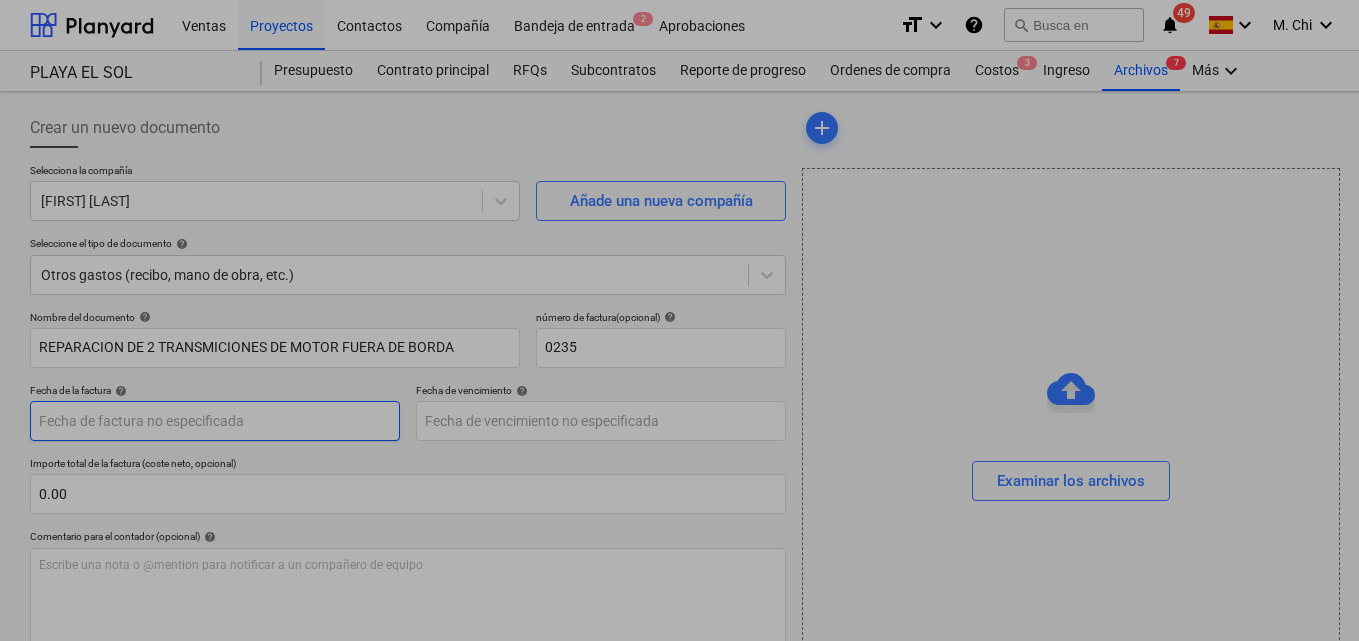click on "Ventas Proyectos Contactos Compañía Bandeja de entrada 2 Aprobaciones format_size keyboard_arrow_down help search Busca en notifications 49 keyboard_arrow_down M. Chi keyboard_arrow_down PLAYA EL SOL  Presupuesto Contrato principal RFQs Subcontratos Reporte de progreso Ordenes de compra Costos 3 Ingreso Archivos 7 Más keyboard_arrow_down Crear un nuevo documento Selecciona la compañía [FIRST] [LAST]    Añade una nueva compañía Seleccione el tipo de documento help Otros gastos (recibo, mano de obra, etc.) Nombre del documento help REPARACION DE 2 TRANSMICIONES DE MOTOR FUERA DE BORDA número de factura  (opcional) help 0235 Fecha de la factura help Press the down arrow key to interact with the calendar and
select a date. Press the question mark key to get the keyboard shortcuts for changing dates. Fecha de vencimiento help Press the down arrow key to interact with the calendar and
select a date. Press the question mark key to get the keyboard shortcuts for changing dates. 0.00 help ﻿ 0.00$" at bounding box center [679, 320] 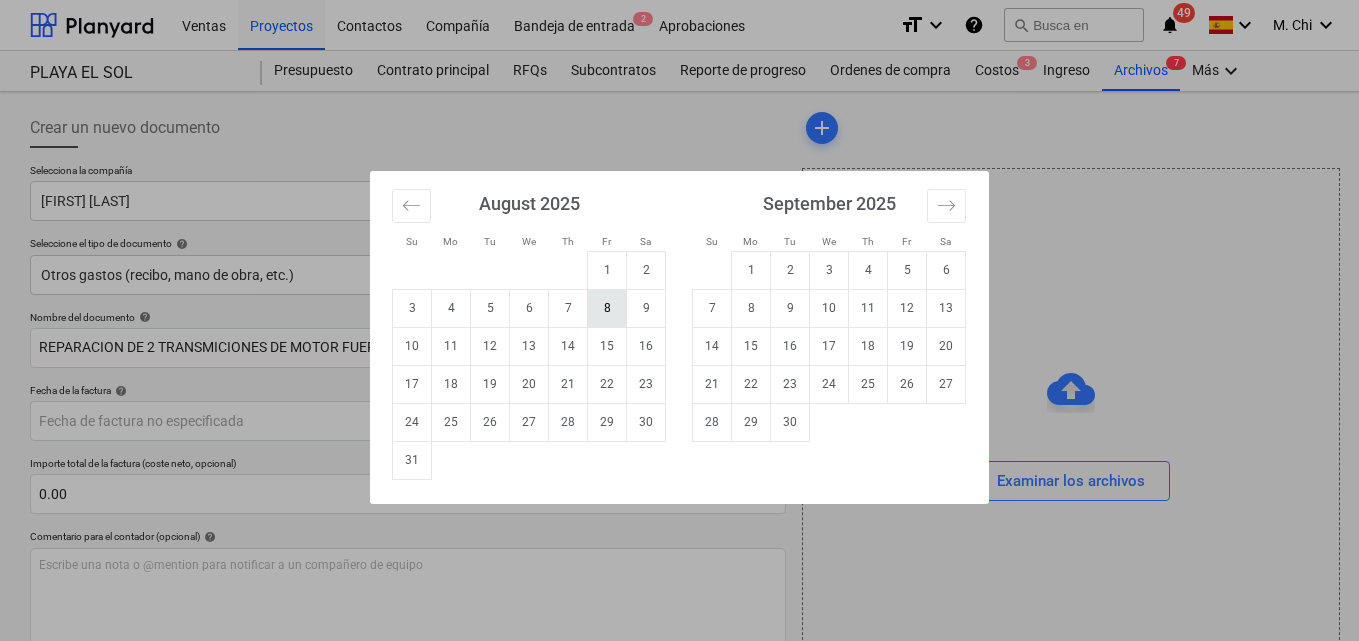 click on "8" at bounding box center (607, 308) 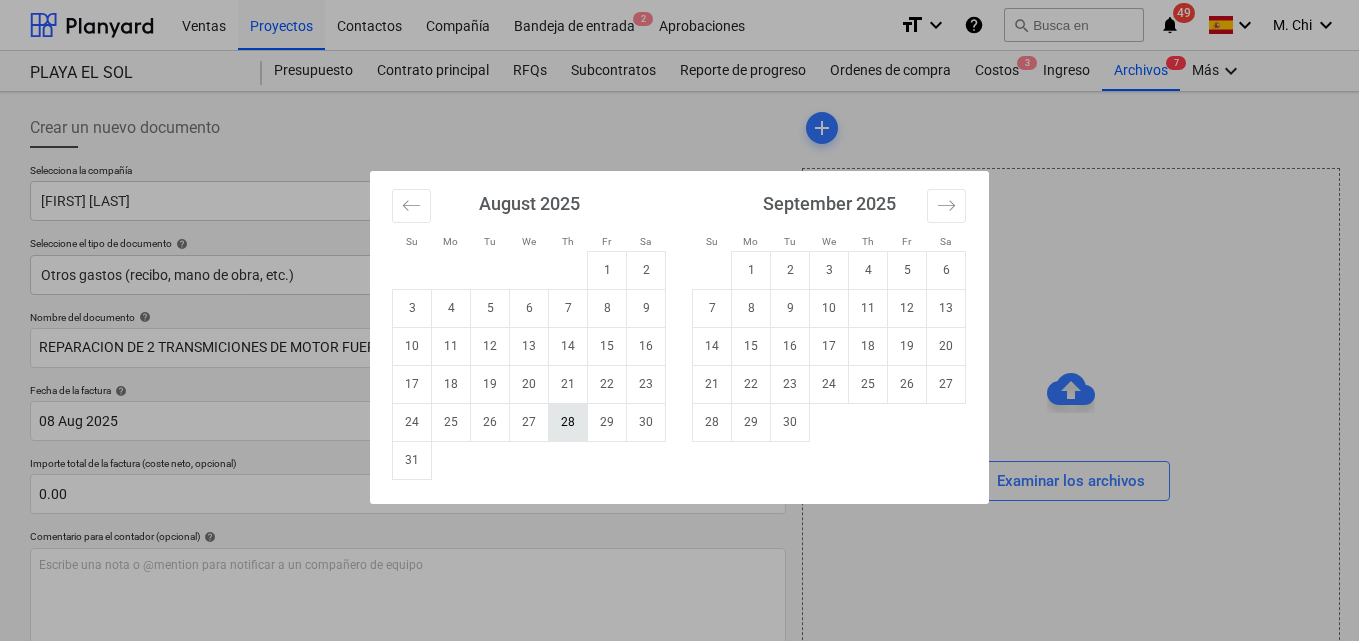 drag, startPoint x: 547, startPoint y: 435, endPoint x: 552, endPoint y: 423, distance: 13 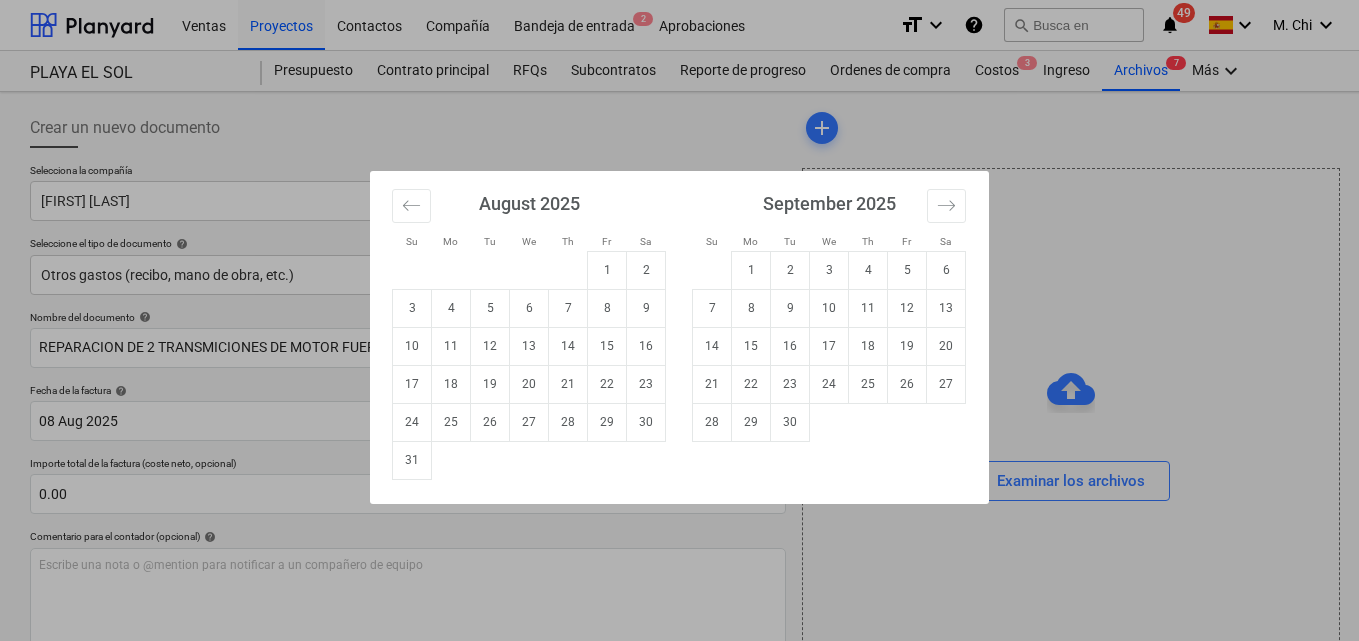 click on "8" at bounding box center [607, 308] 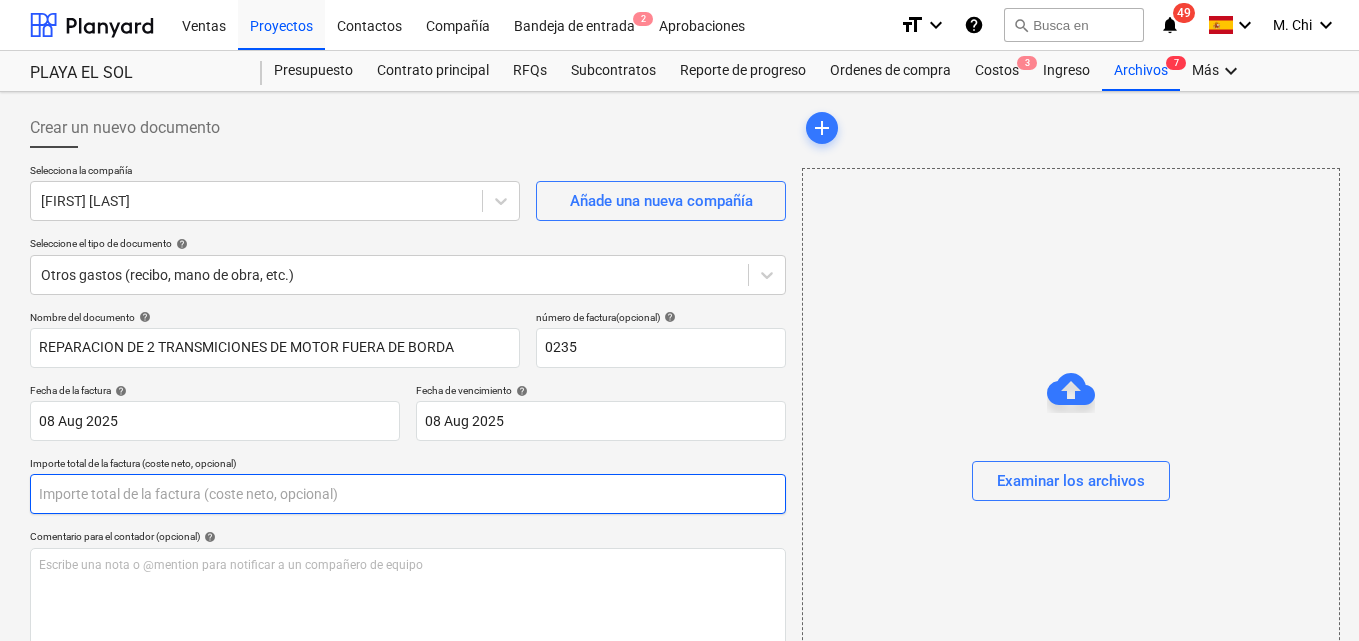 click at bounding box center (408, 494) 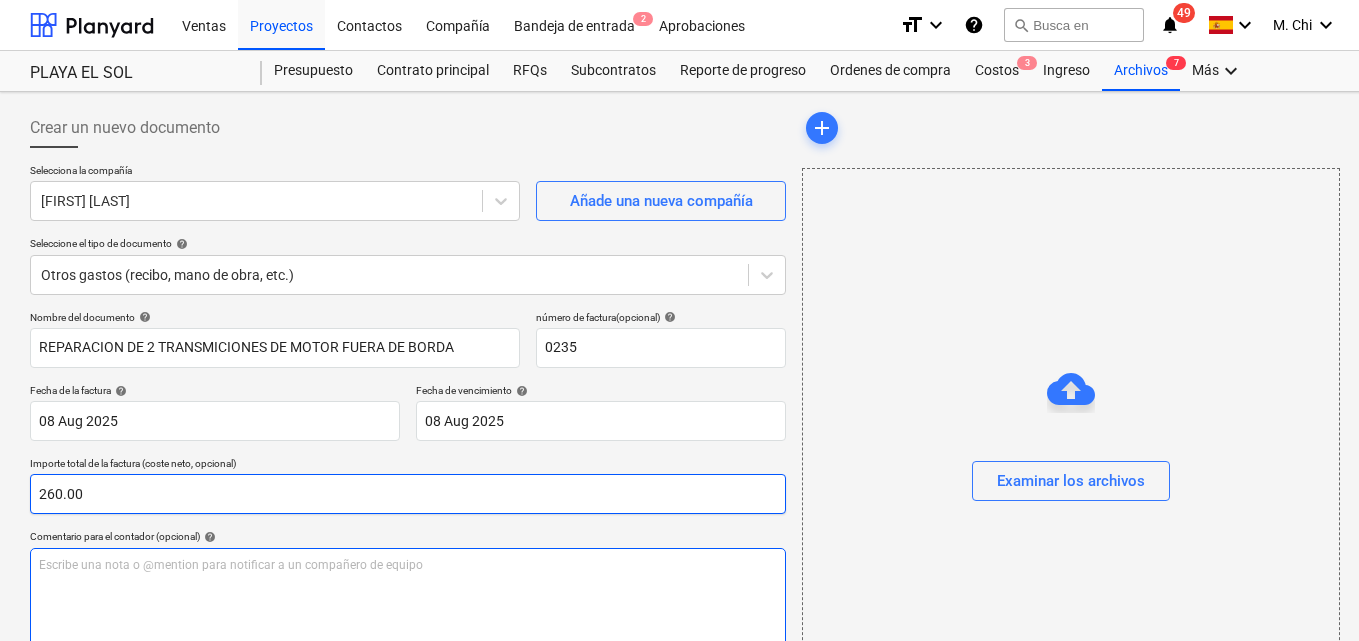 type on "260.00" 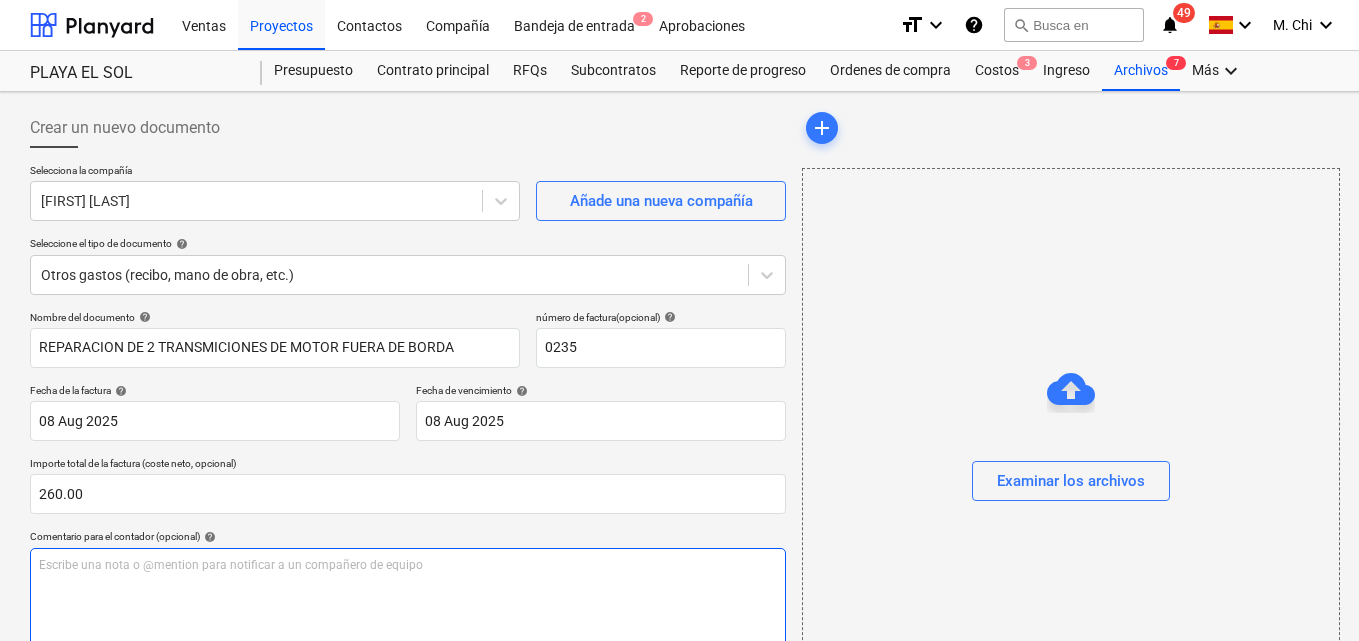 click on "Escribe una nota o @mention para notificar a un compañero de equipo ﻿" at bounding box center (408, 565) 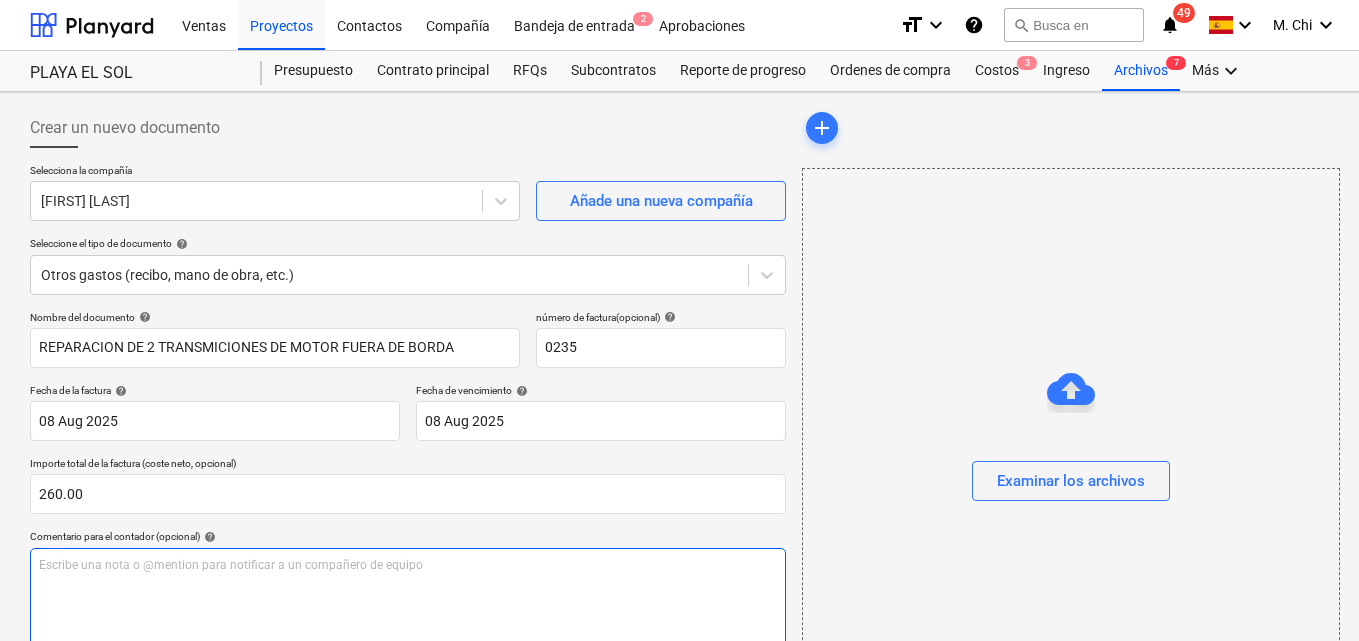type 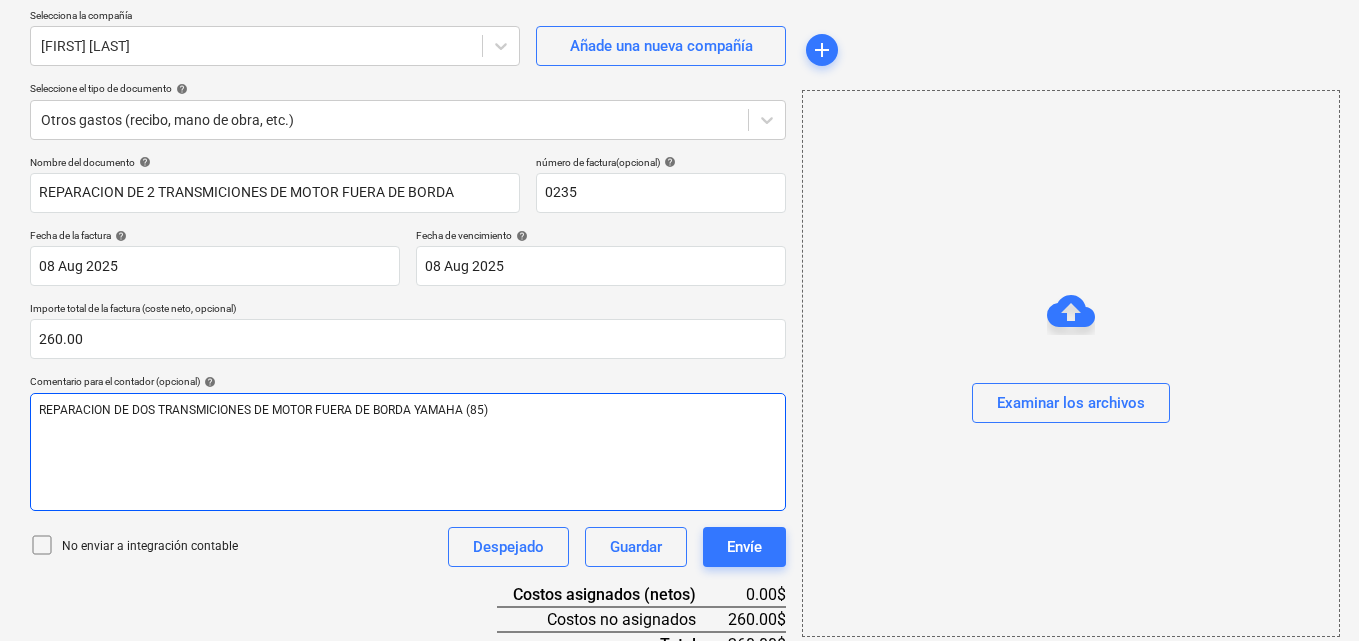 scroll, scrollTop: 200, scrollLeft: 0, axis: vertical 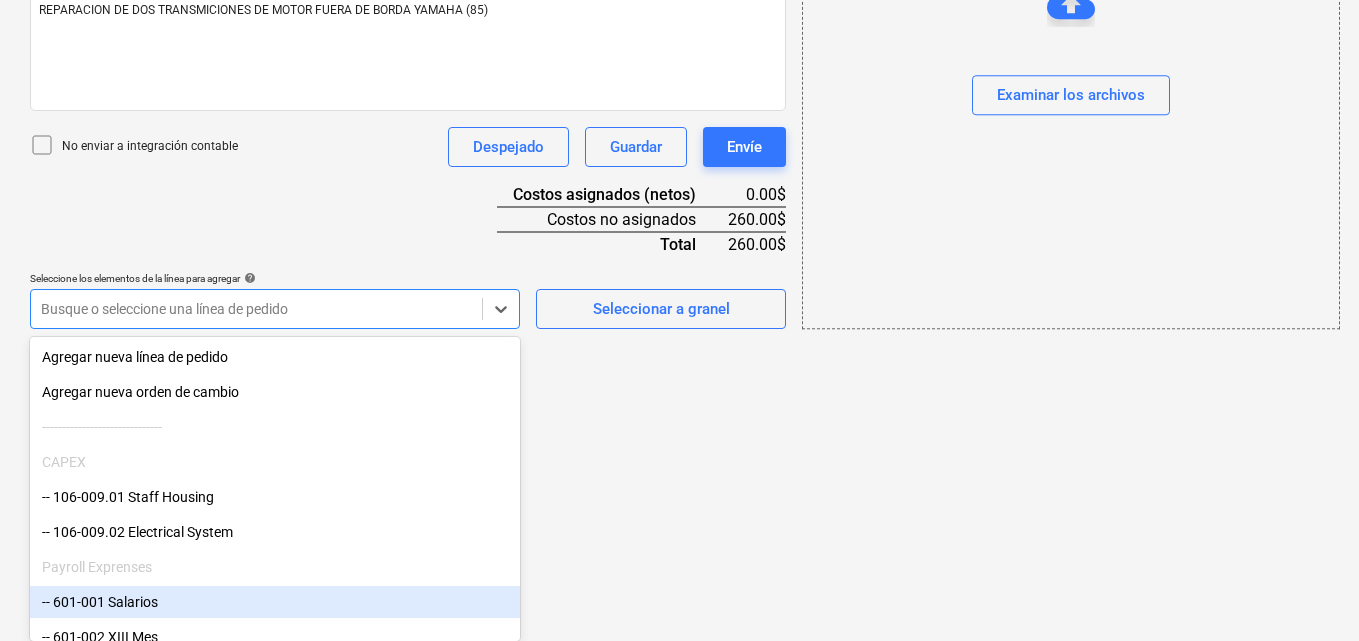 click on "Ventas Proyectos Contactos Compañía Bandeja de entrada 2 Aprobaciones format_size keyboard_arrow_down help search Busca en notifications 49 keyboard_arrow_down M. [LAST] Añade una nueva compañía Seleccione el tipo de documento help Otros gastos (recibo, mano de obra, etc.) Nombre del documento help REPARACION DE 2 TRANSMICIONES DE MOTOR FUERA DE BORDA número de factura (opcional) help 0235 Fecha de la factura help 08 Aug 2025 08.08.2025 Press the down arrow key to interact with the calendar and
select a date. Press the question mark key to get the keyboard shortcuts for changing dates. Fecha de vencimiento help 08 Aug 2025 08.08.2025 Importe total de la factura (coste neto, opcional) 260.00 Comentario para el contador (opcional) help Despejado Guardar Envíe" at bounding box center (679, -235) 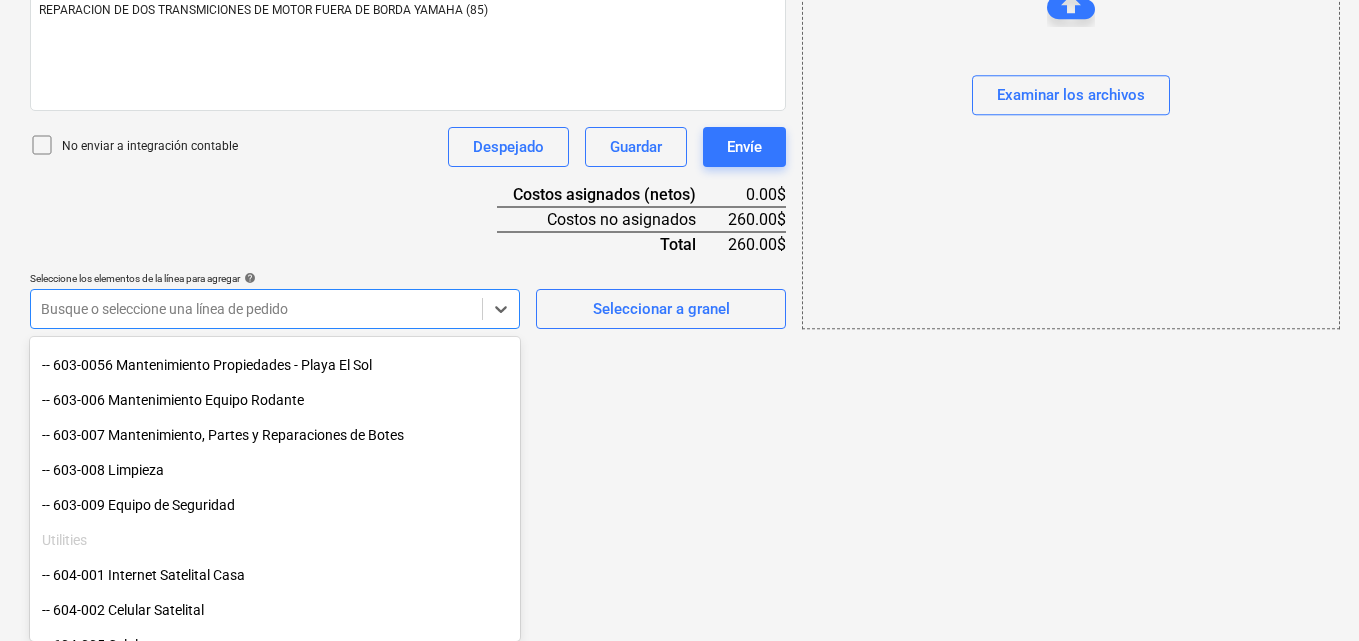 scroll, scrollTop: 1000, scrollLeft: 0, axis: vertical 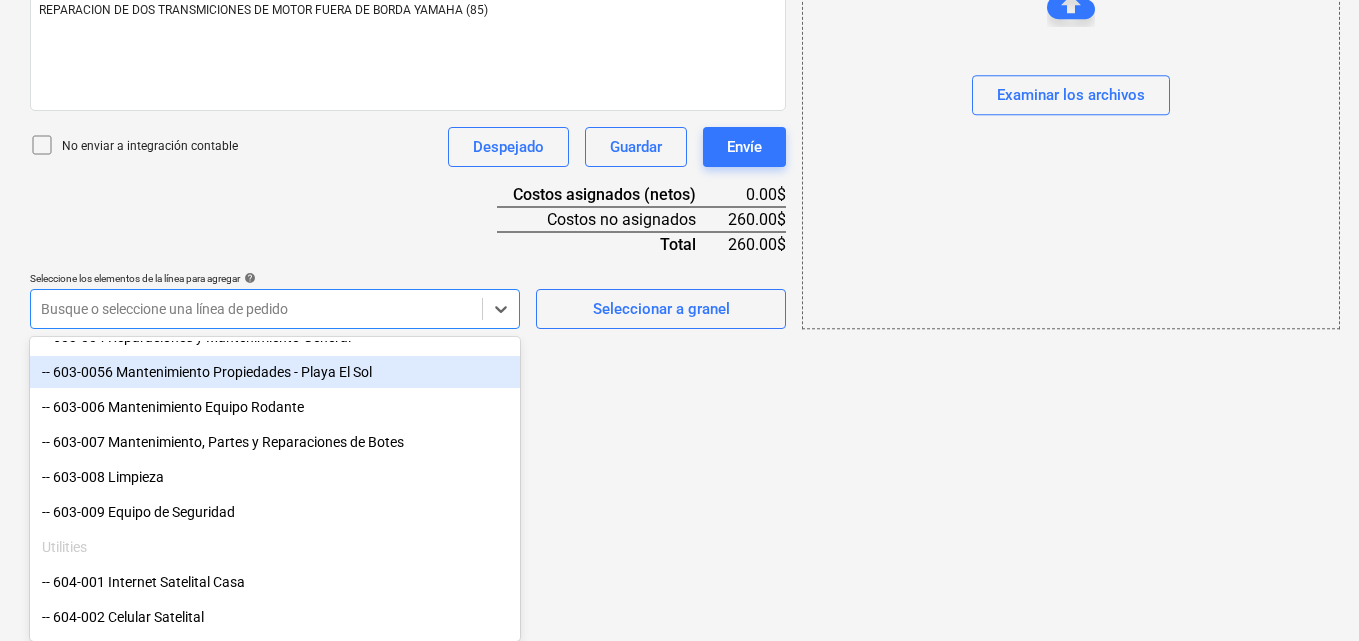 click on "--  603-0056 Mantenimiento Propiedades - Playa El Sol" at bounding box center (275, 372) 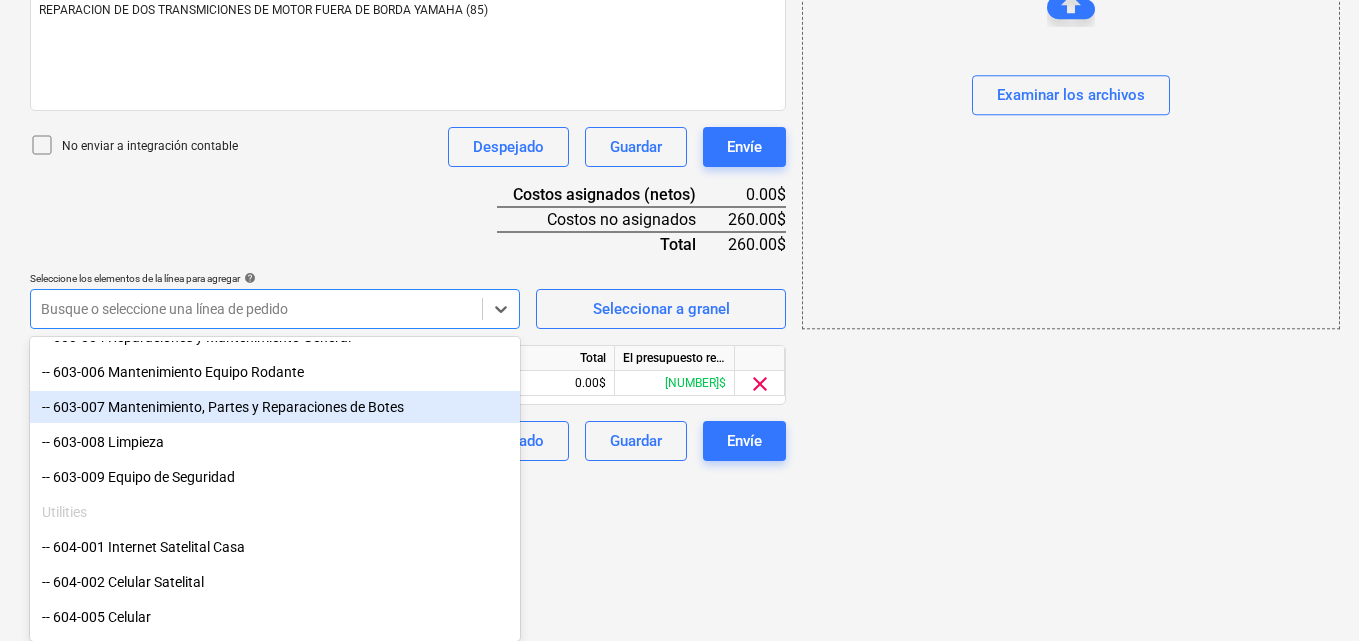 click on "--  603-007 Mantenimiento, Partes y Reparaciones de Botes" at bounding box center [275, 407] 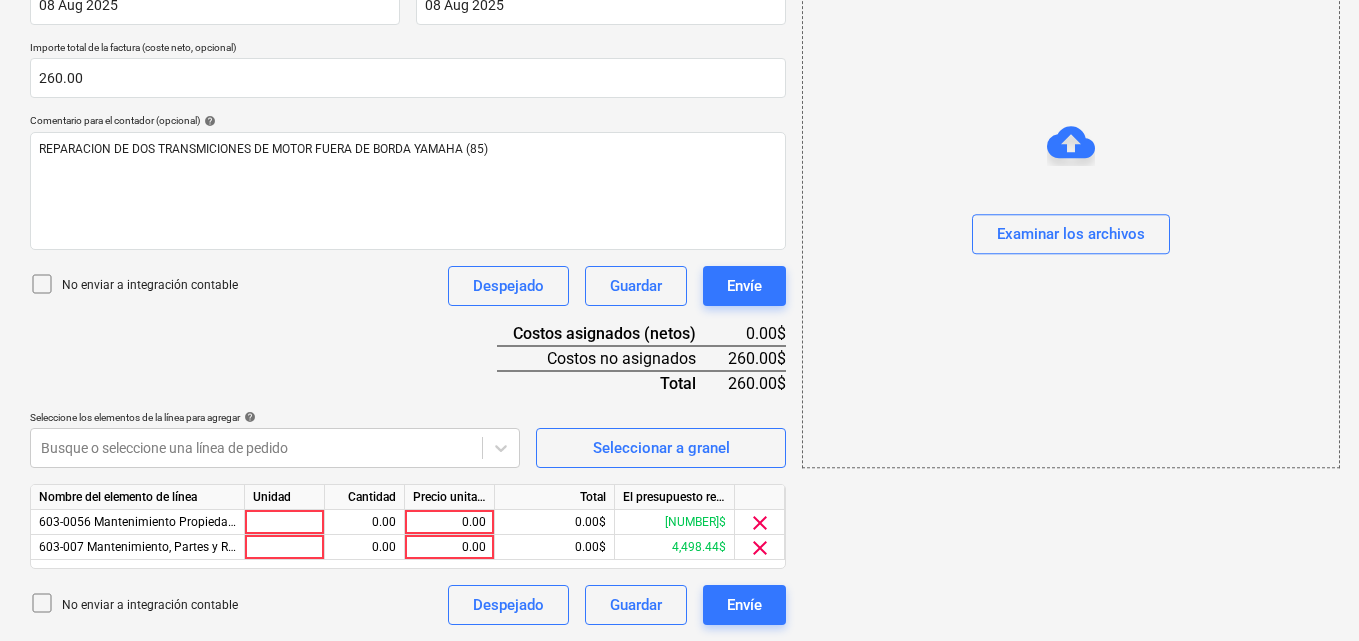 scroll, scrollTop: 416, scrollLeft: 0, axis: vertical 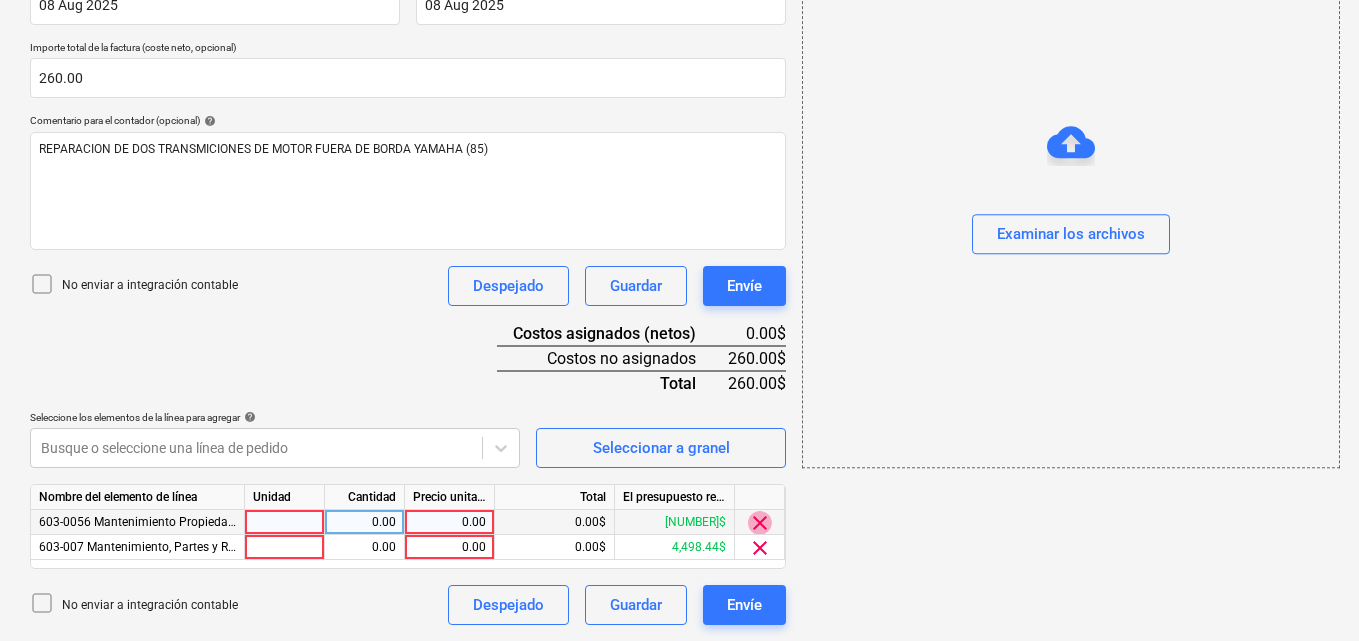 click on "clear" at bounding box center [760, 523] 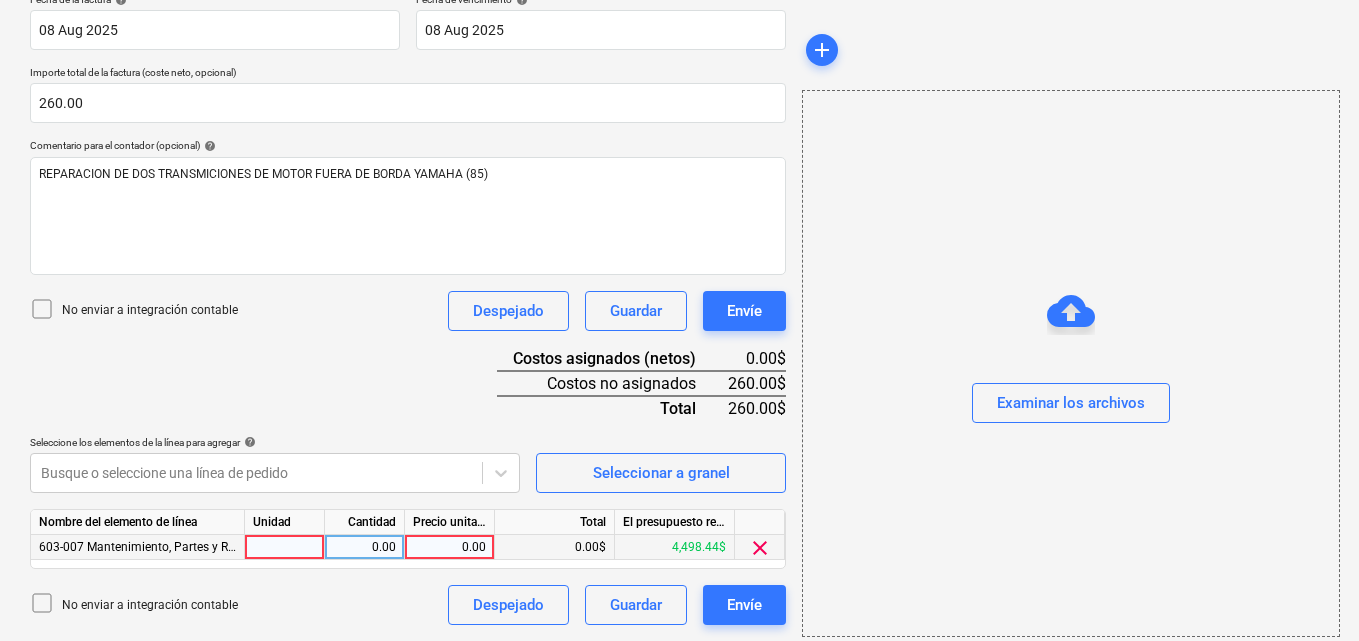 scroll, scrollTop: 391, scrollLeft: 0, axis: vertical 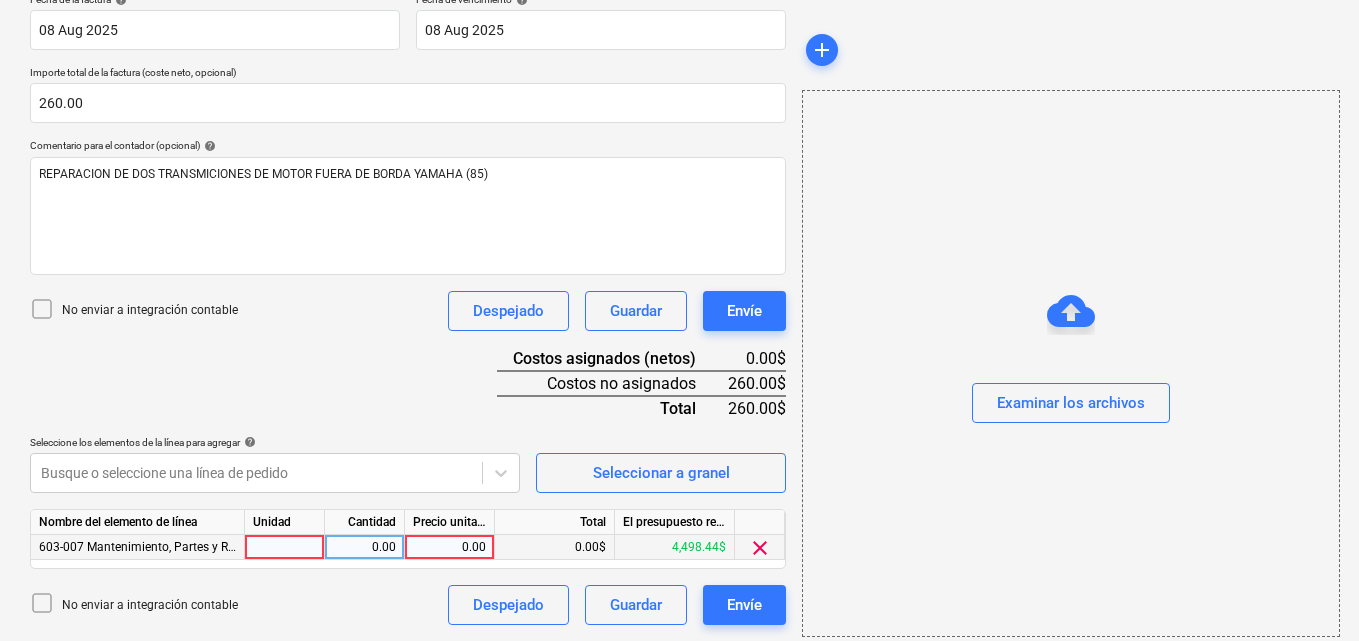 click at bounding box center (285, 547) 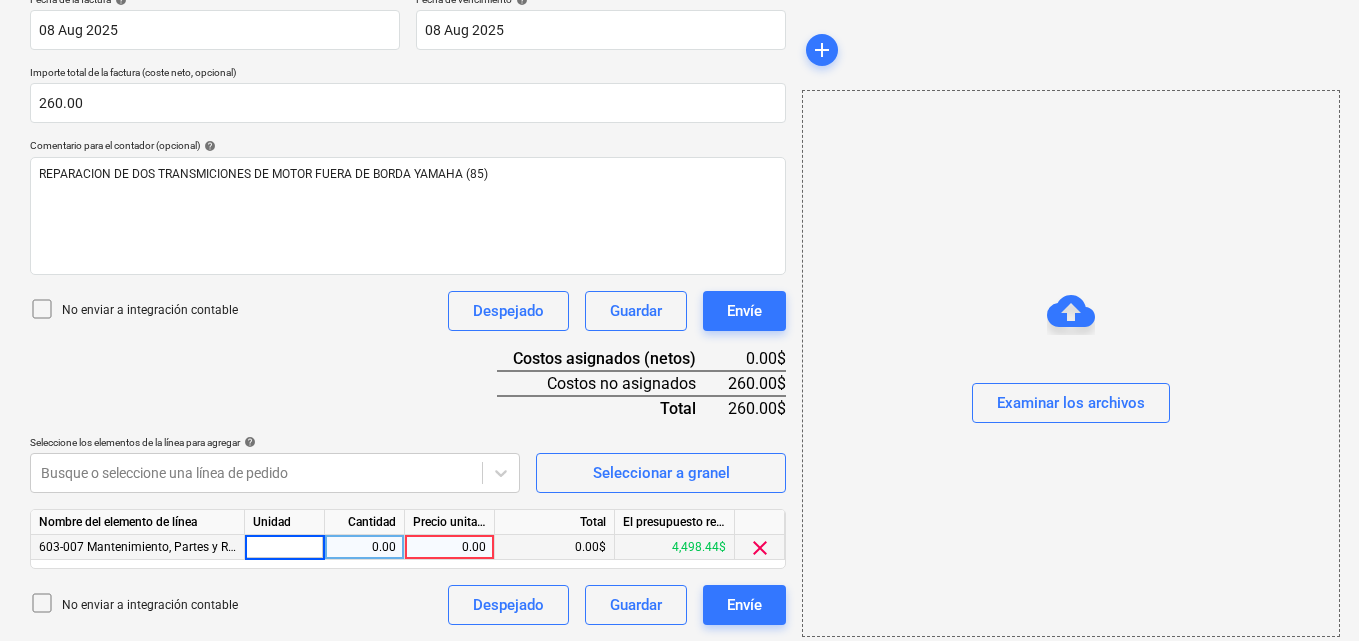 type on "1" 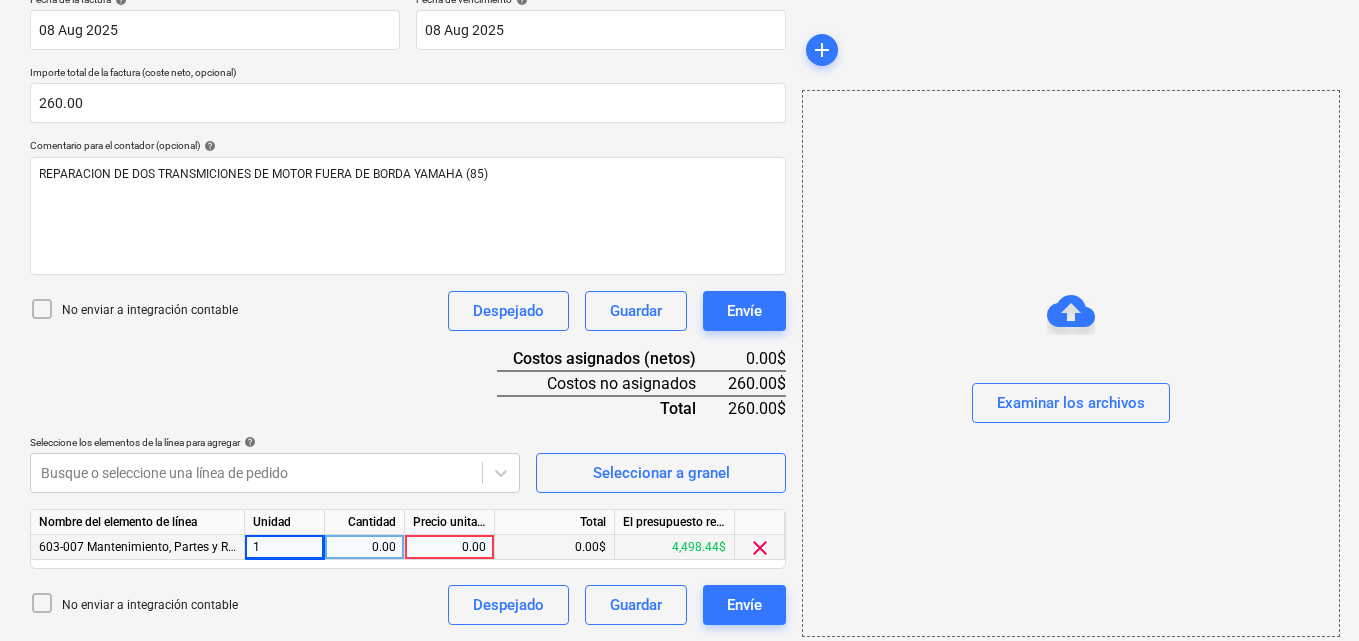 click on "0.00" at bounding box center (364, 547) 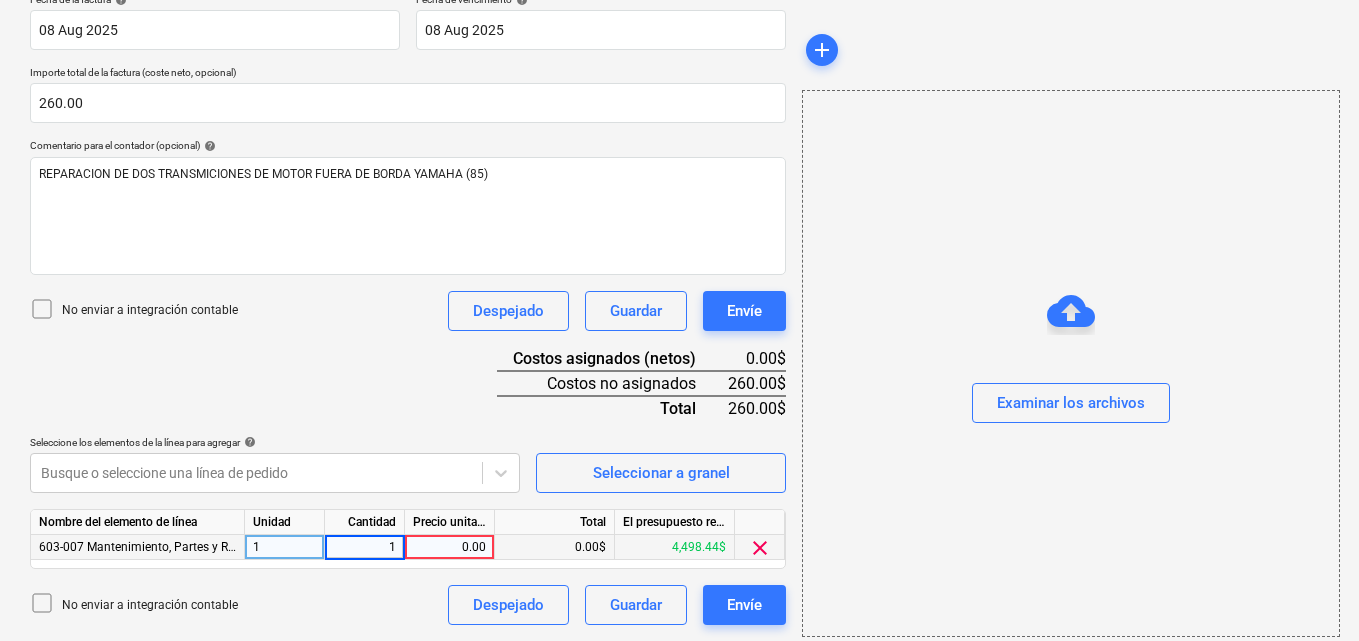 click on "0.00" at bounding box center [449, 547] 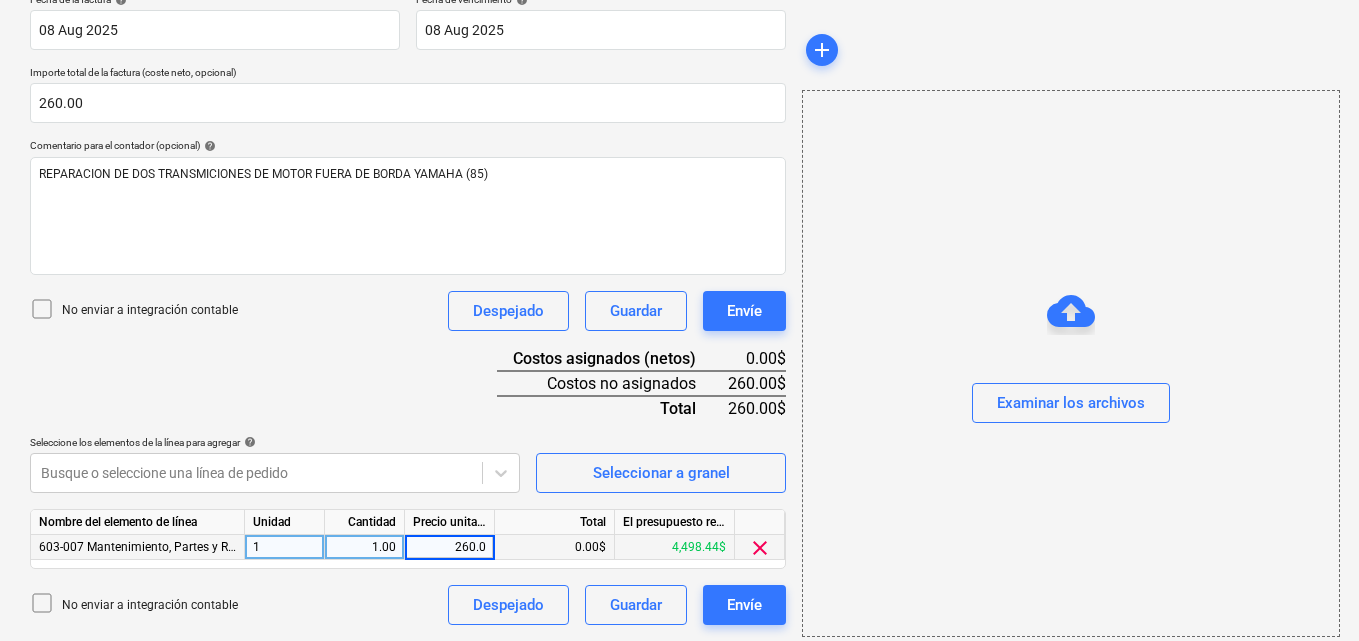 type on "260.00" 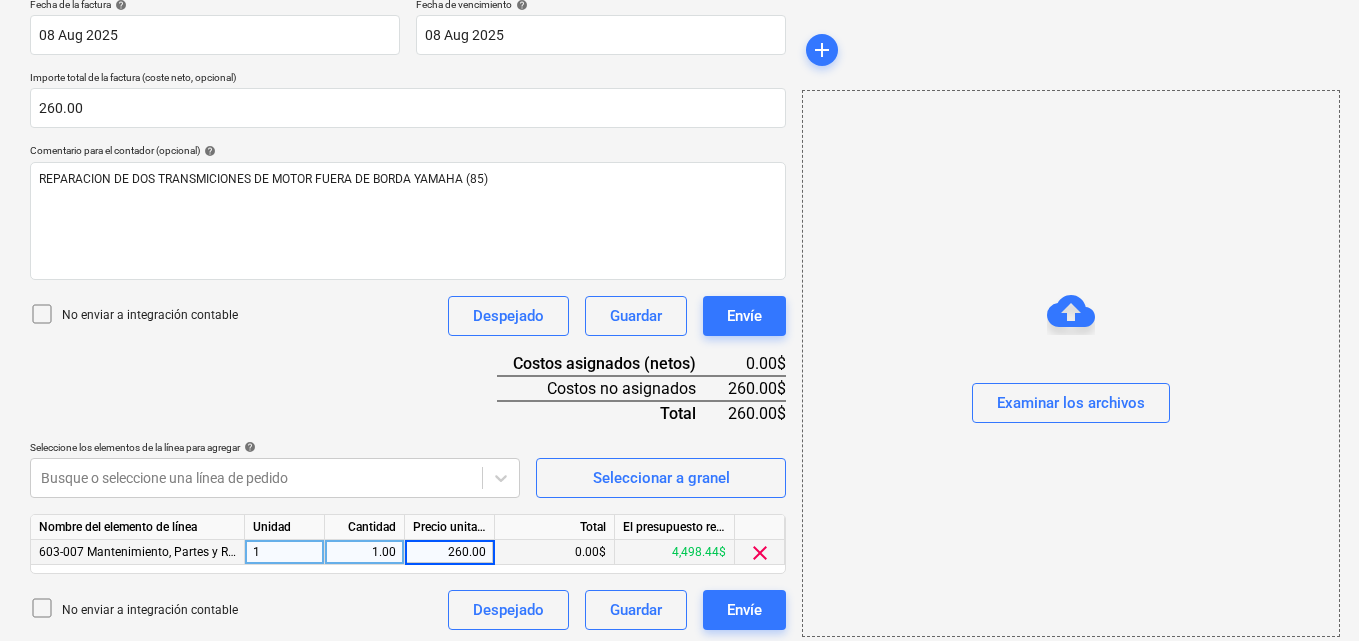 scroll, scrollTop: 391, scrollLeft: 0, axis: vertical 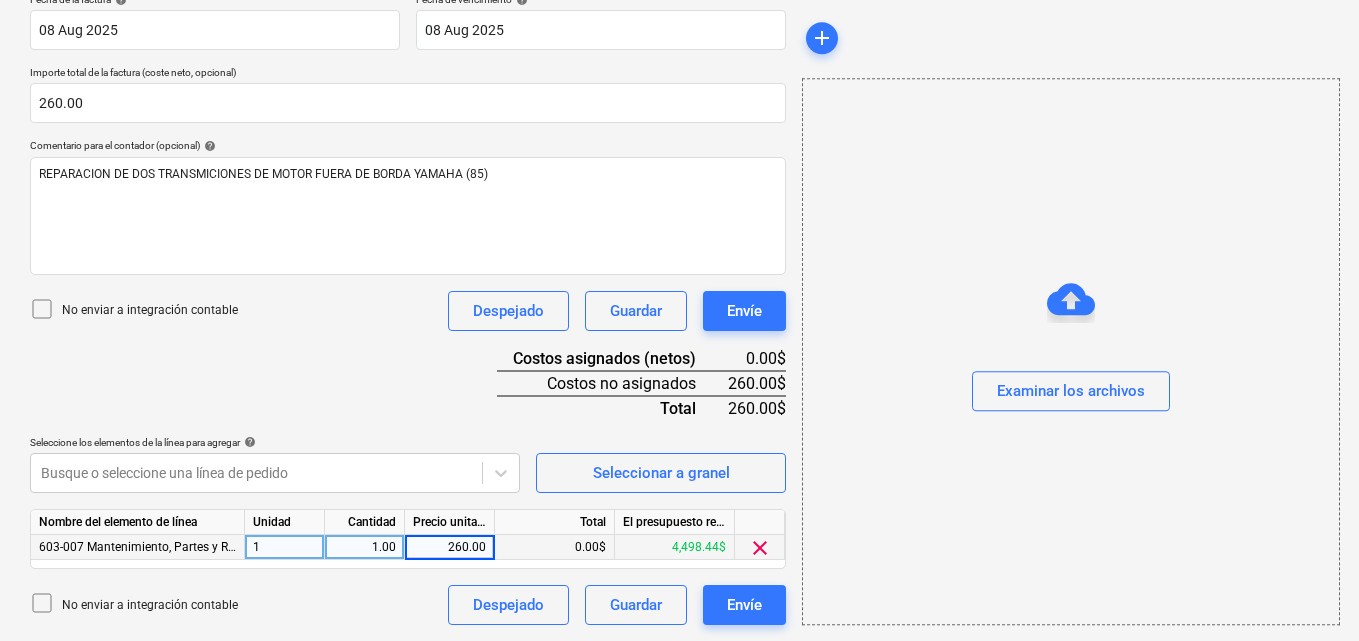 click on "Examinar los archivos" at bounding box center [1071, 351] 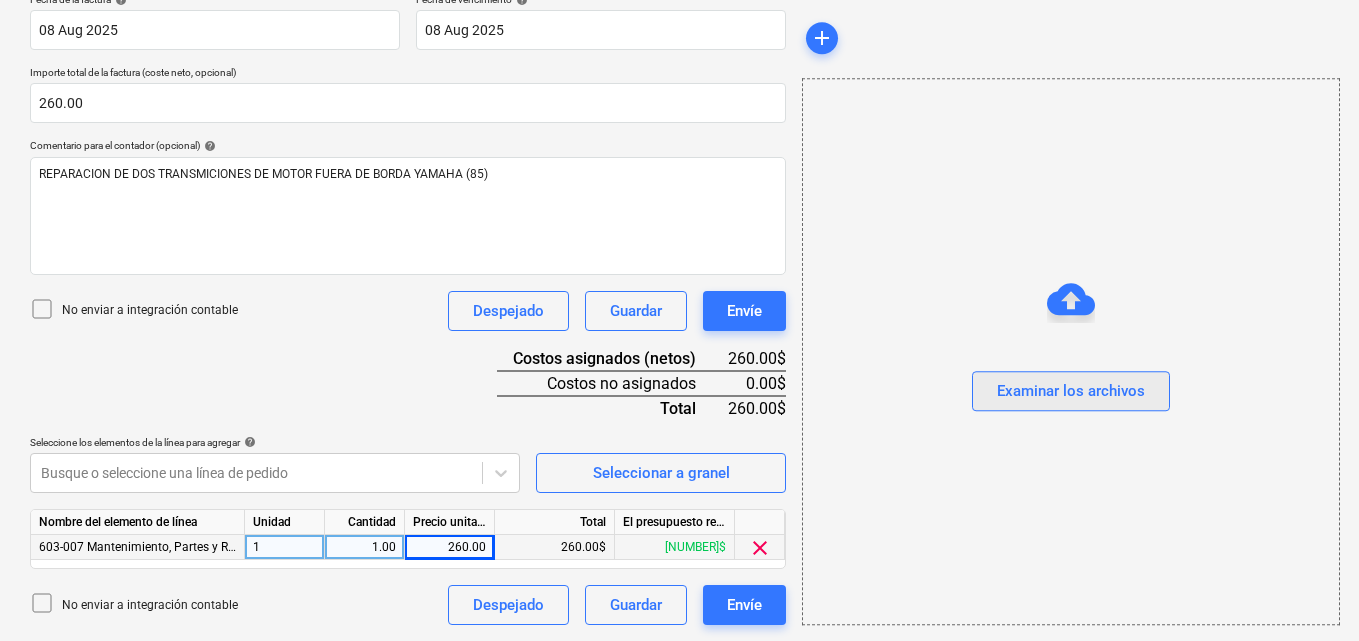 click on "Examinar los archivos" at bounding box center [1071, 392] 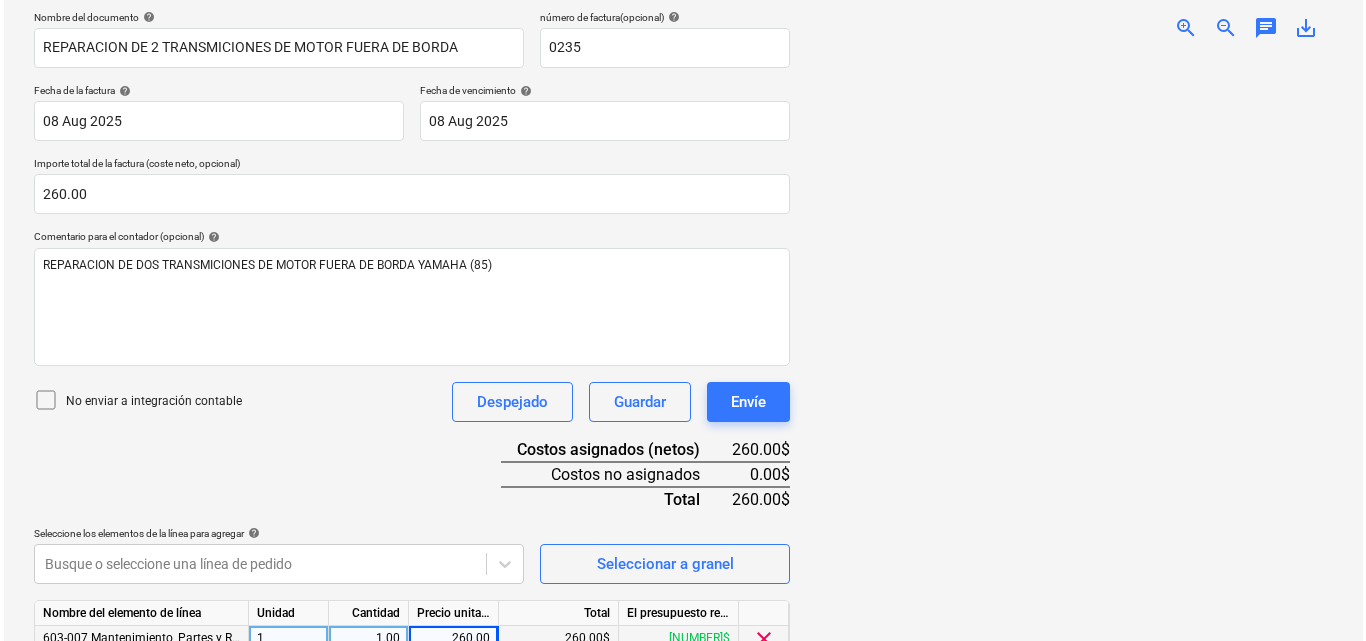 scroll, scrollTop: 391, scrollLeft: 0, axis: vertical 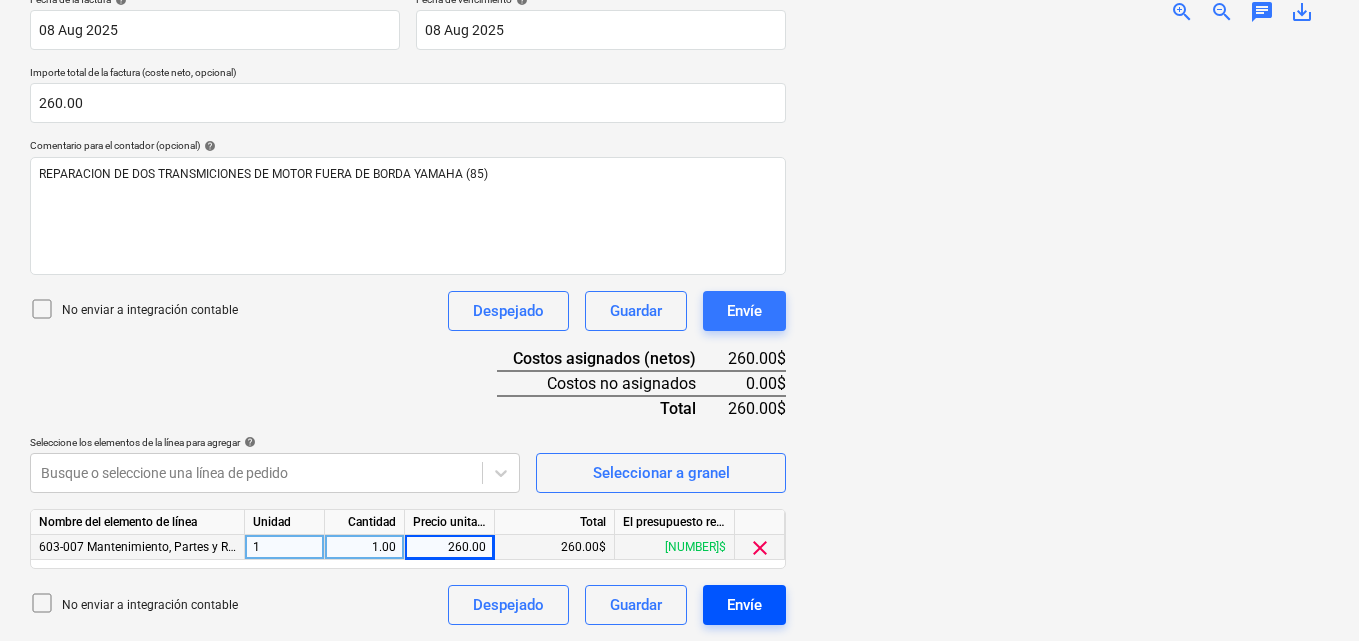 click on "Envíe" at bounding box center (744, 605) 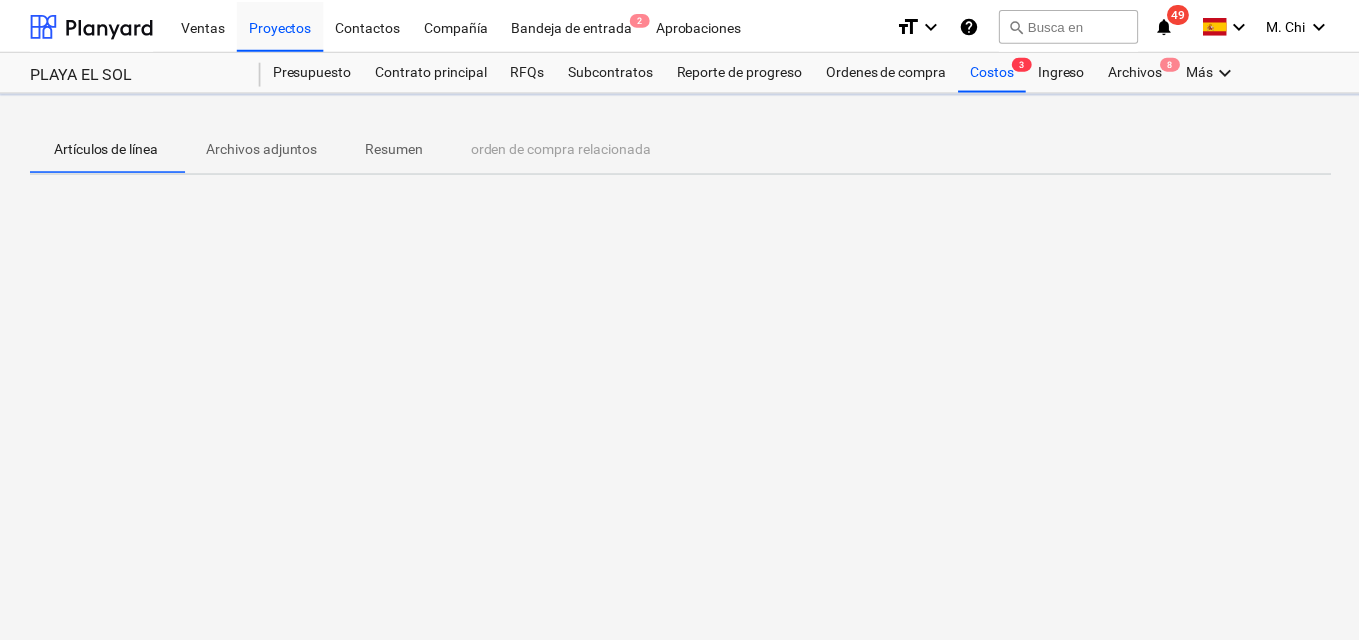 scroll, scrollTop: 0, scrollLeft: 0, axis: both 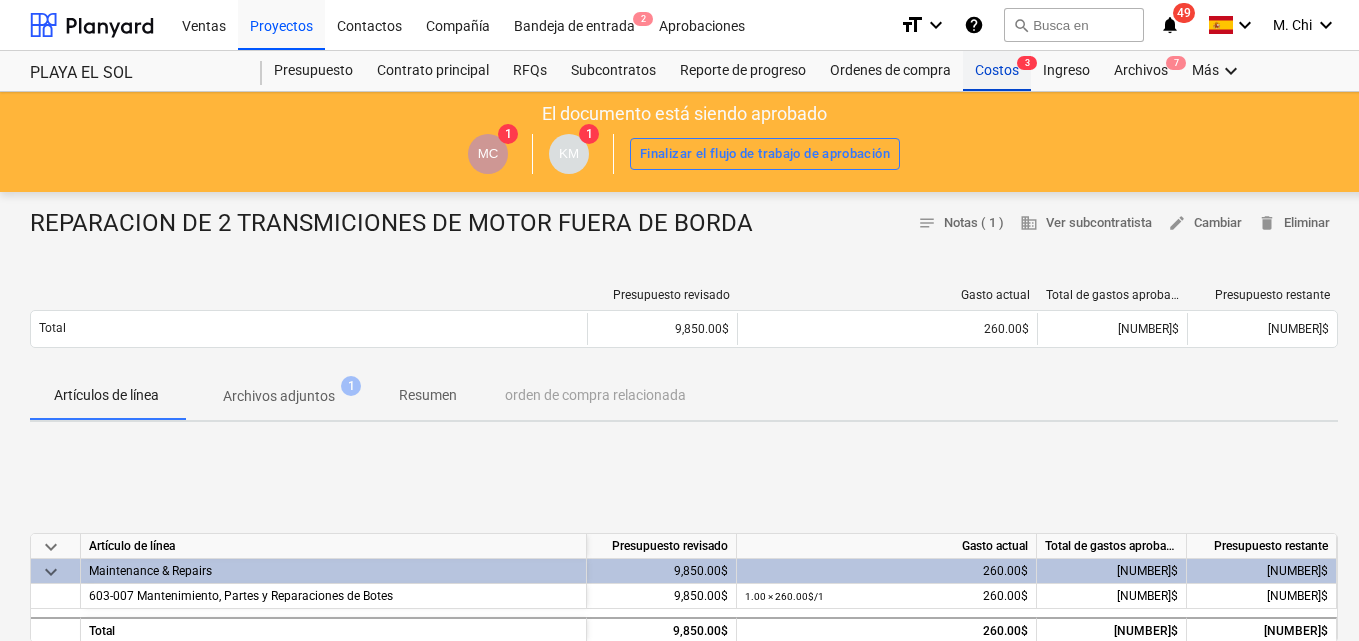 click on "Costos 3" at bounding box center [997, 71] 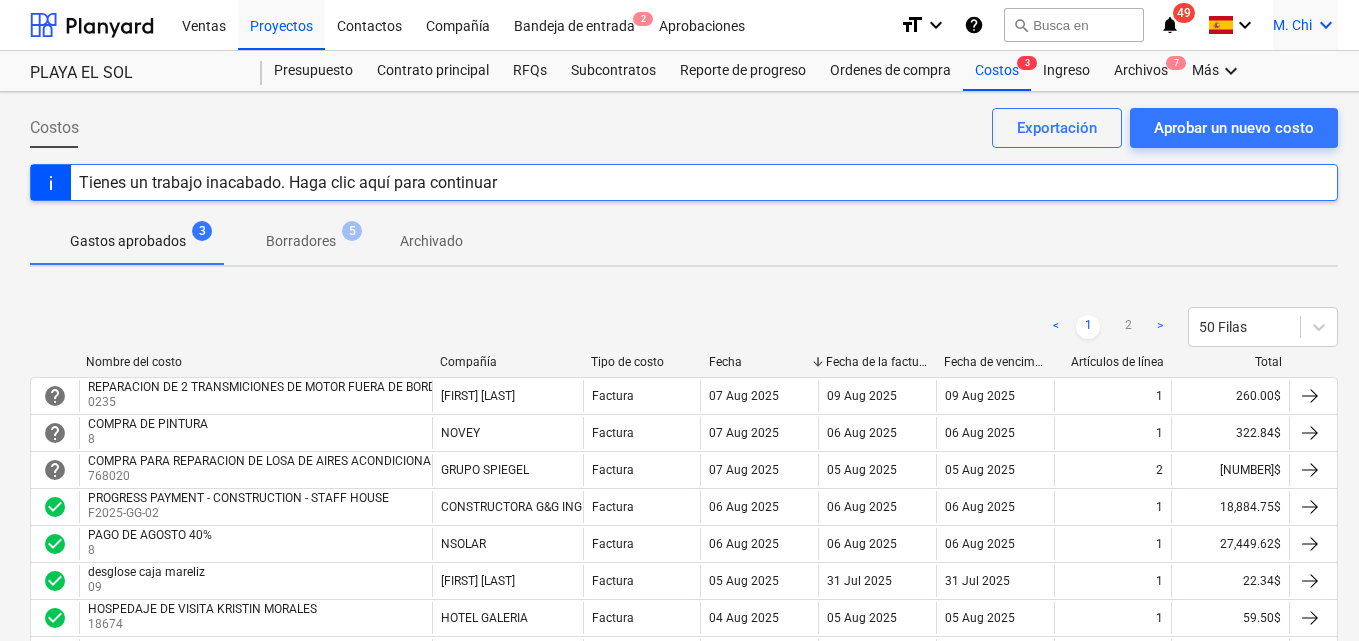 click on "keyboard_arrow_down" at bounding box center [1326, 25] 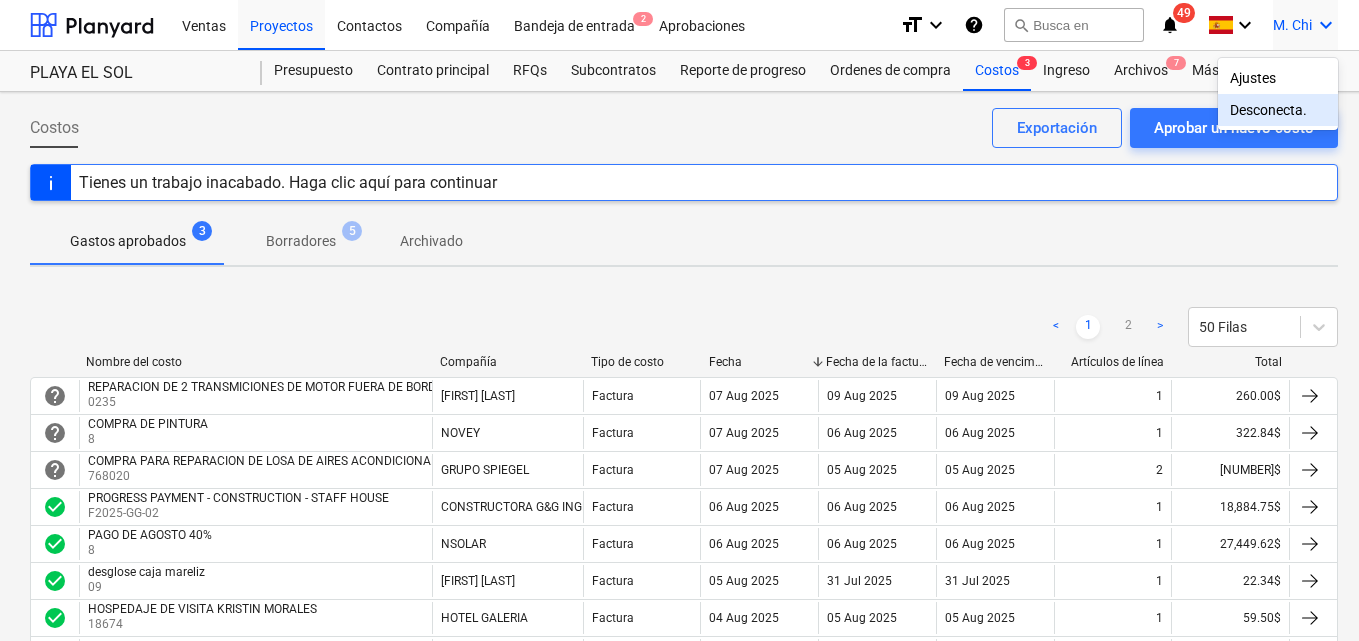 click on "Desconecta." at bounding box center [1278, 110] 